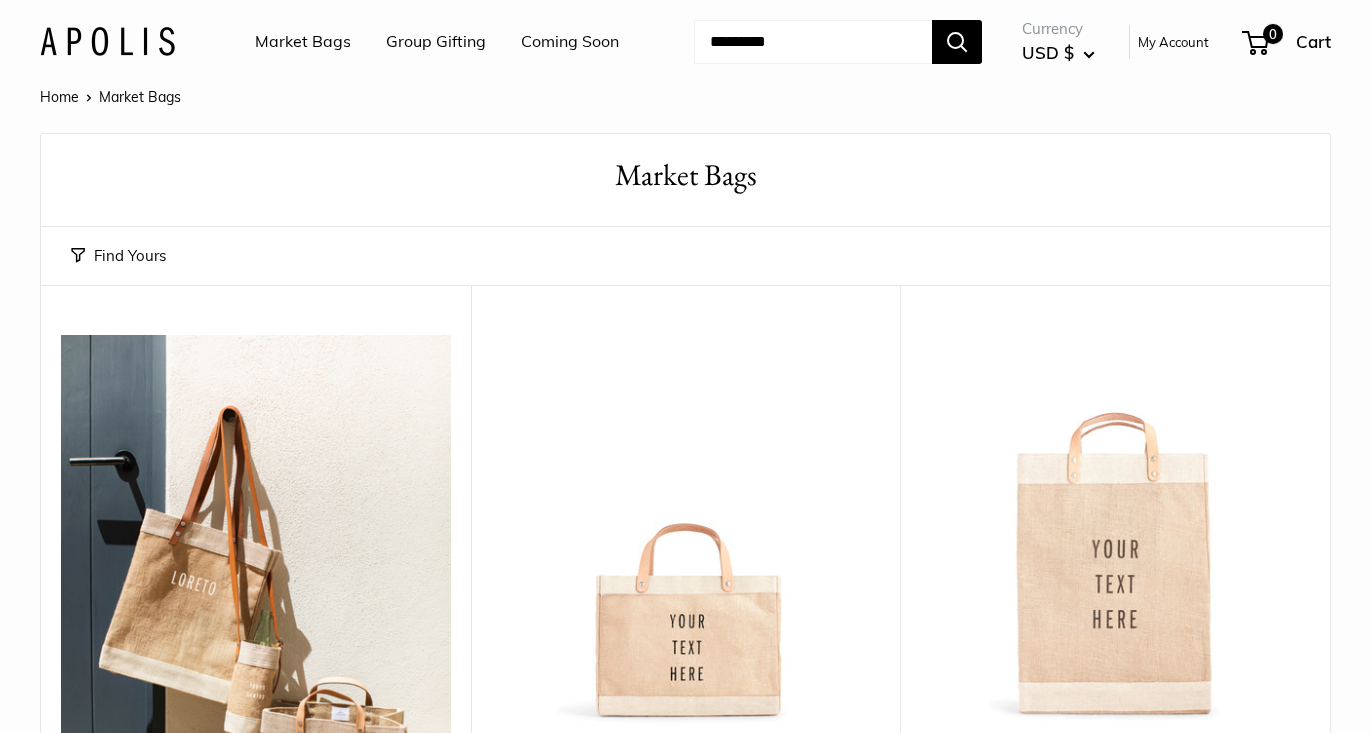 scroll, scrollTop: 0, scrollLeft: 0, axis: both 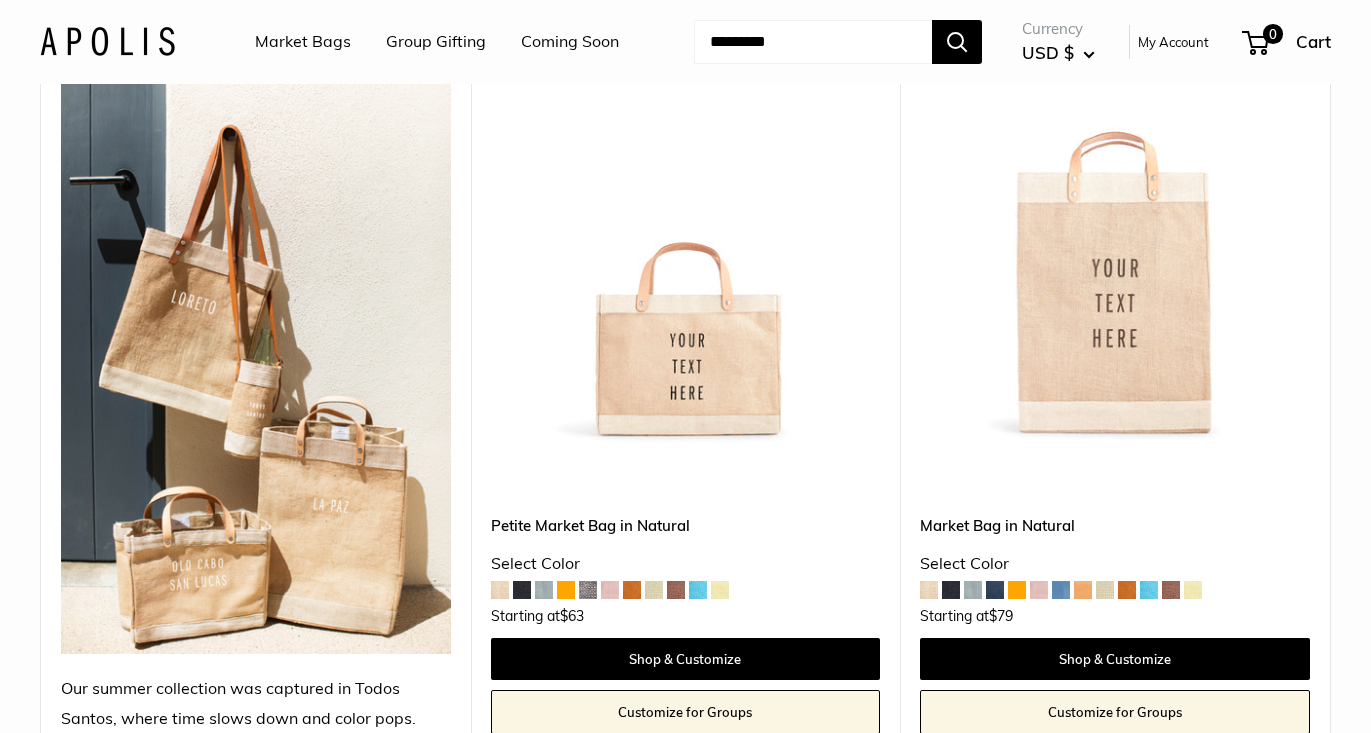 click at bounding box center [0, 0] 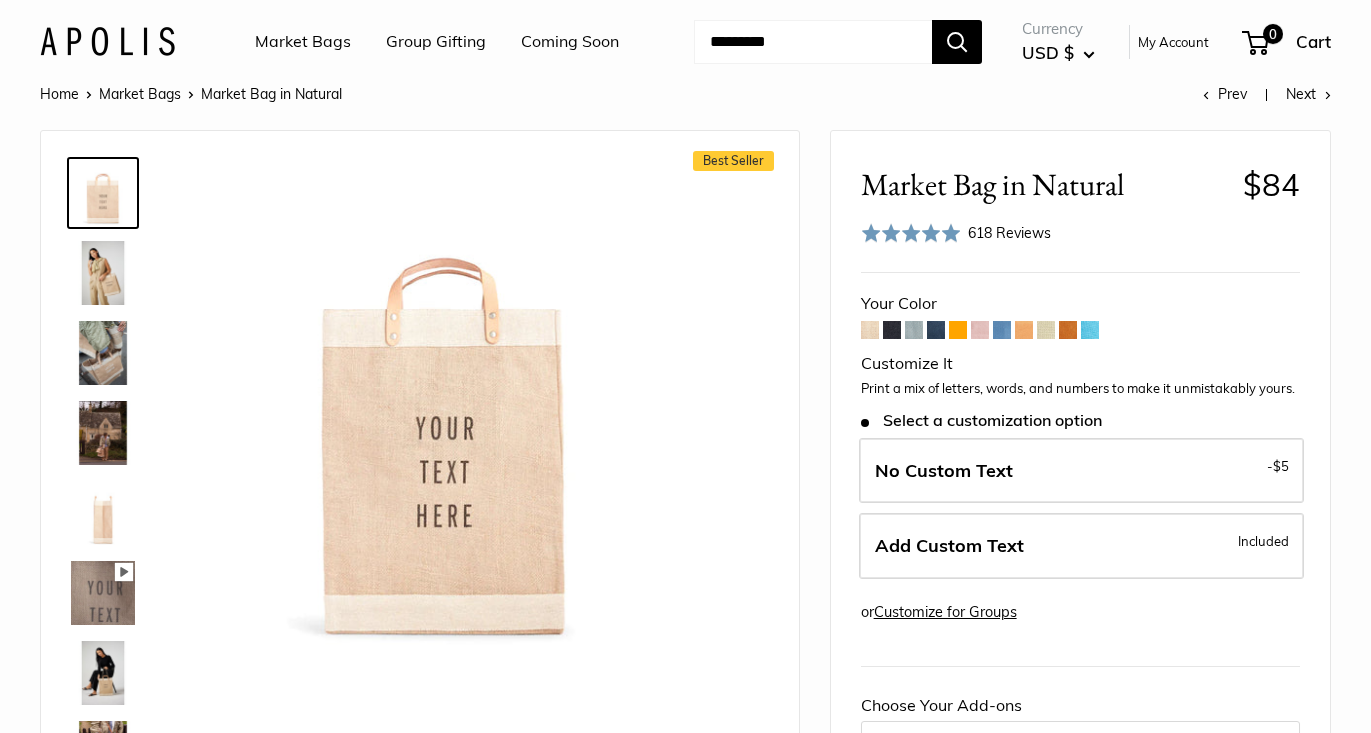 scroll, scrollTop: 11, scrollLeft: 0, axis: vertical 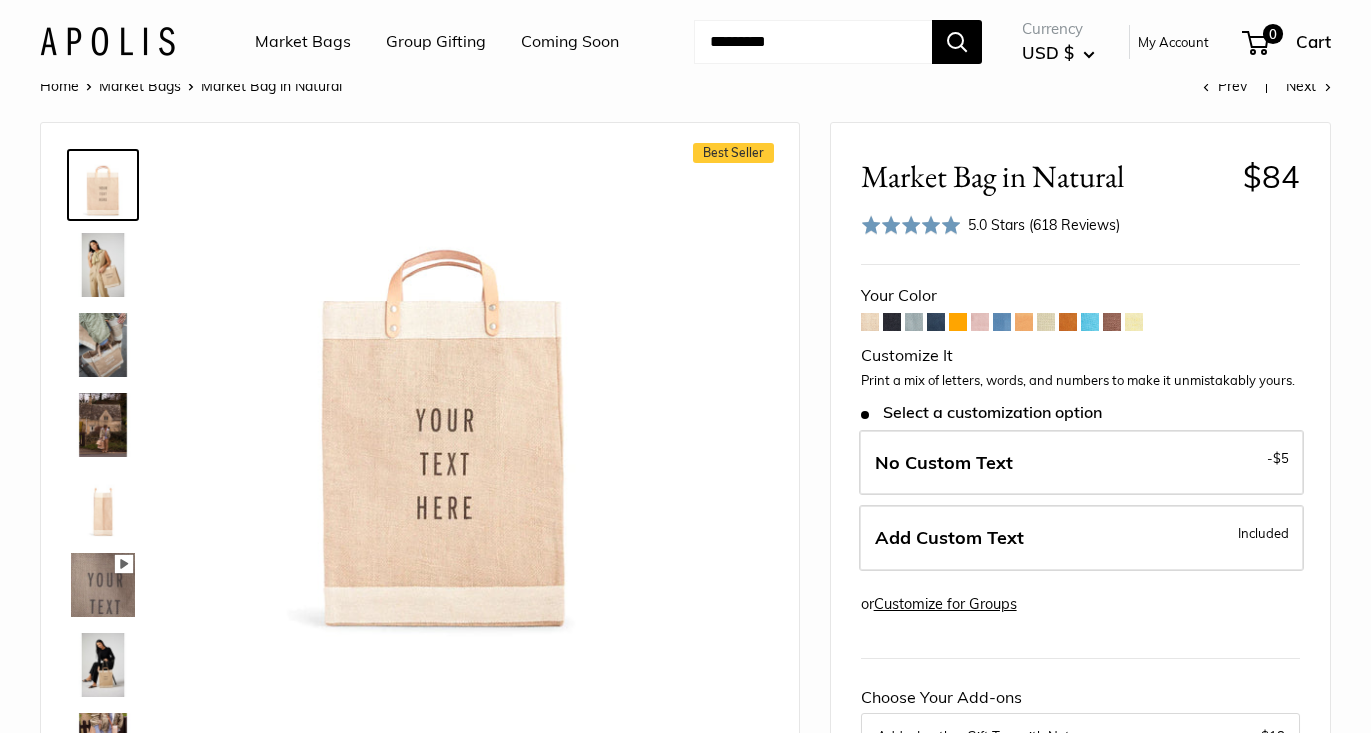 click at bounding box center (1134, 322) 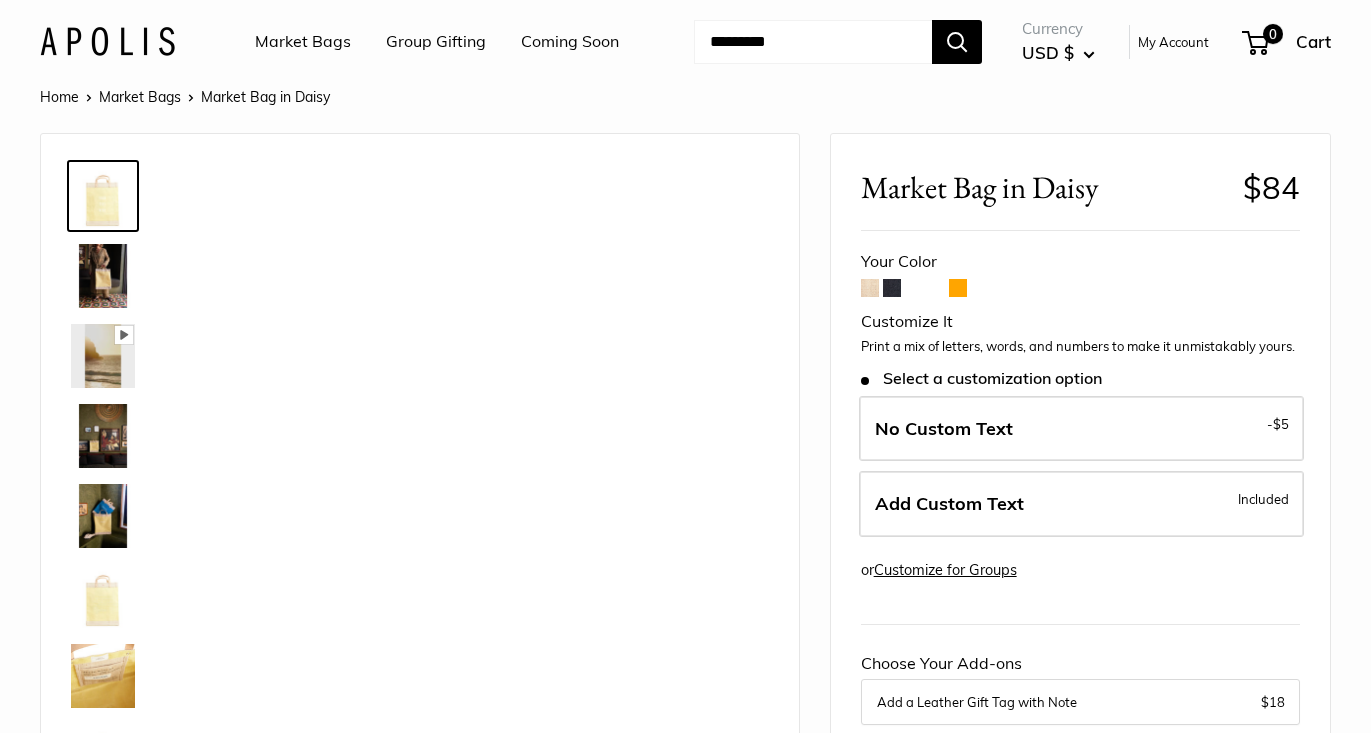 scroll, scrollTop: 0, scrollLeft: 0, axis: both 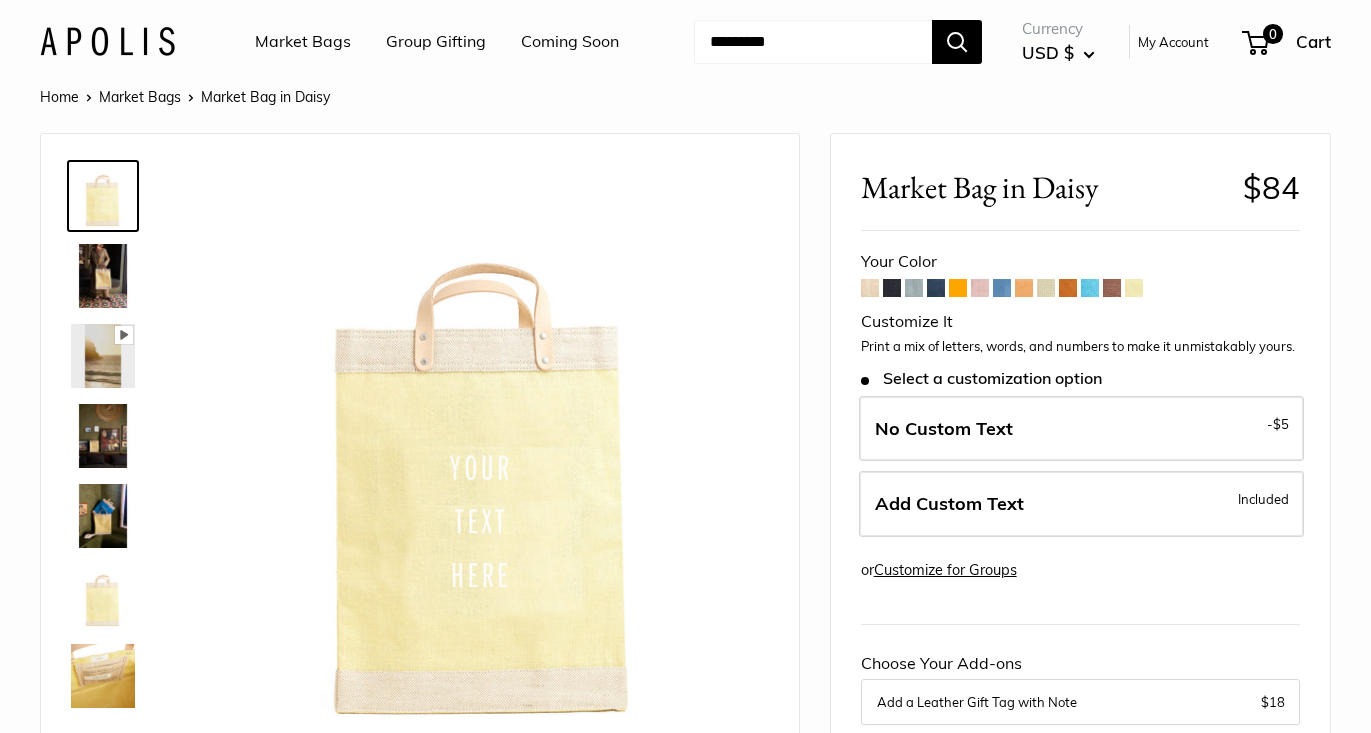 click at bounding box center [103, 276] 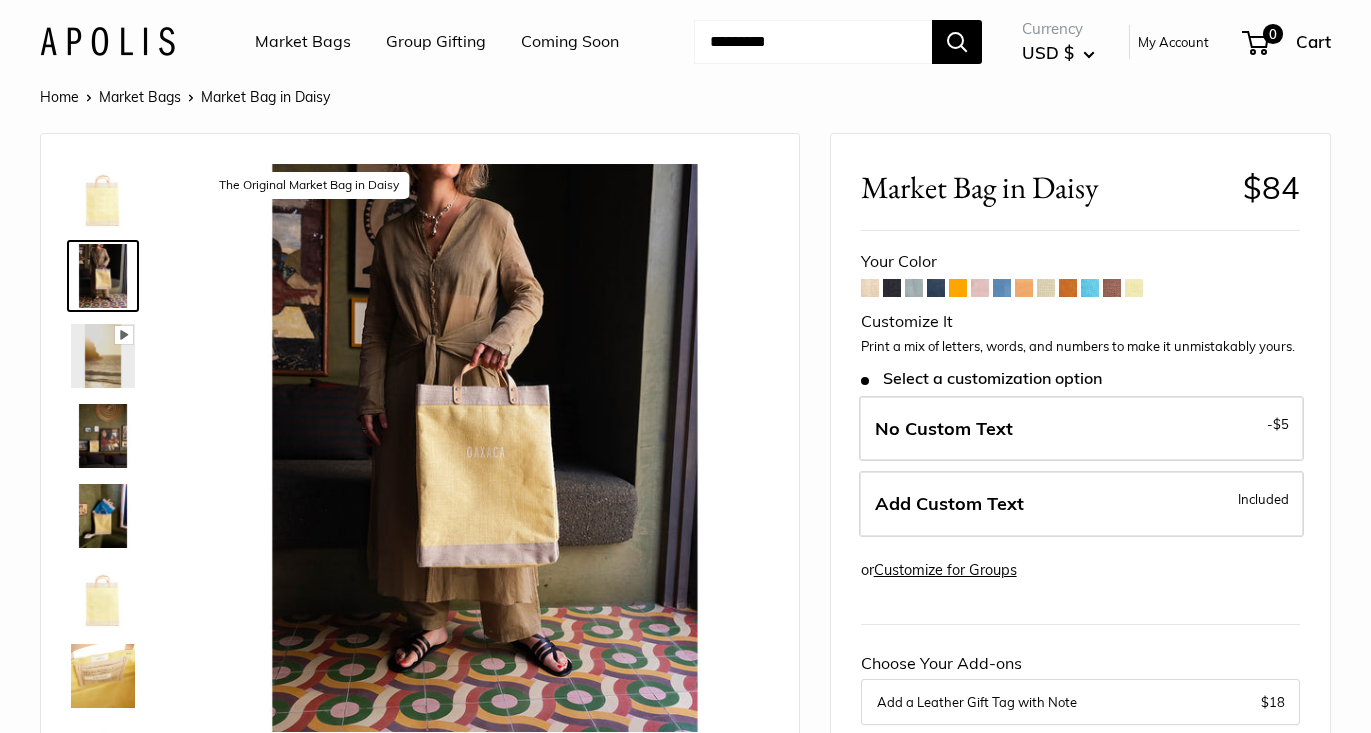 click at bounding box center [1002, 288] 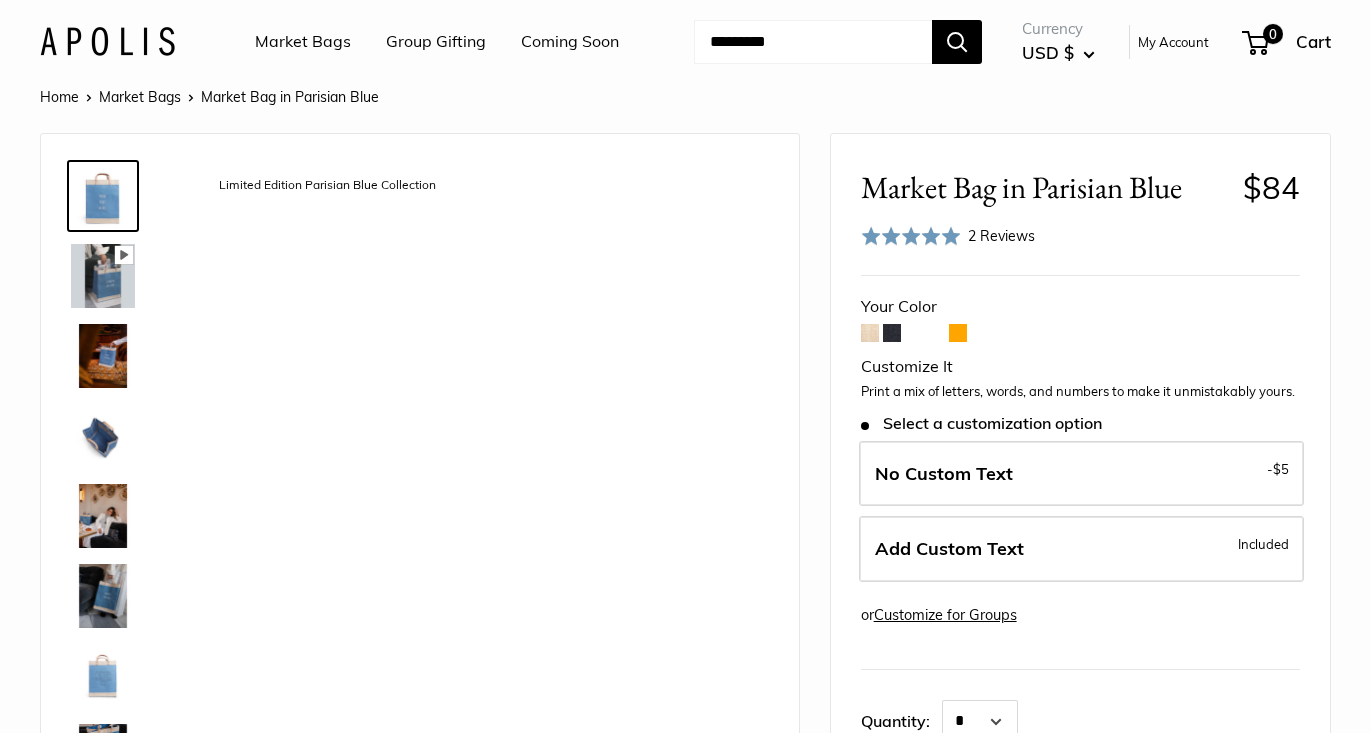 scroll, scrollTop: 0, scrollLeft: 0, axis: both 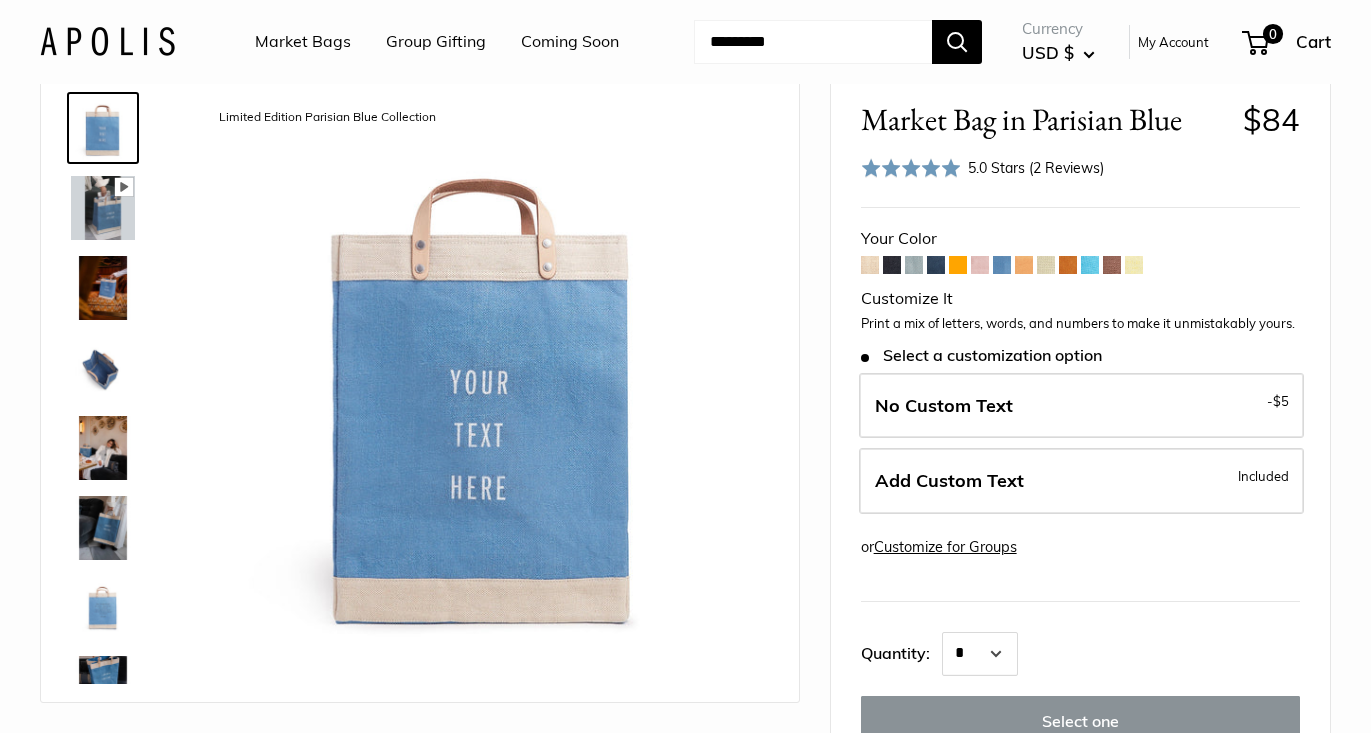 click at bounding box center [103, 288] 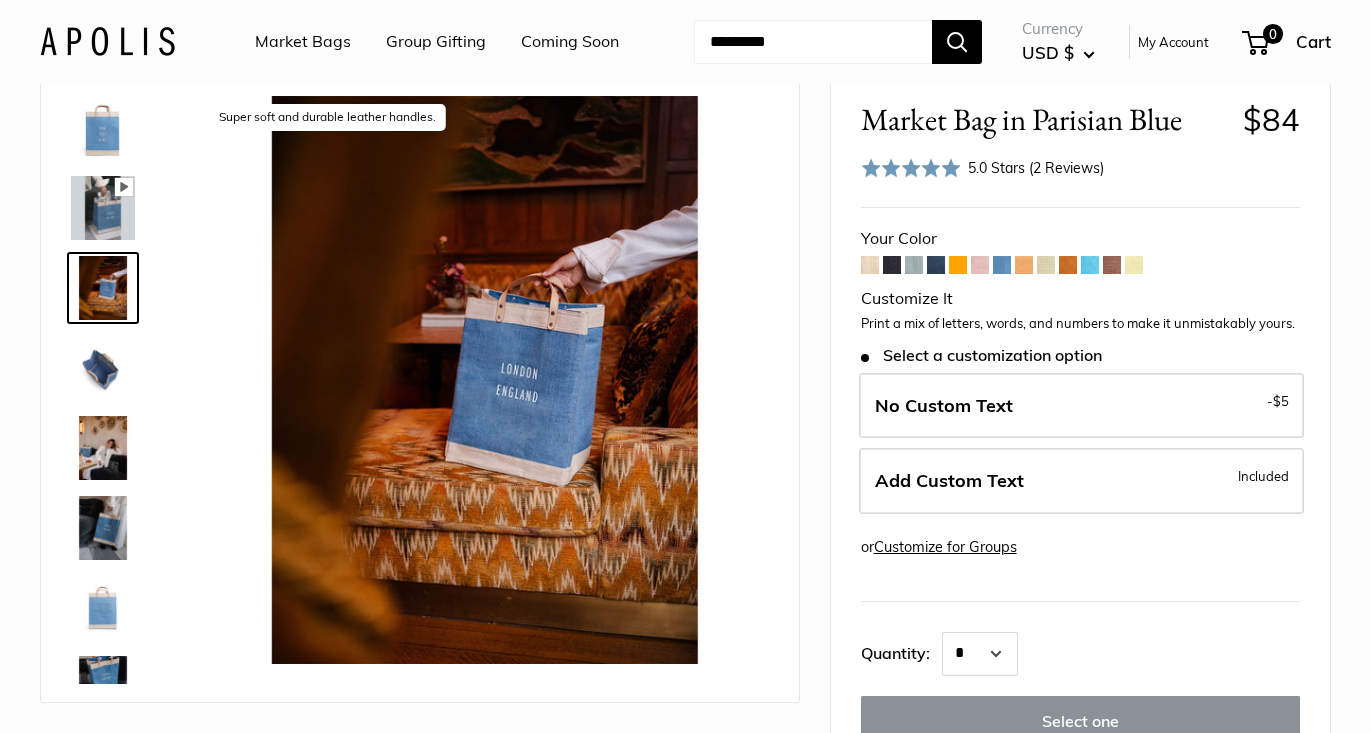 click at bounding box center [914, 265] 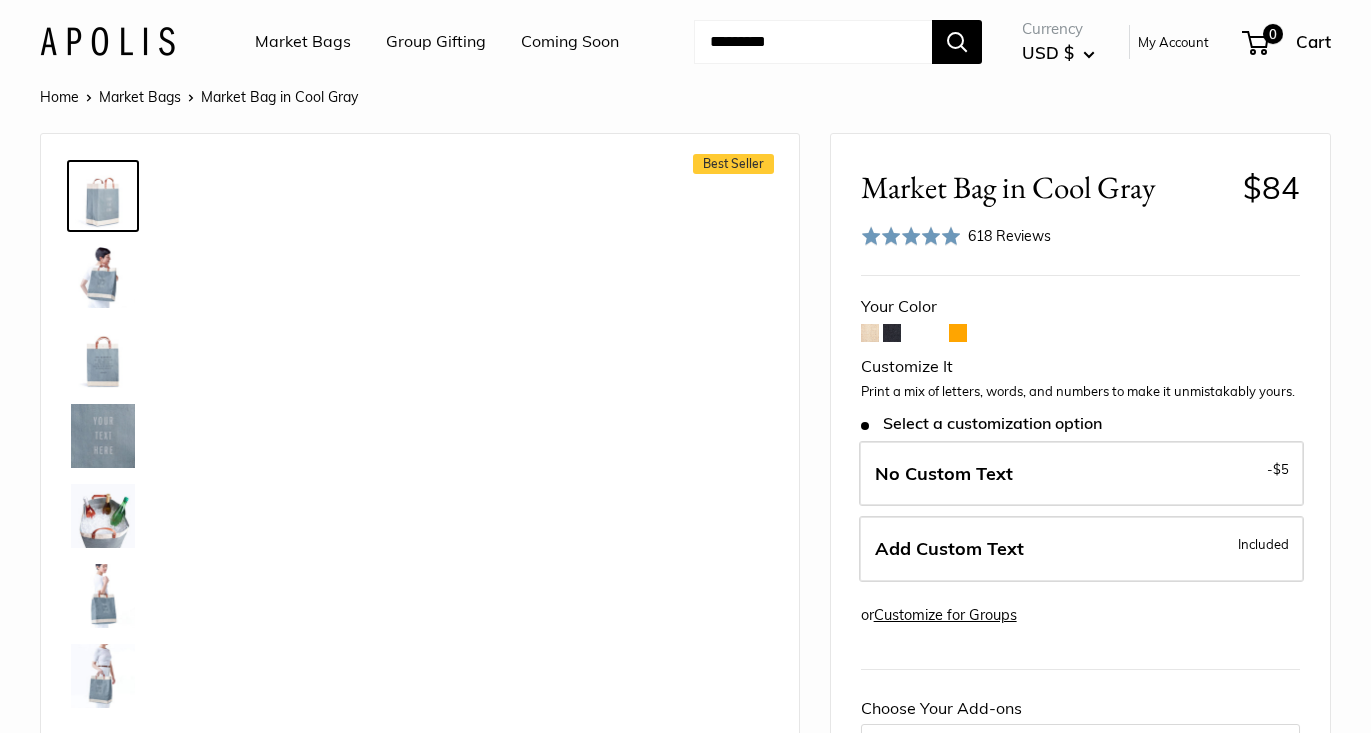scroll, scrollTop: 16, scrollLeft: 0, axis: vertical 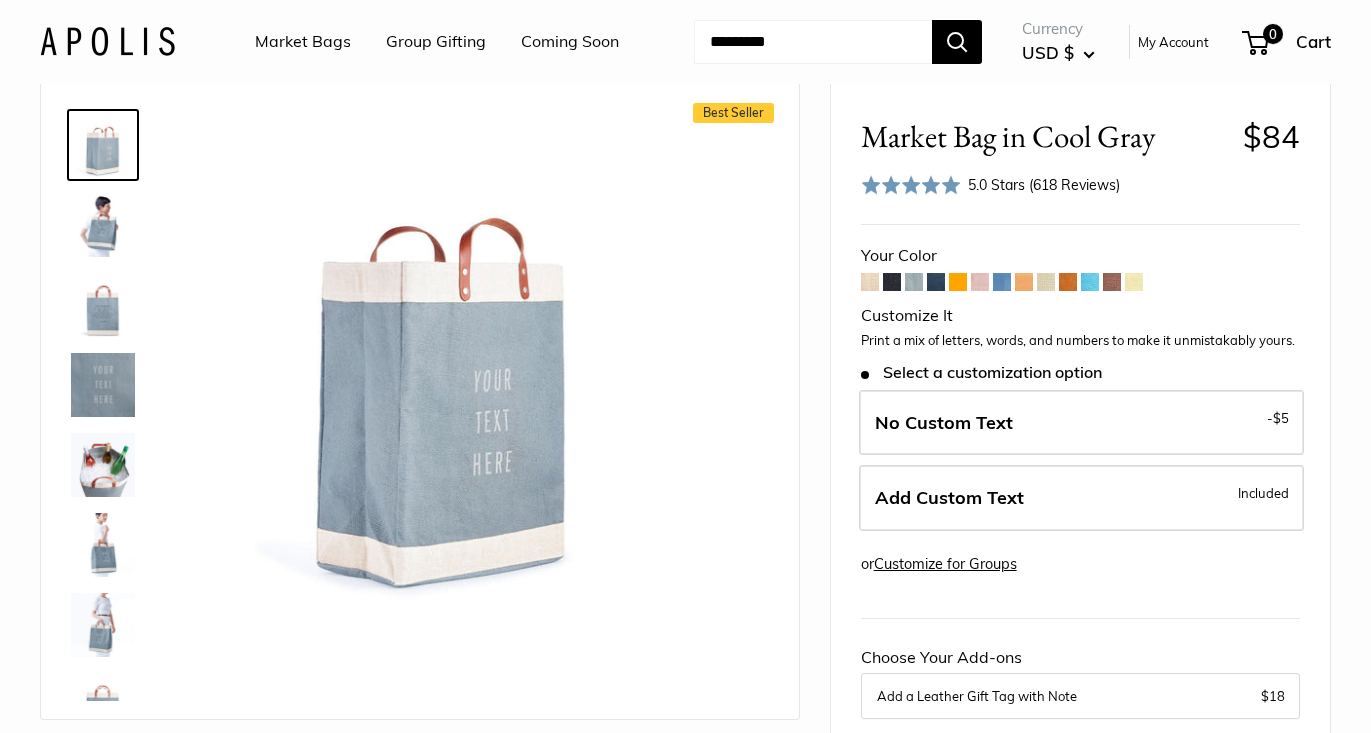 click at bounding box center [103, 225] 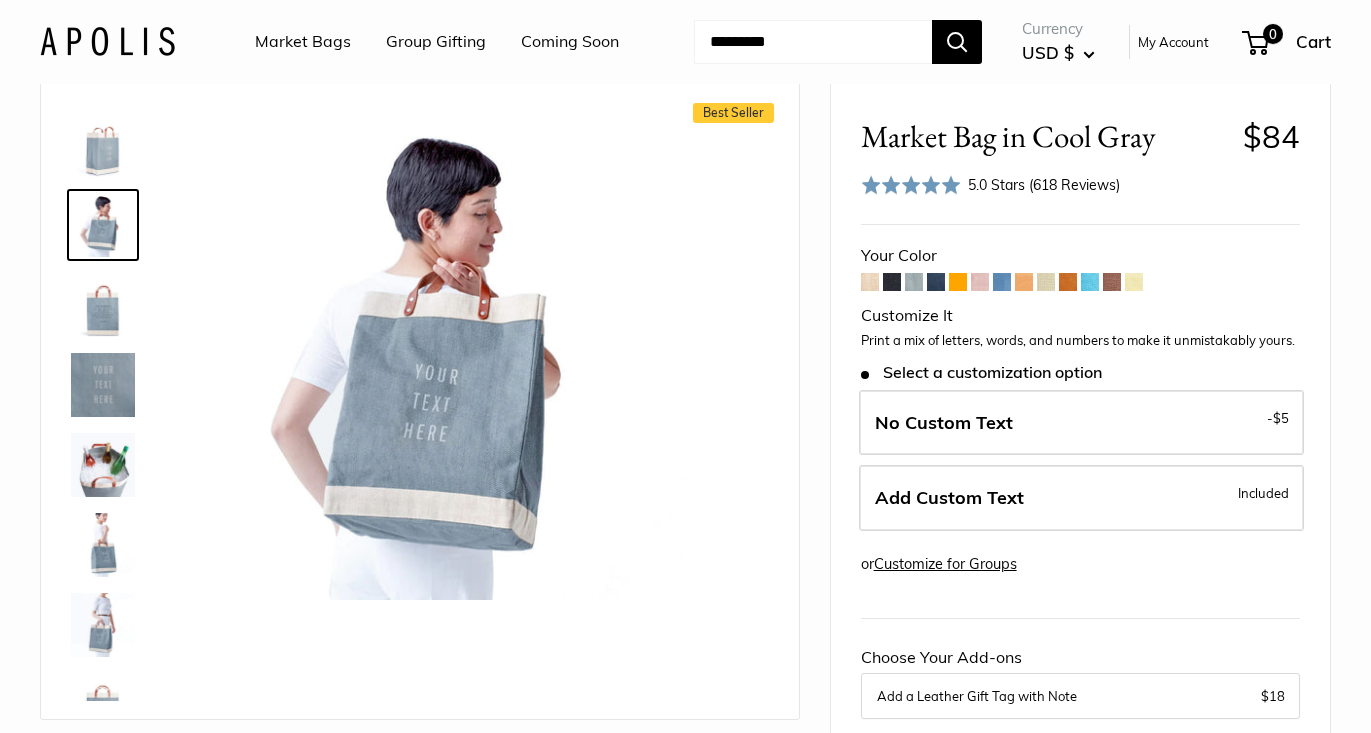 click at bounding box center [936, 282] 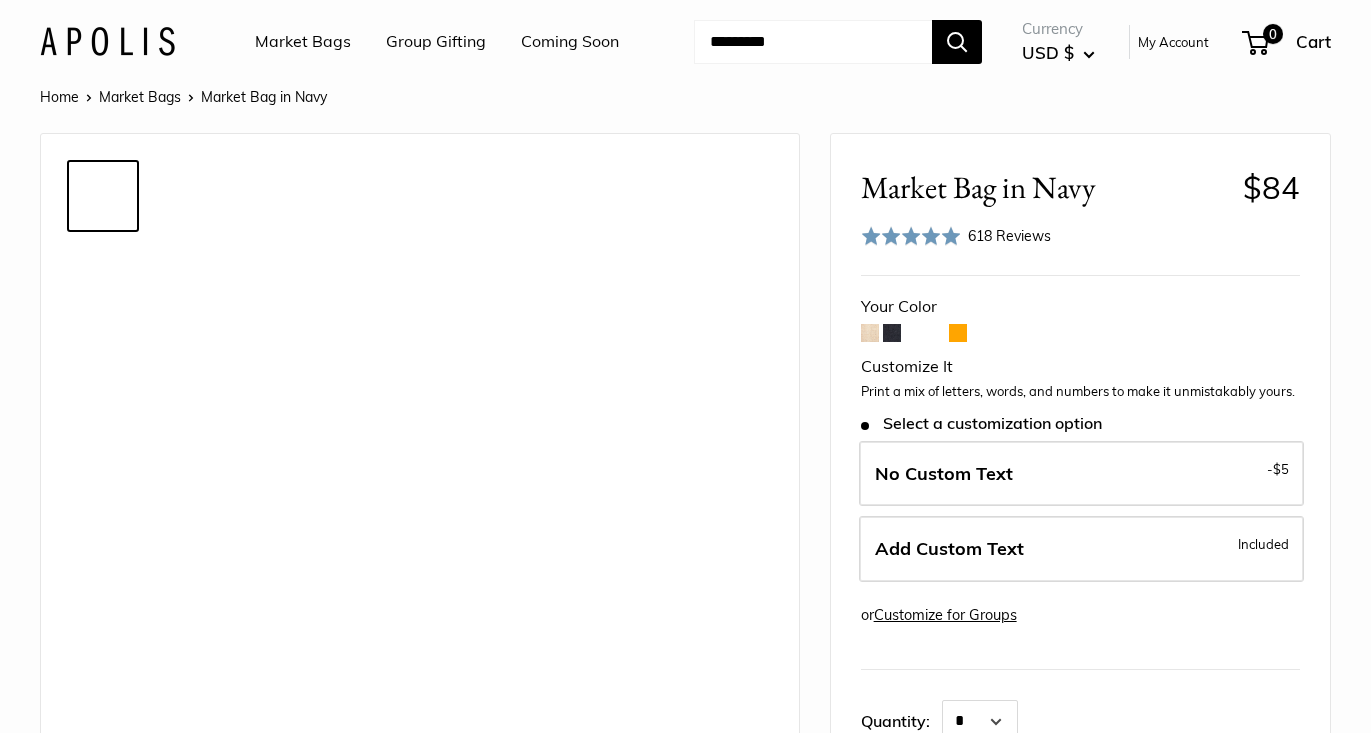 scroll, scrollTop: 0, scrollLeft: 0, axis: both 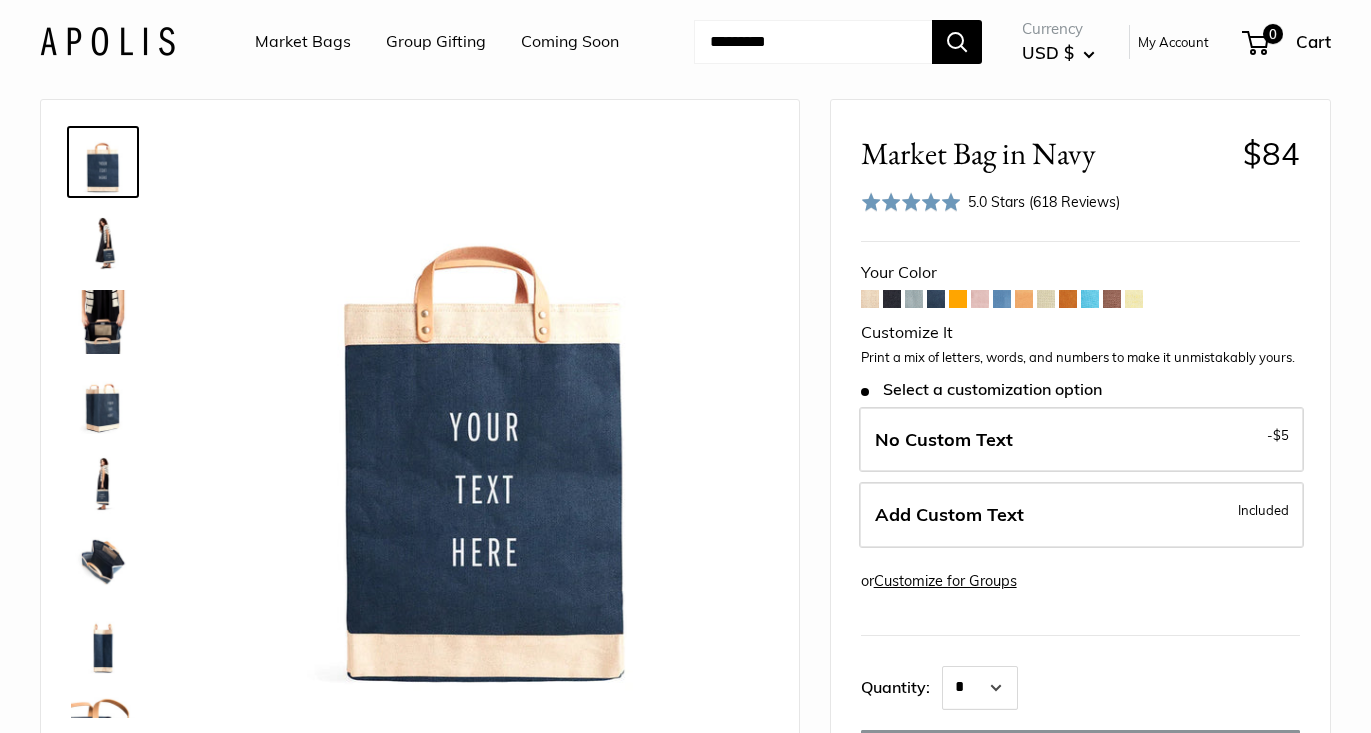 click at bounding box center [958, 299] 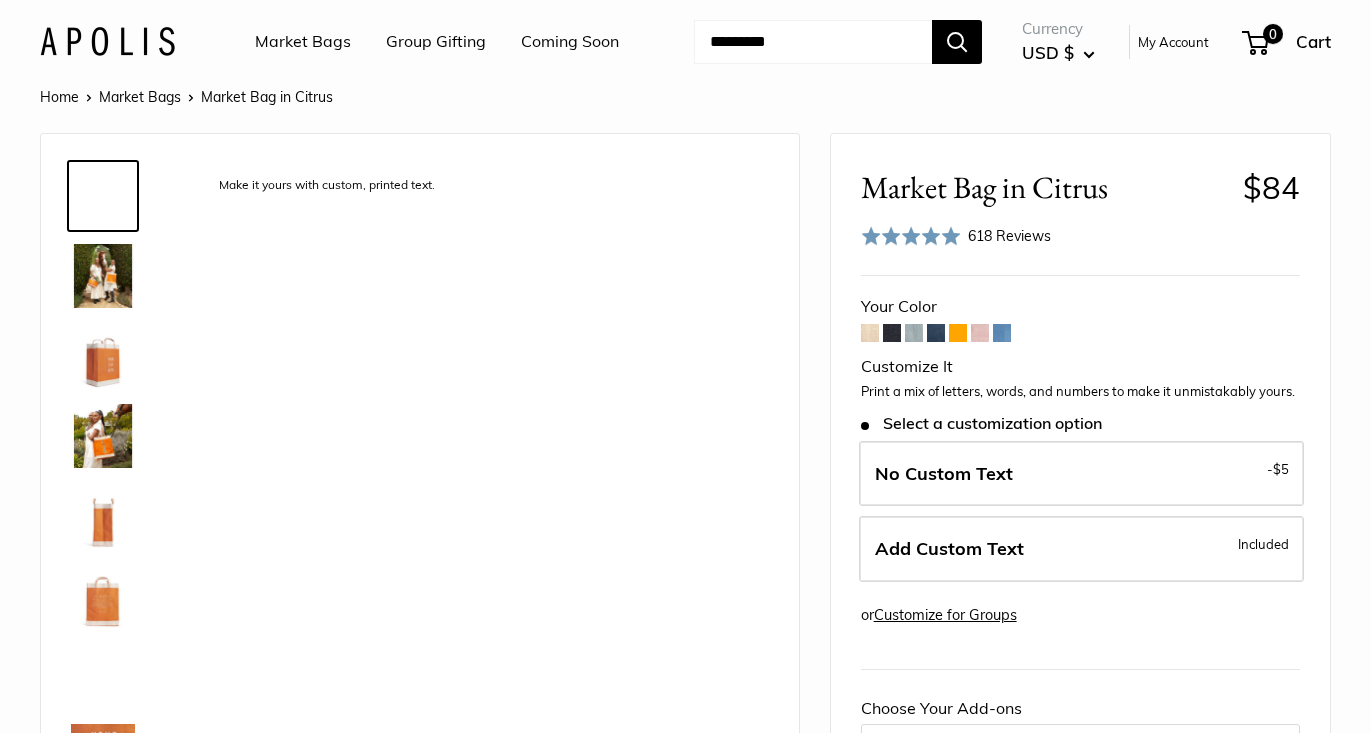 scroll, scrollTop: 56, scrollLeft: 0, axis: vertical 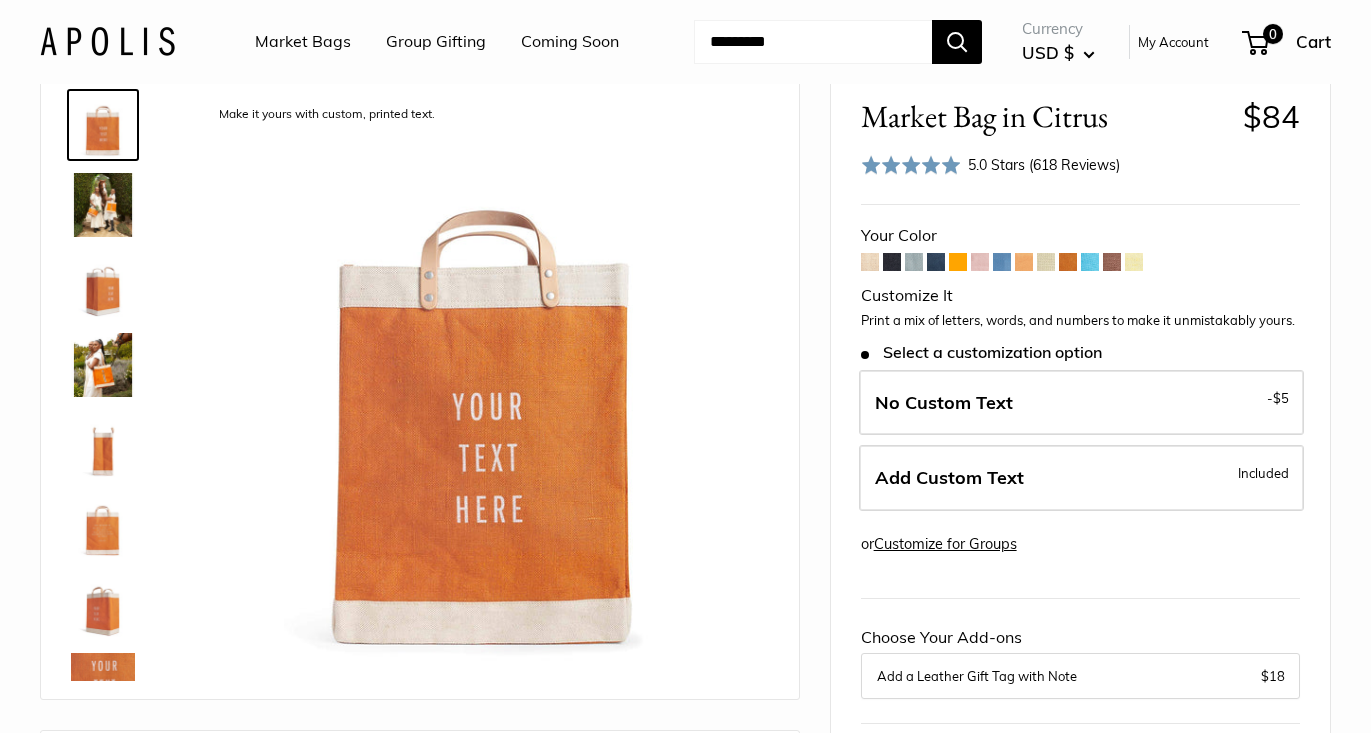 click at bounding box center (980, 262) 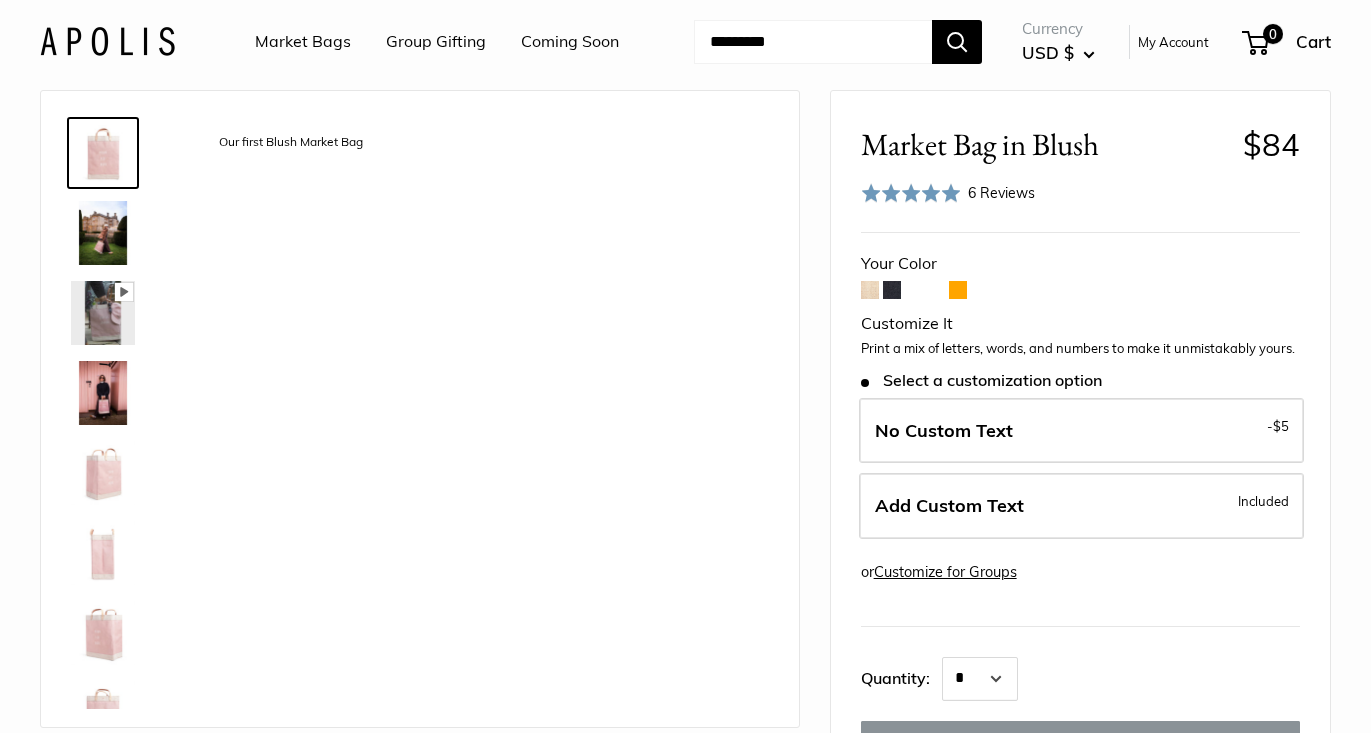 scroll, scrollTop: 43, scrollLeft: 0, axis: vertical 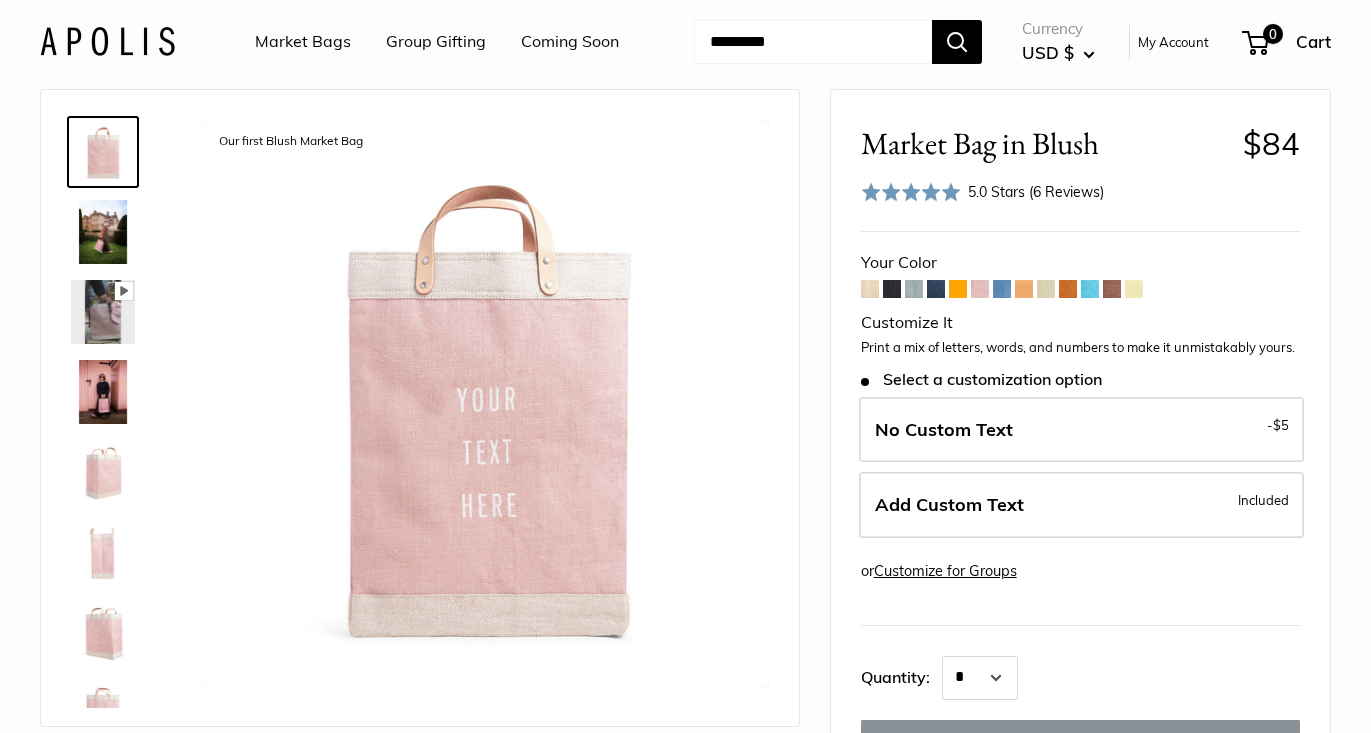 click at bounding box center [1002, 289] 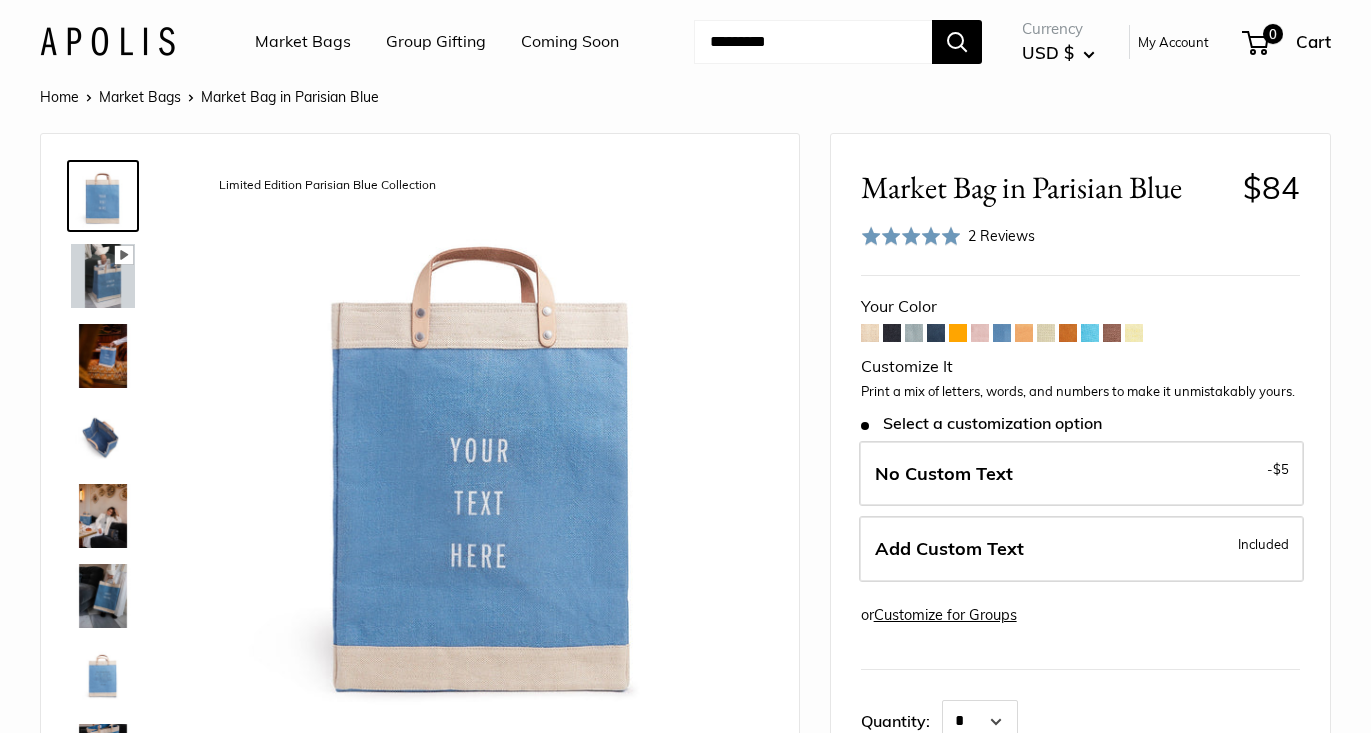scroll, scrollTop: 19, scrollLeft: 0, axis: vertical 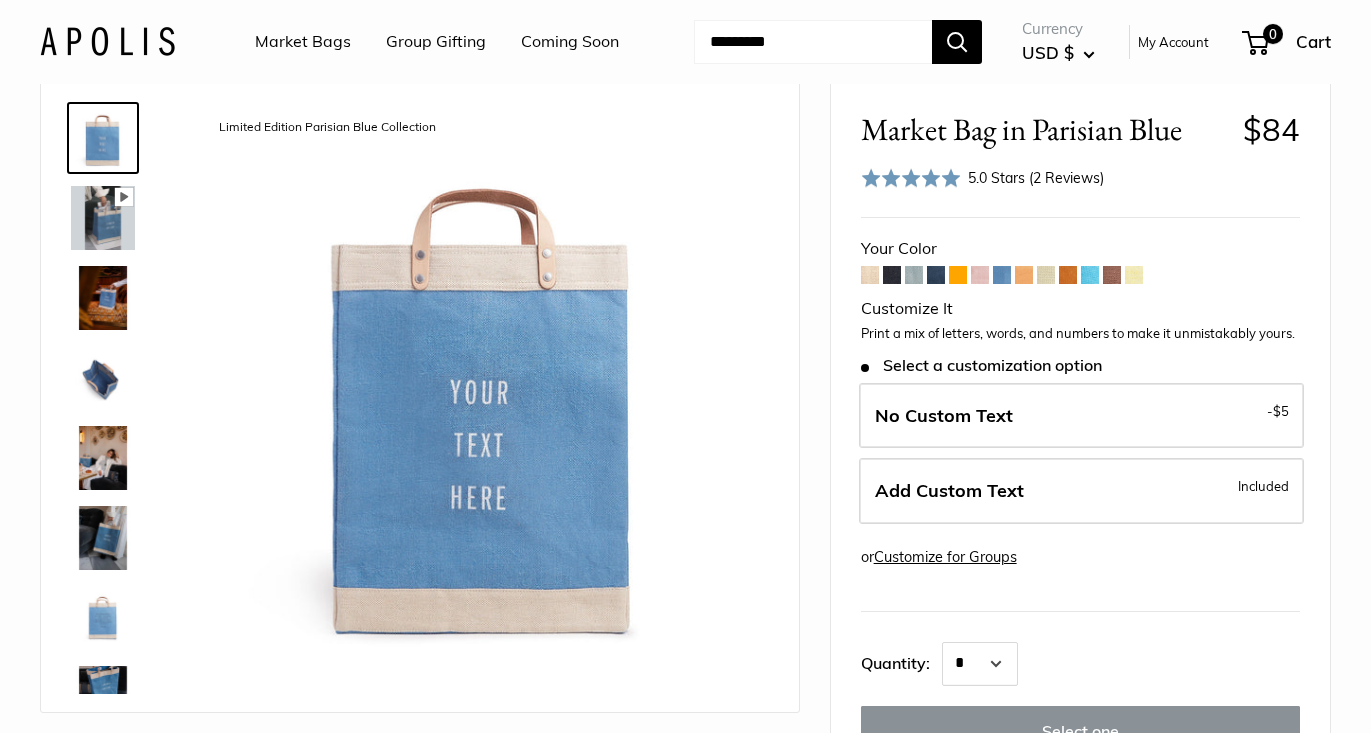 click at bounding box center [103, 218] 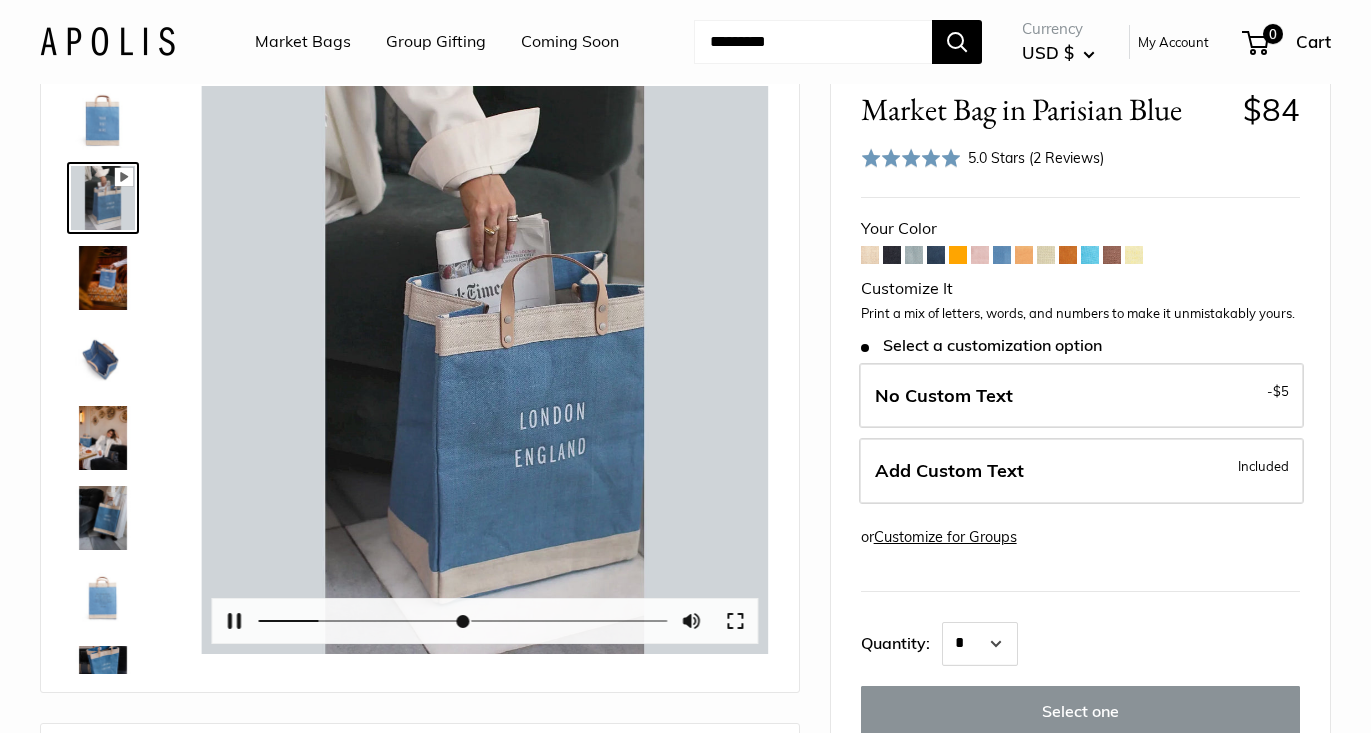 scroll, scrollTop: 80, scrollLeft: 0, axis: vertical 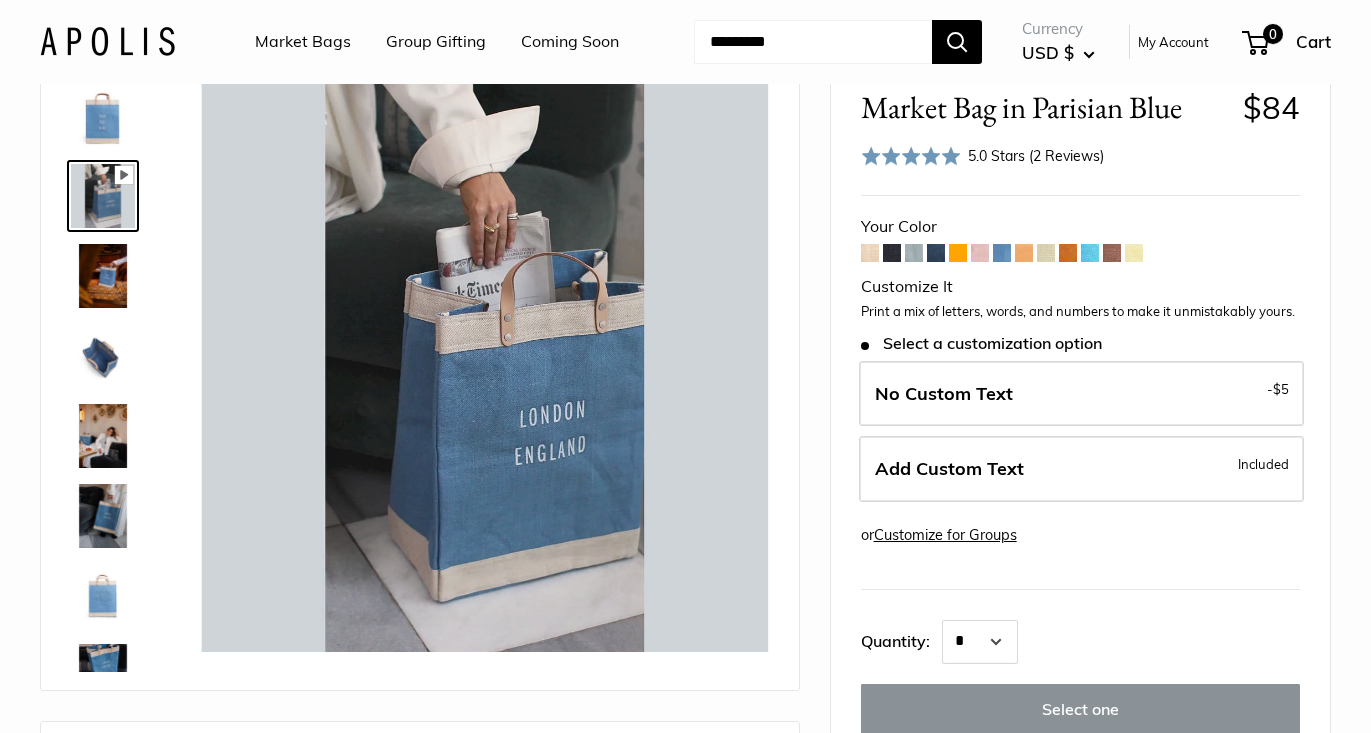 type on "*****" 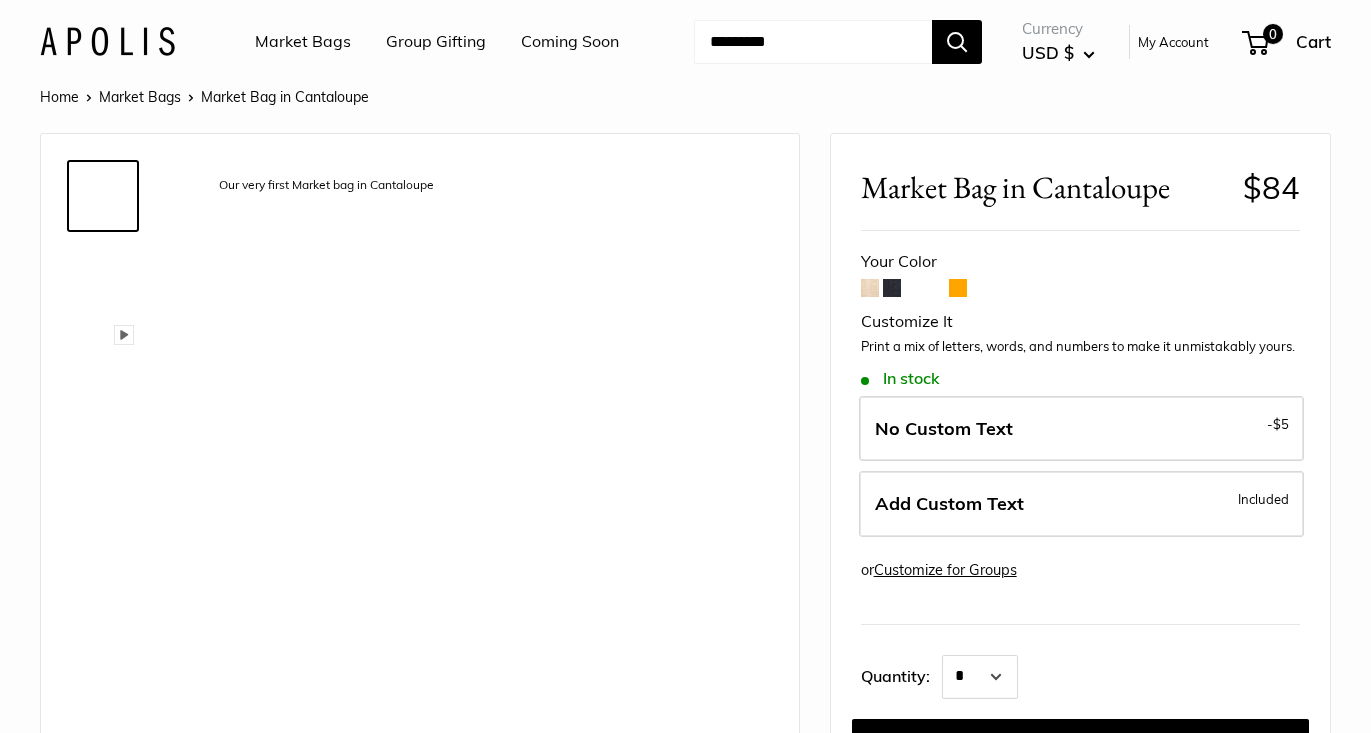 scroll, scrollTop: 0, scrollLeft: 0, axis: both 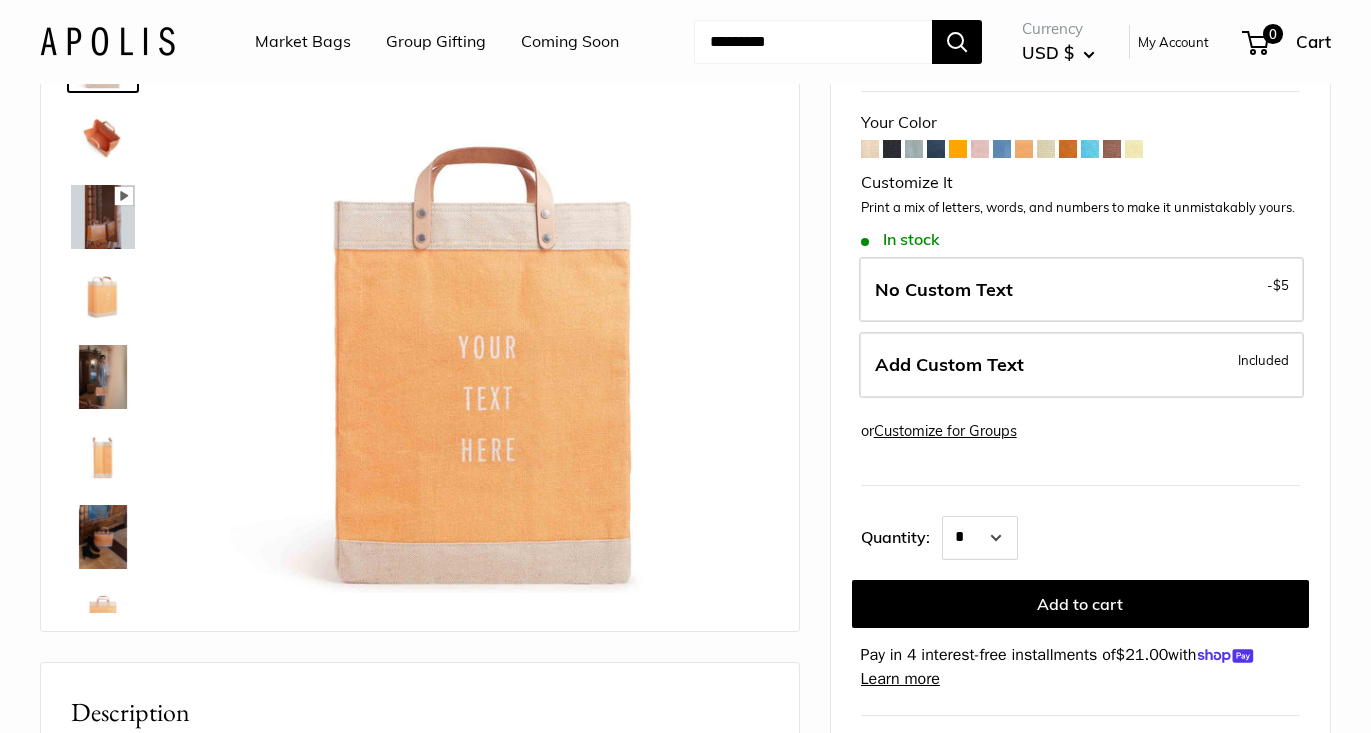click at bounding box center [1046, 149] 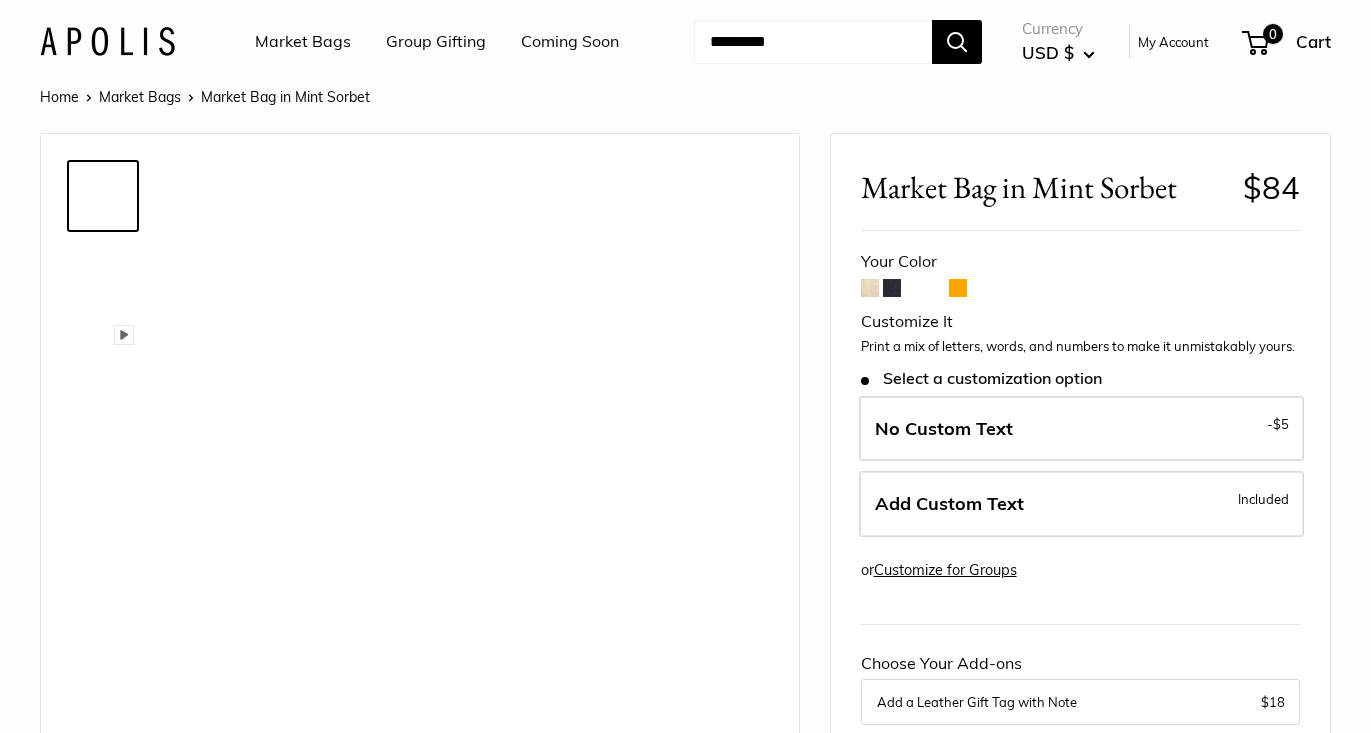 scroll, scrollTop: 0, scrollLeft: 0, axis: both 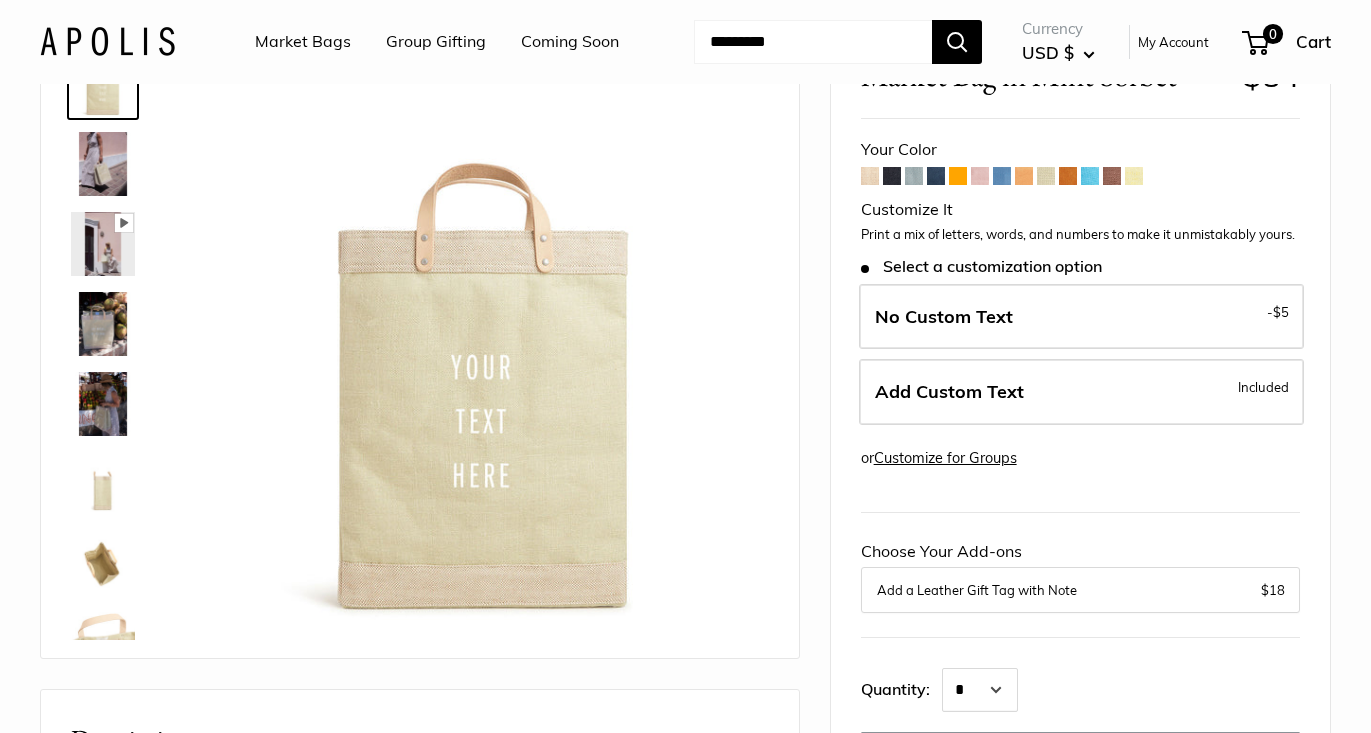 click at bounding box center (103, 164) 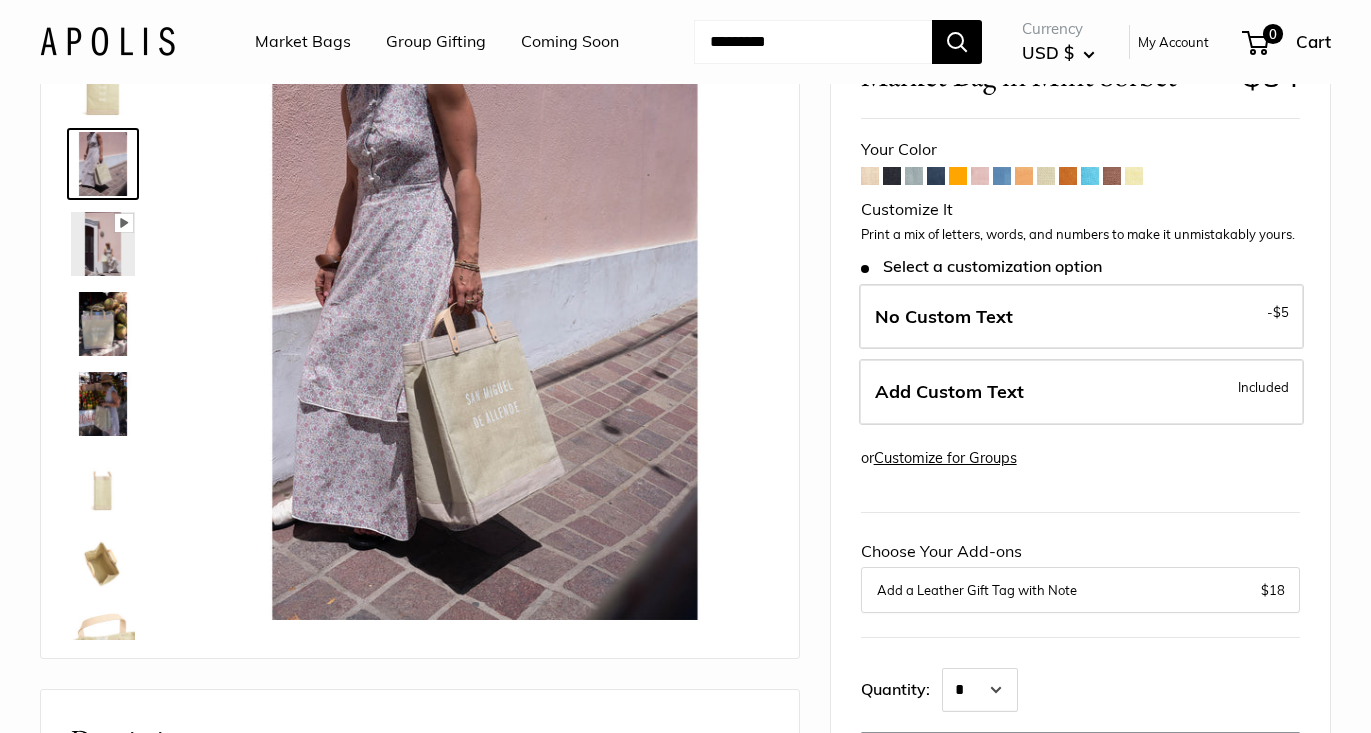 click at bounding box center (103, 244) 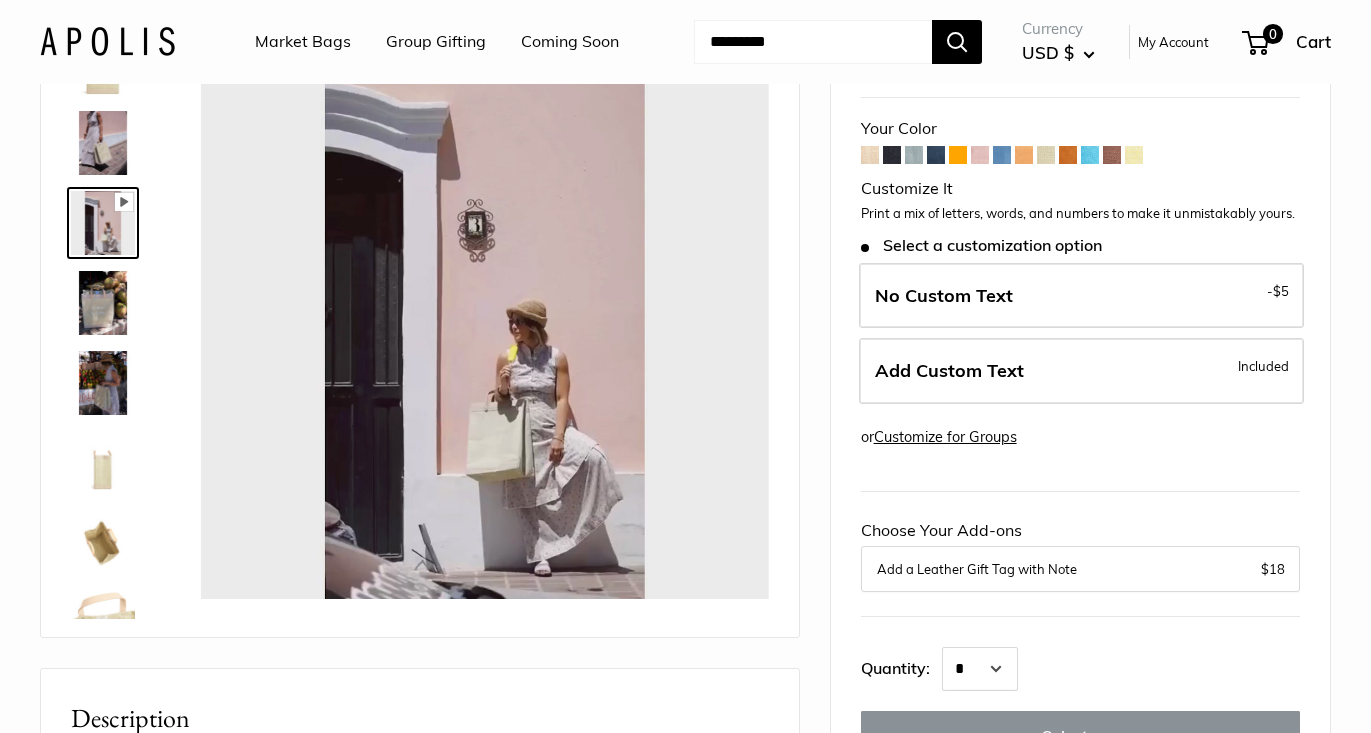 scroll, scrollTop: 131, scrollLeft: 0, axis: vertical 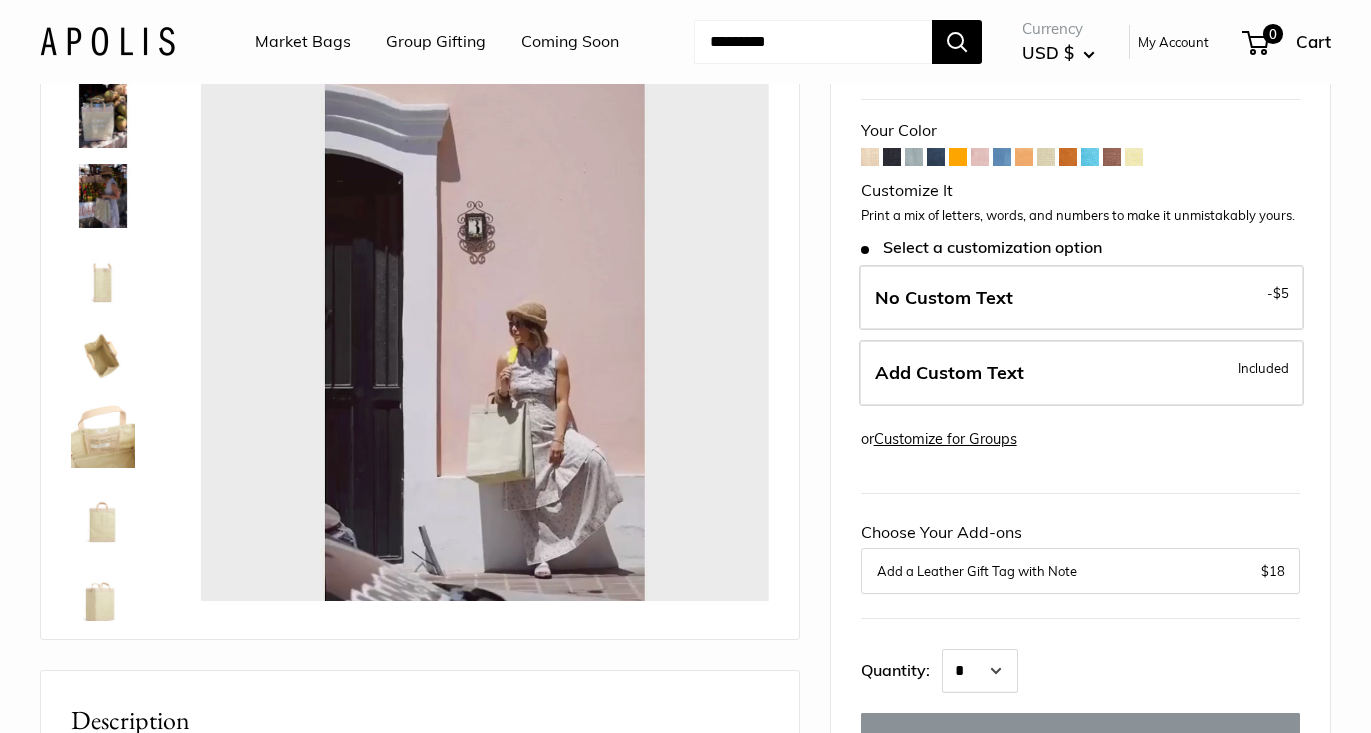 click at bounding box center [103, 436] 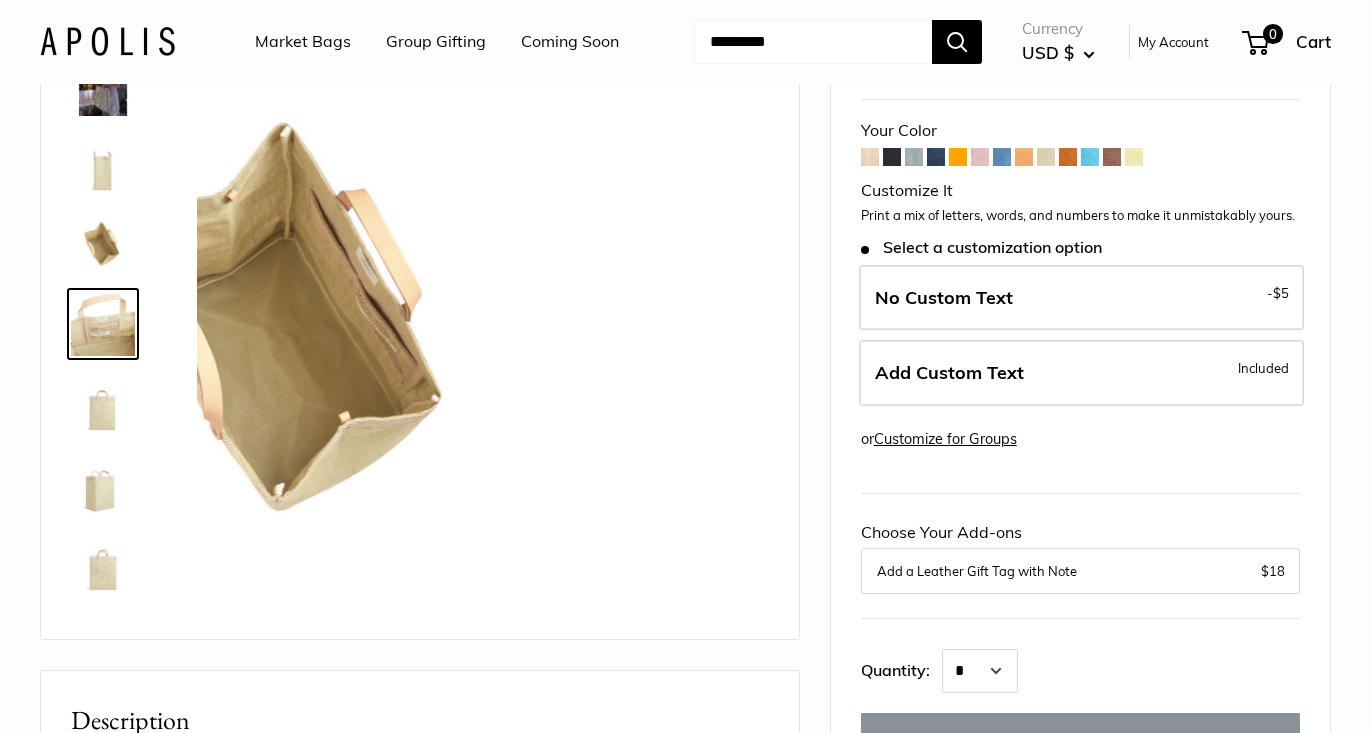 scroll, scrollTop: 302, scrollLeft: 0, axis: vertical 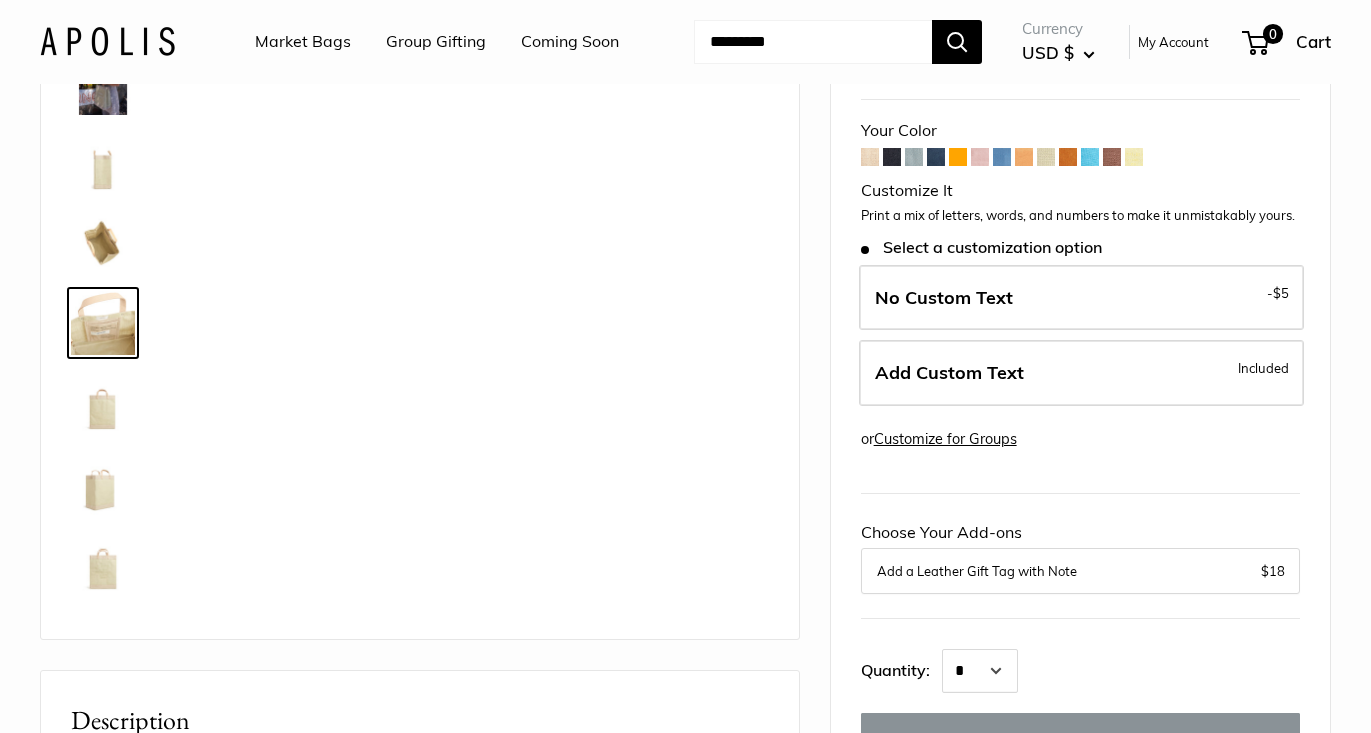 type on "*****" 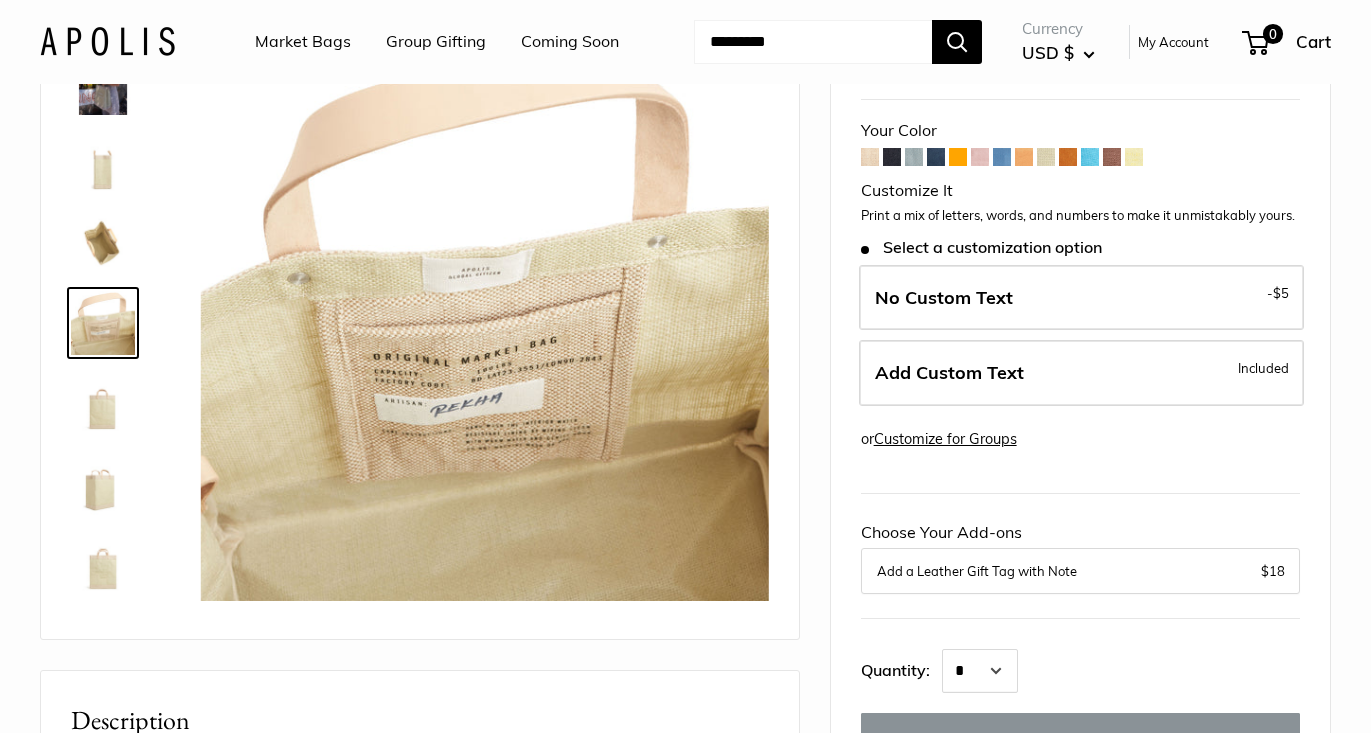 click at bounding box center [103, 403] 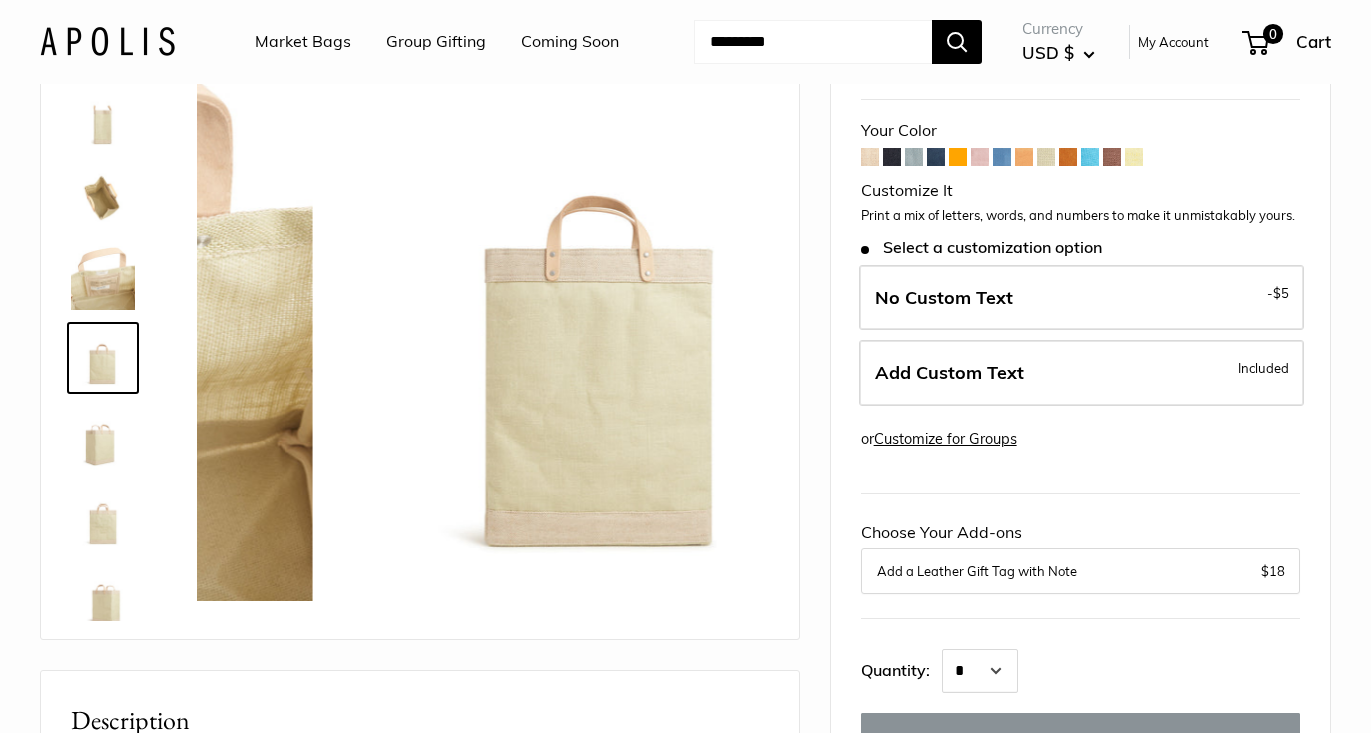scroll, scrollTop: 368, scrollLeft: 0, axis: vertical 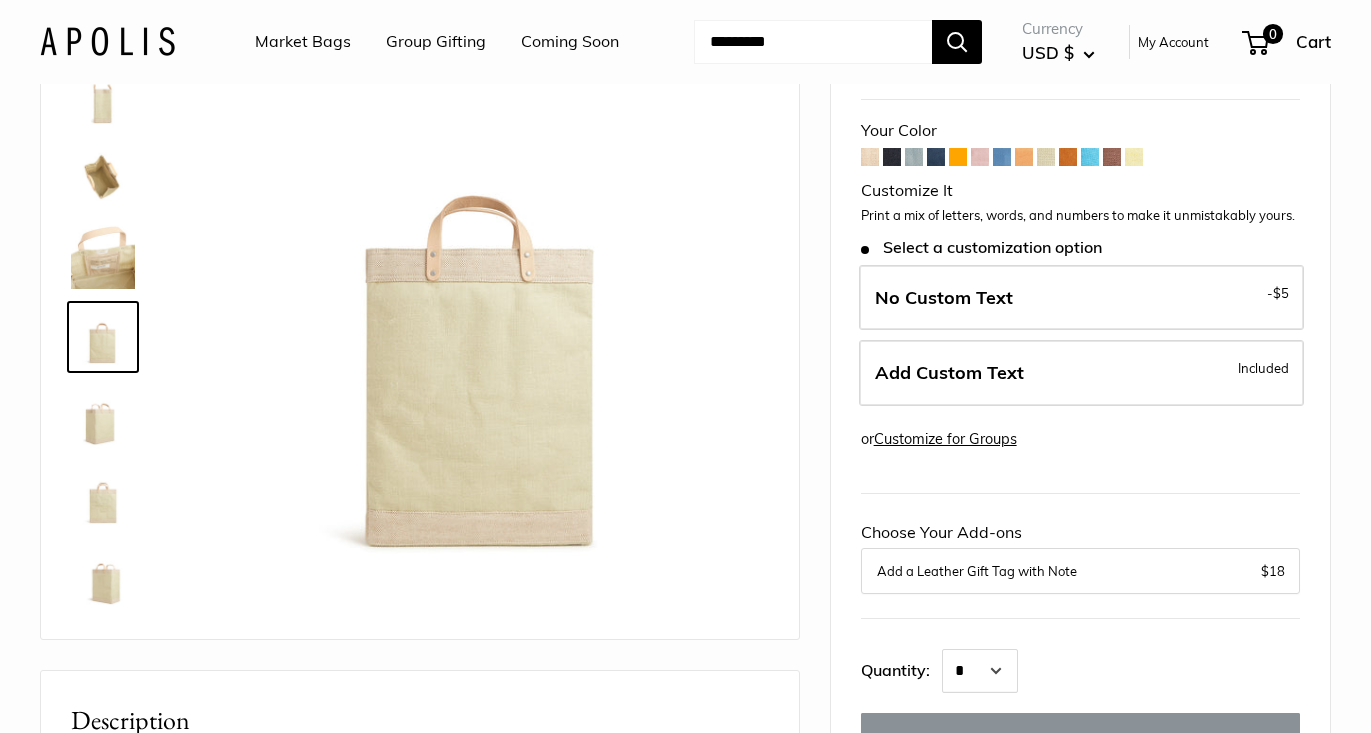click at bounding box center [103, 417] 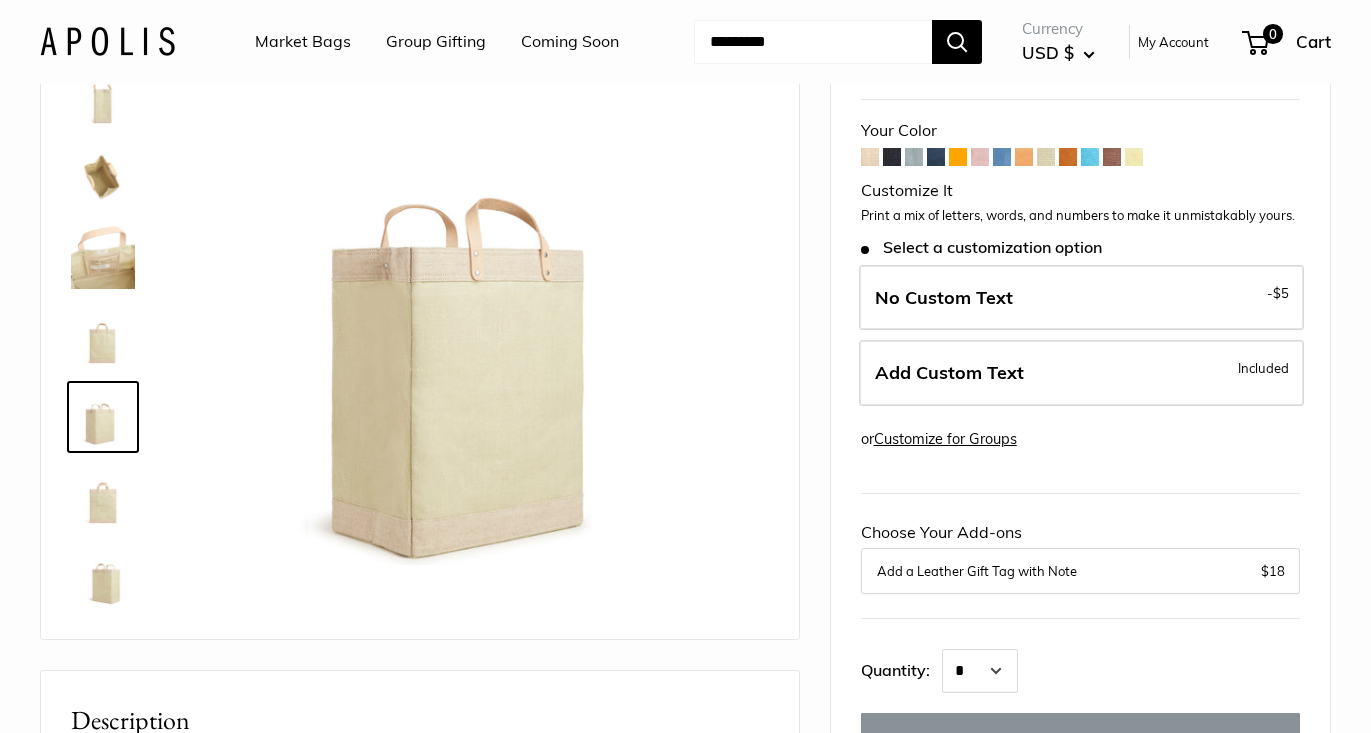 click at bounding box center (103, 497) 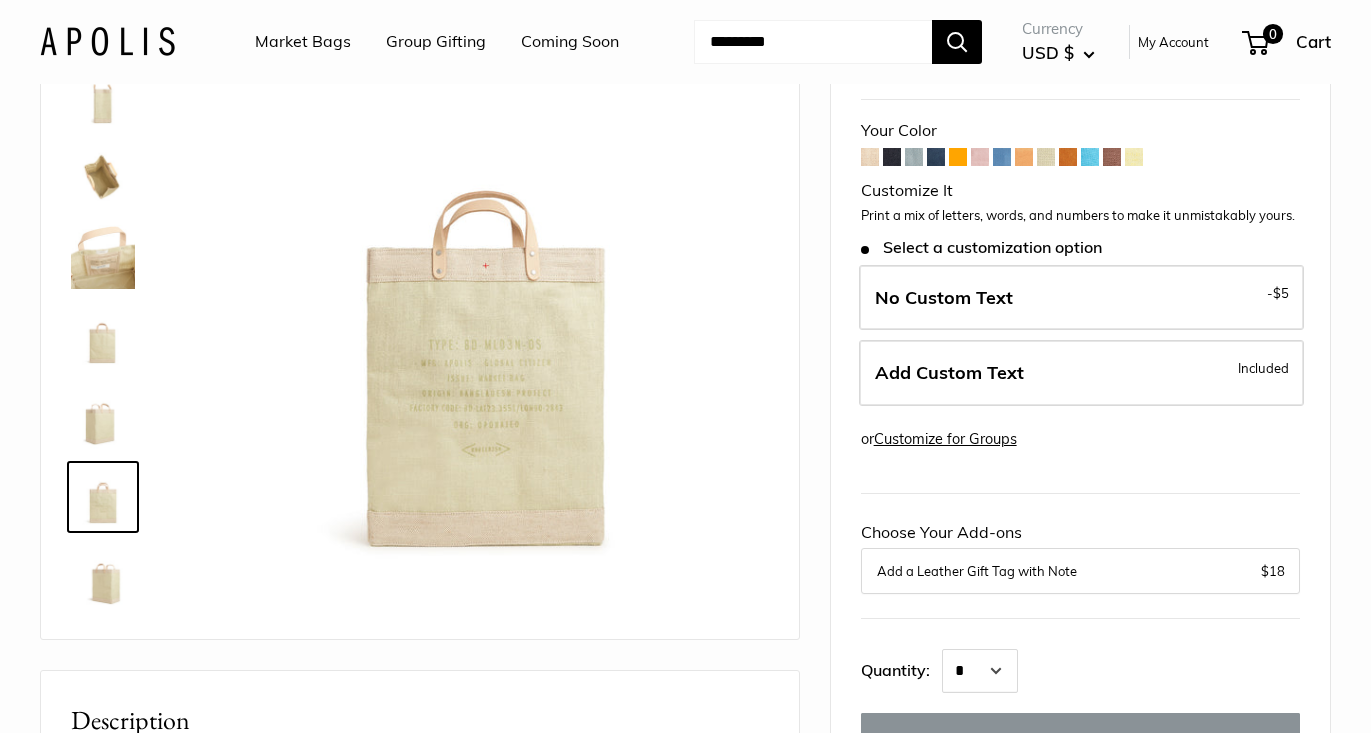 click at bounding box center [103, 577] 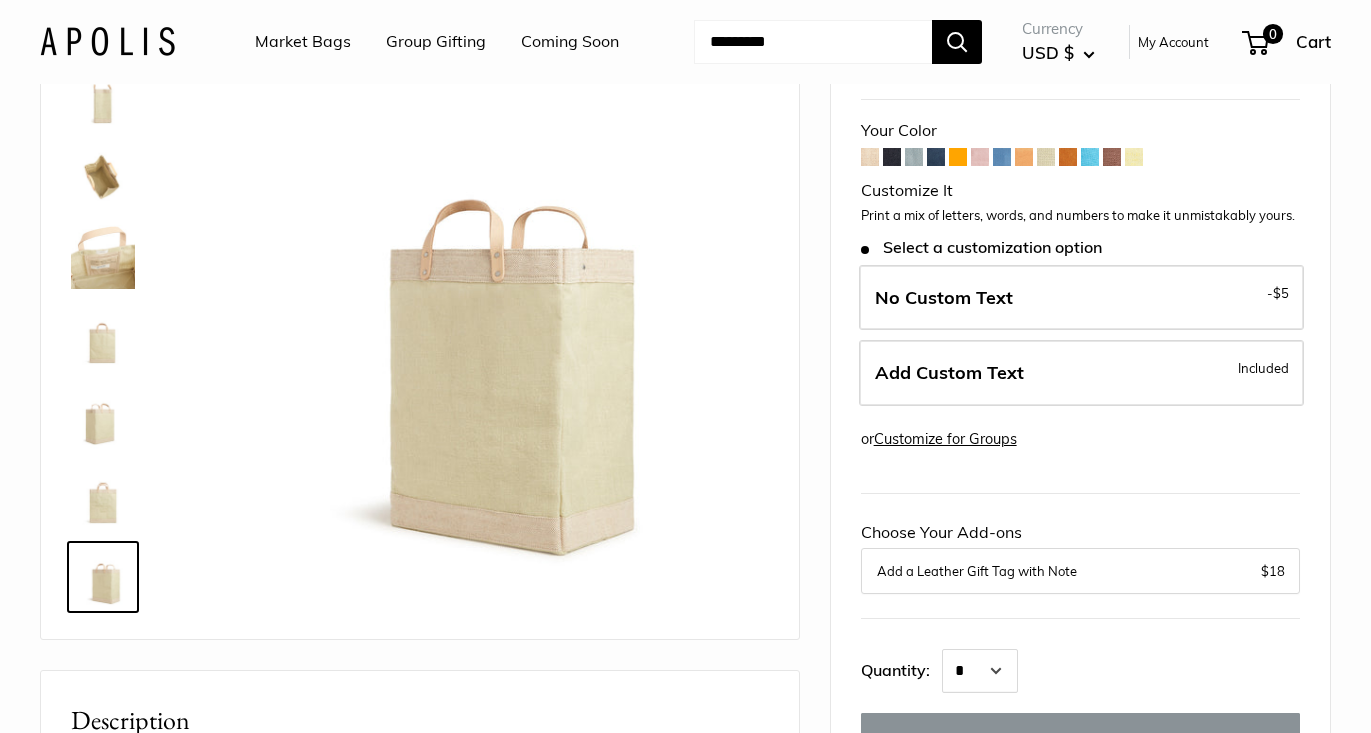 click at bounding box center [1090, 157] 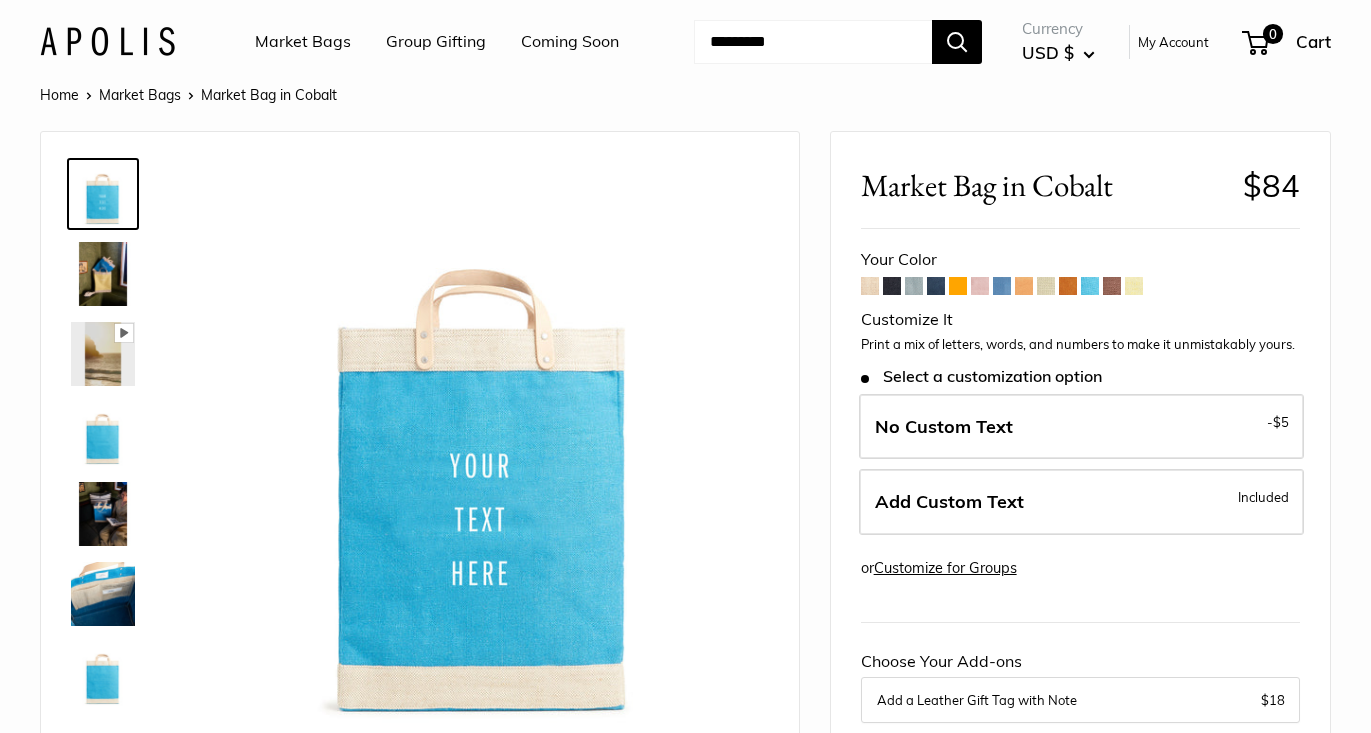 scroll, scrollTop: 34, scrollLeft: 0, axis: vertical 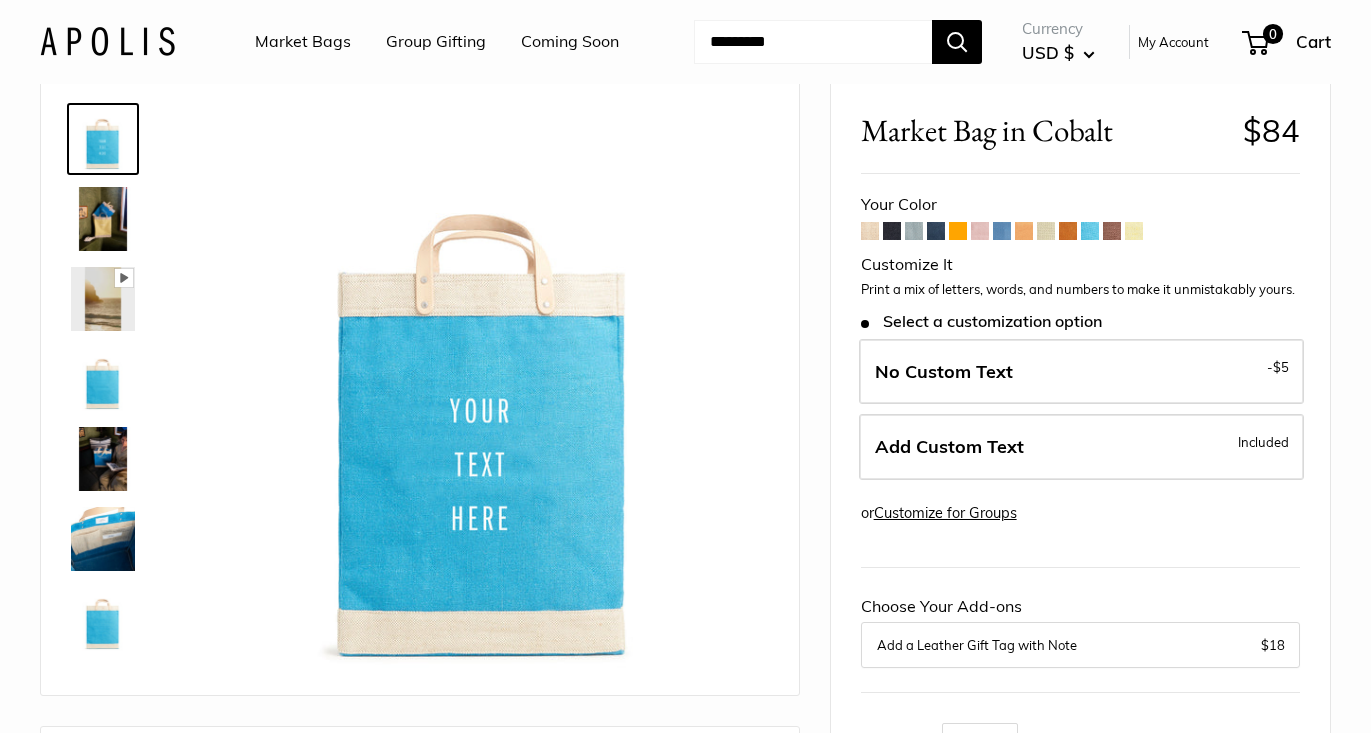 click at bounding box center (1134, 231) 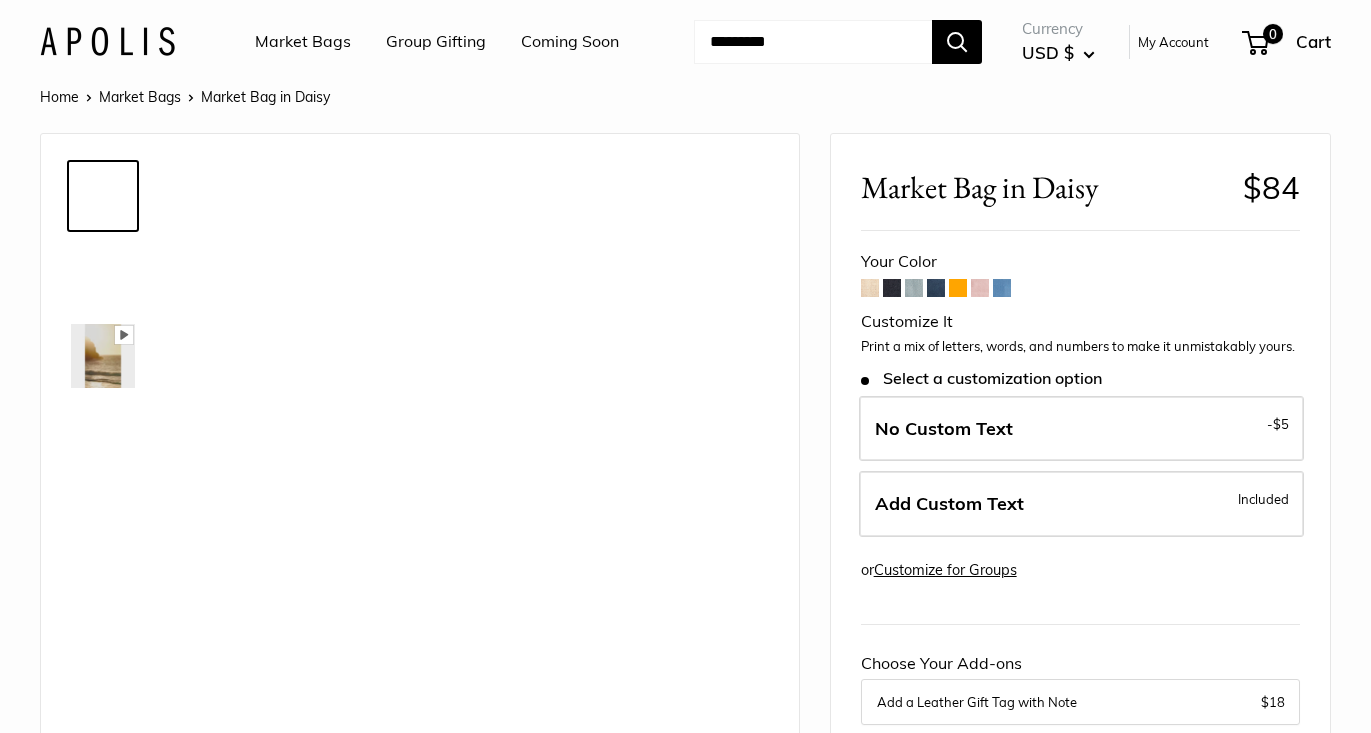 scroll, scrollTop: 0, scrollLeft: 0, axis: both 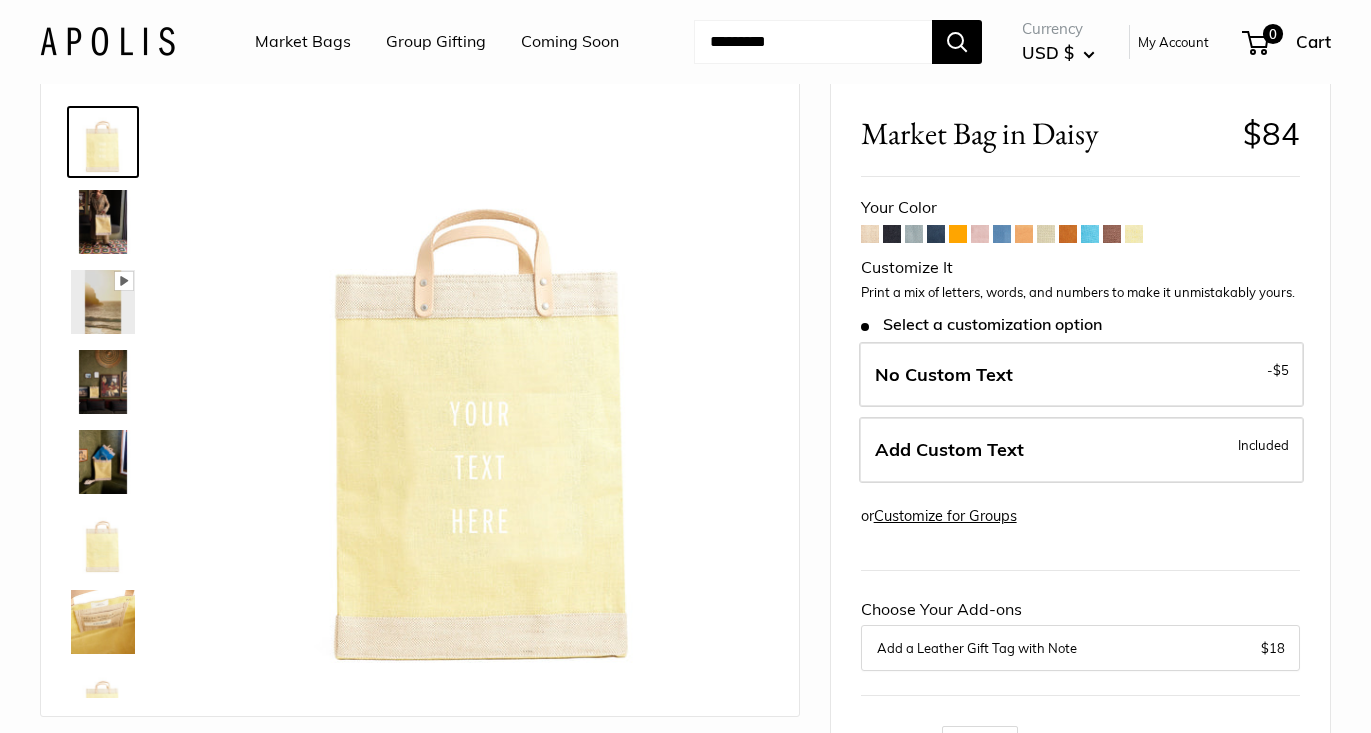 click at bounding box center [103, 222] 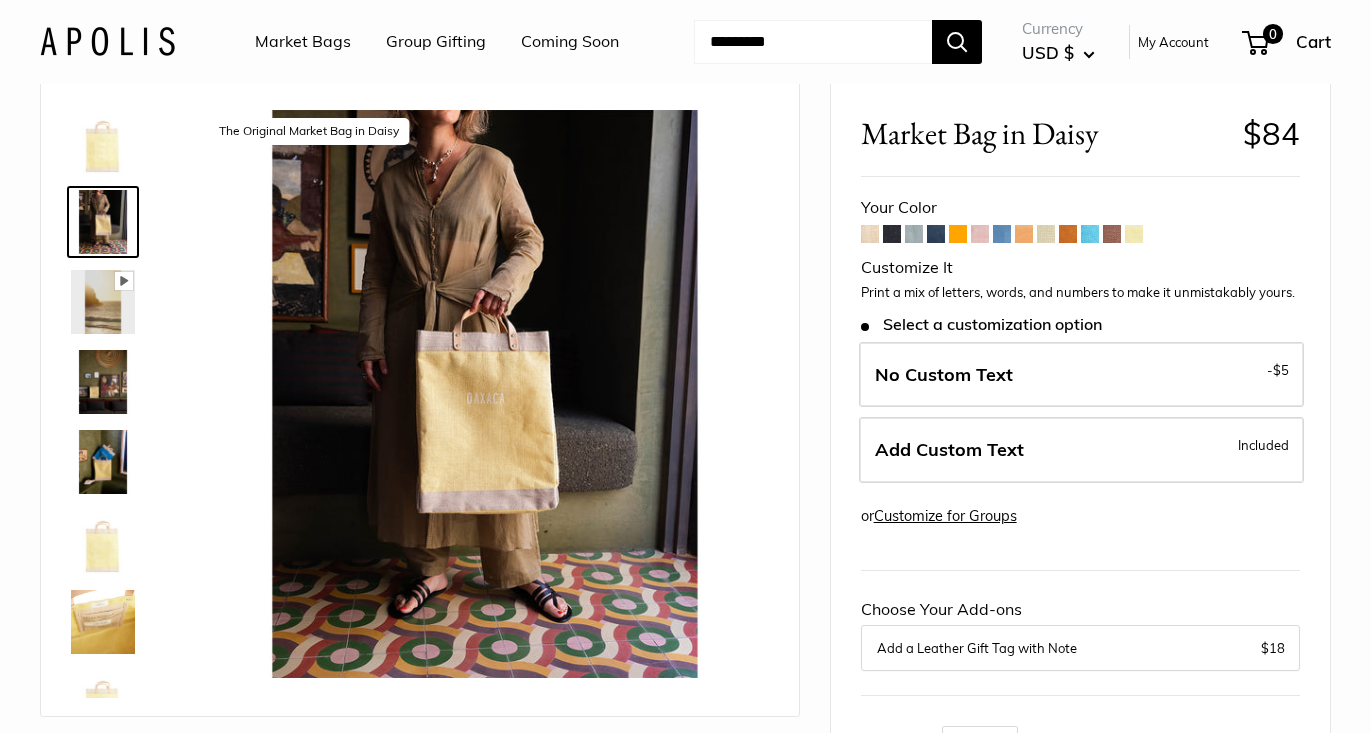 click at bounding box center [103, 302] 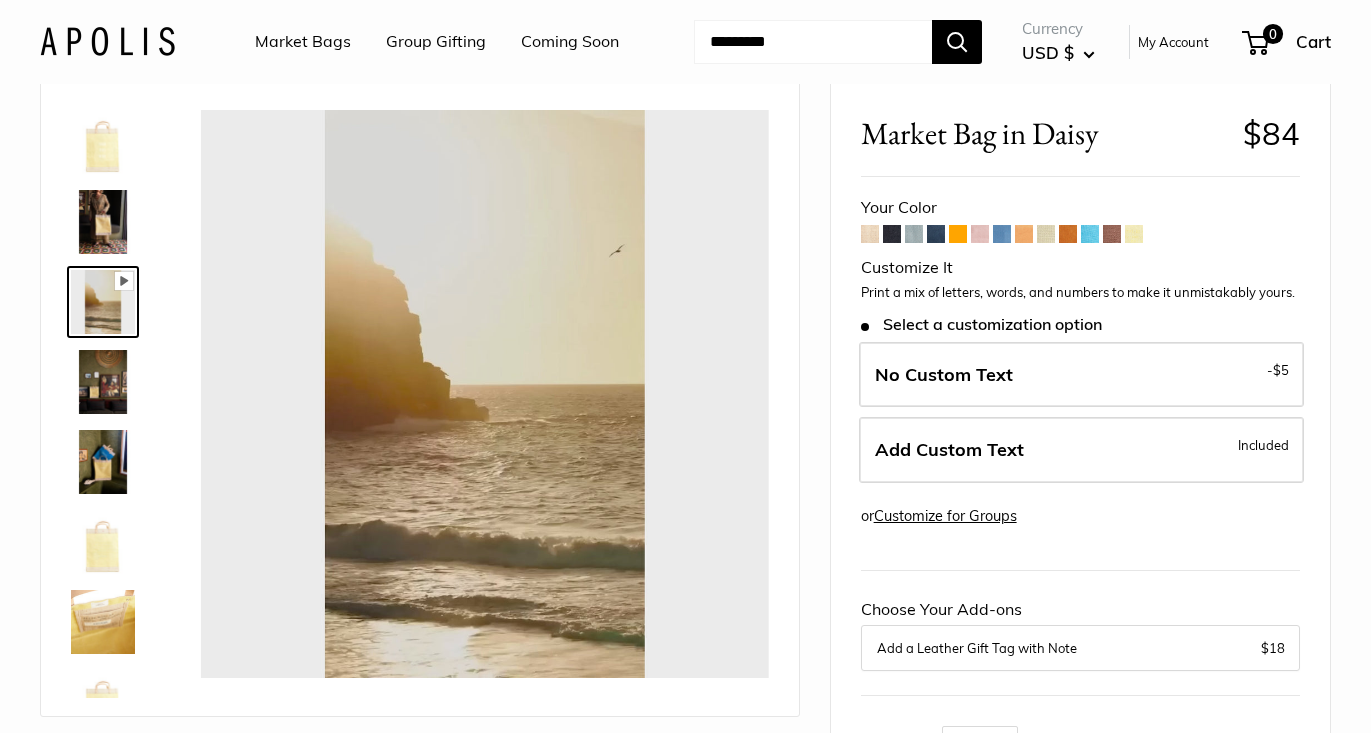 type on "*" 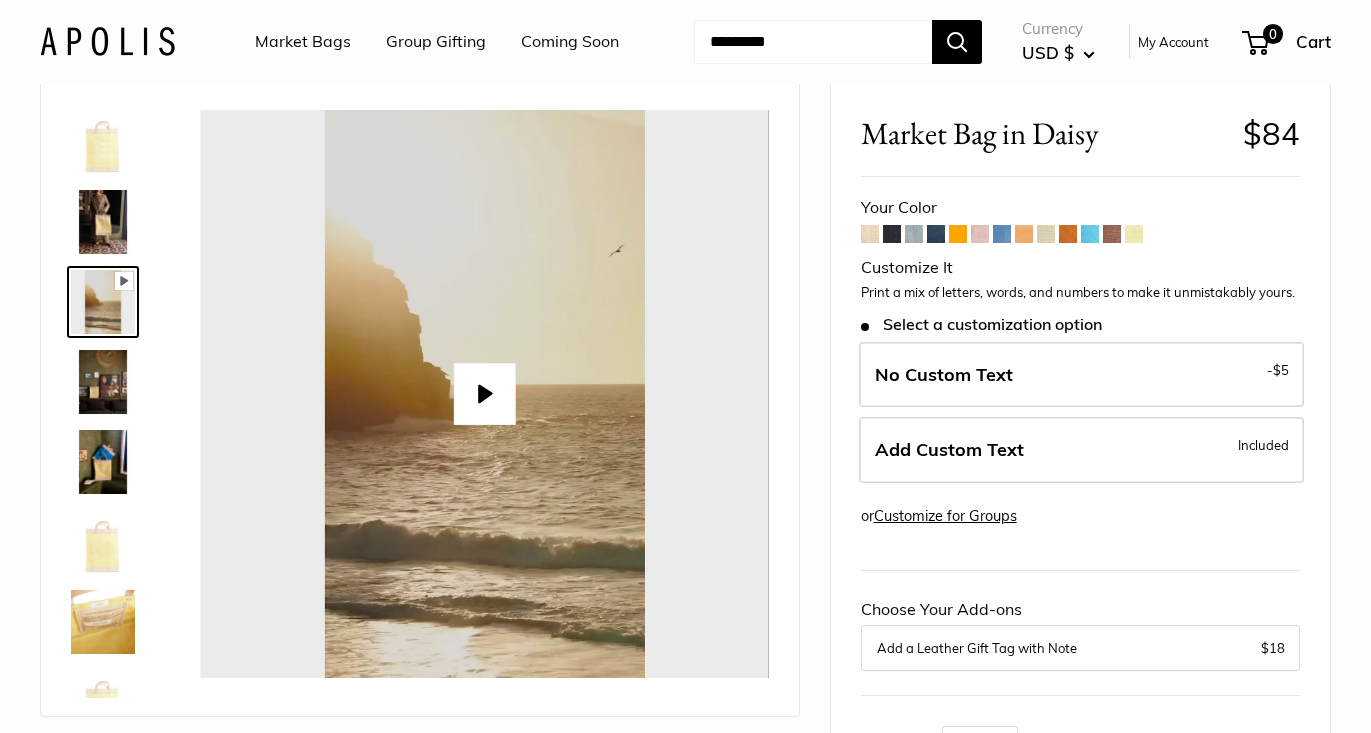 click at bounding box center (103, 382) 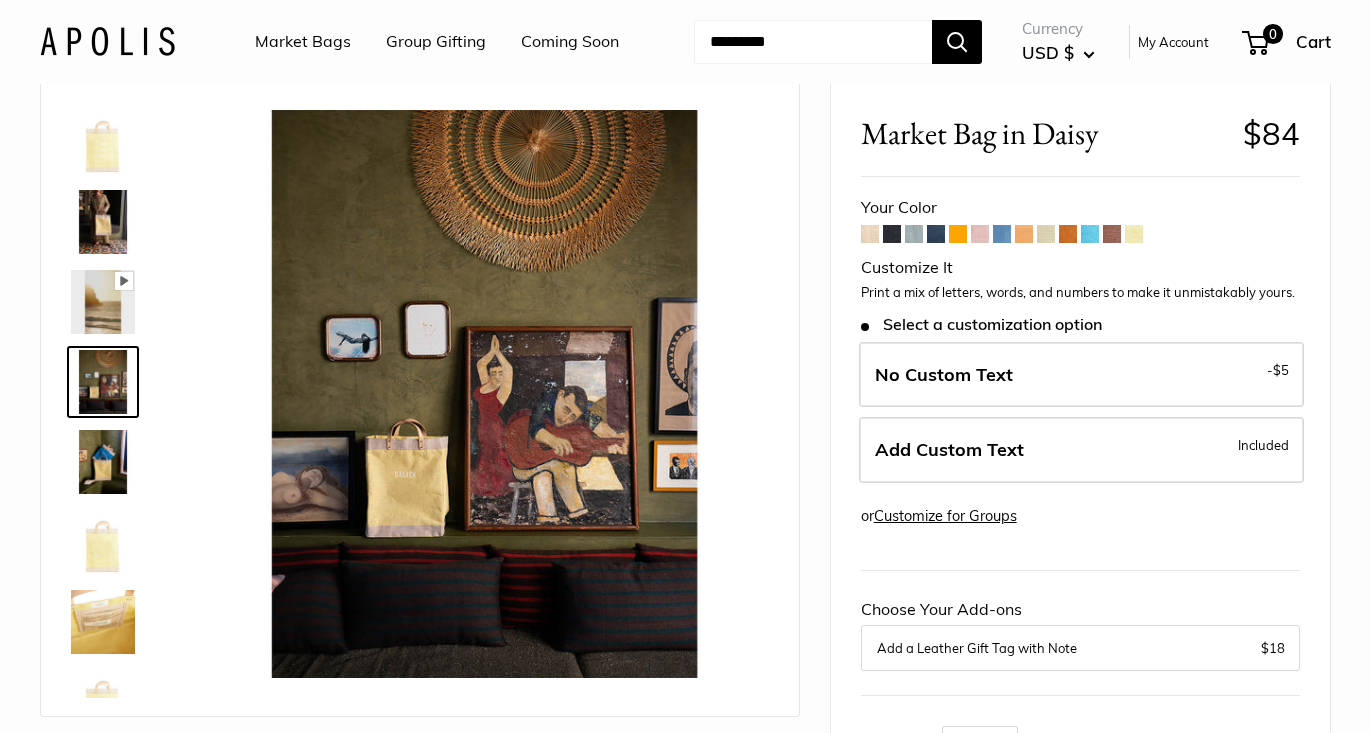 click at bounding box center (103, 462) 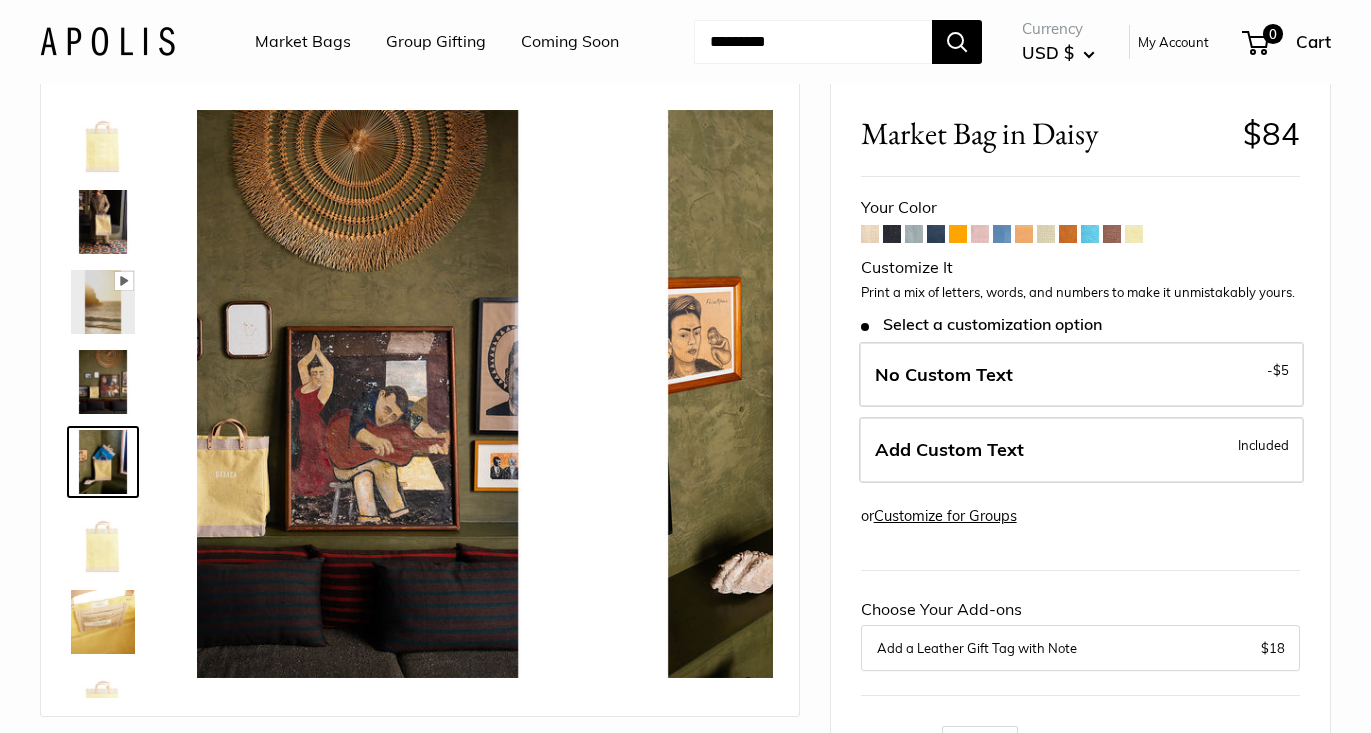 scroll, scrollTop: 48, scrollLeft: 0, axis: vertical 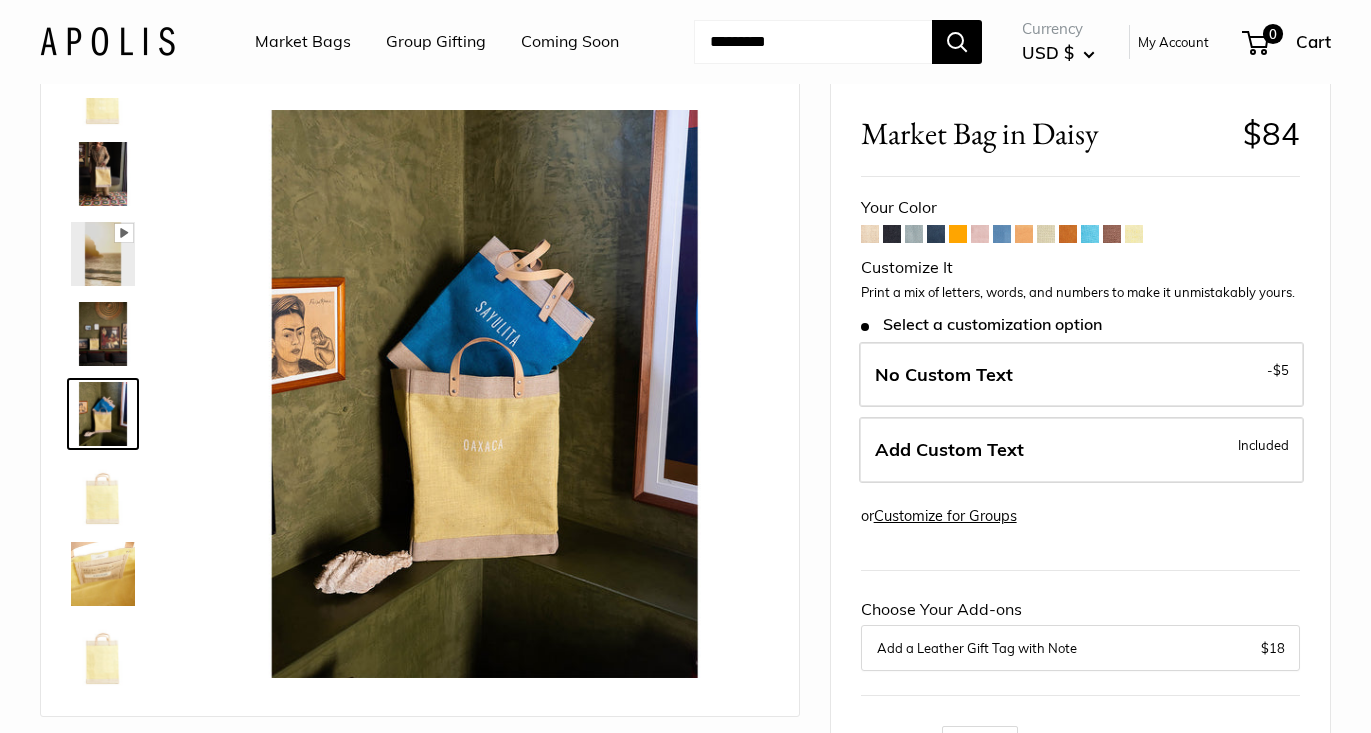 click at bounding box center [103, 494] 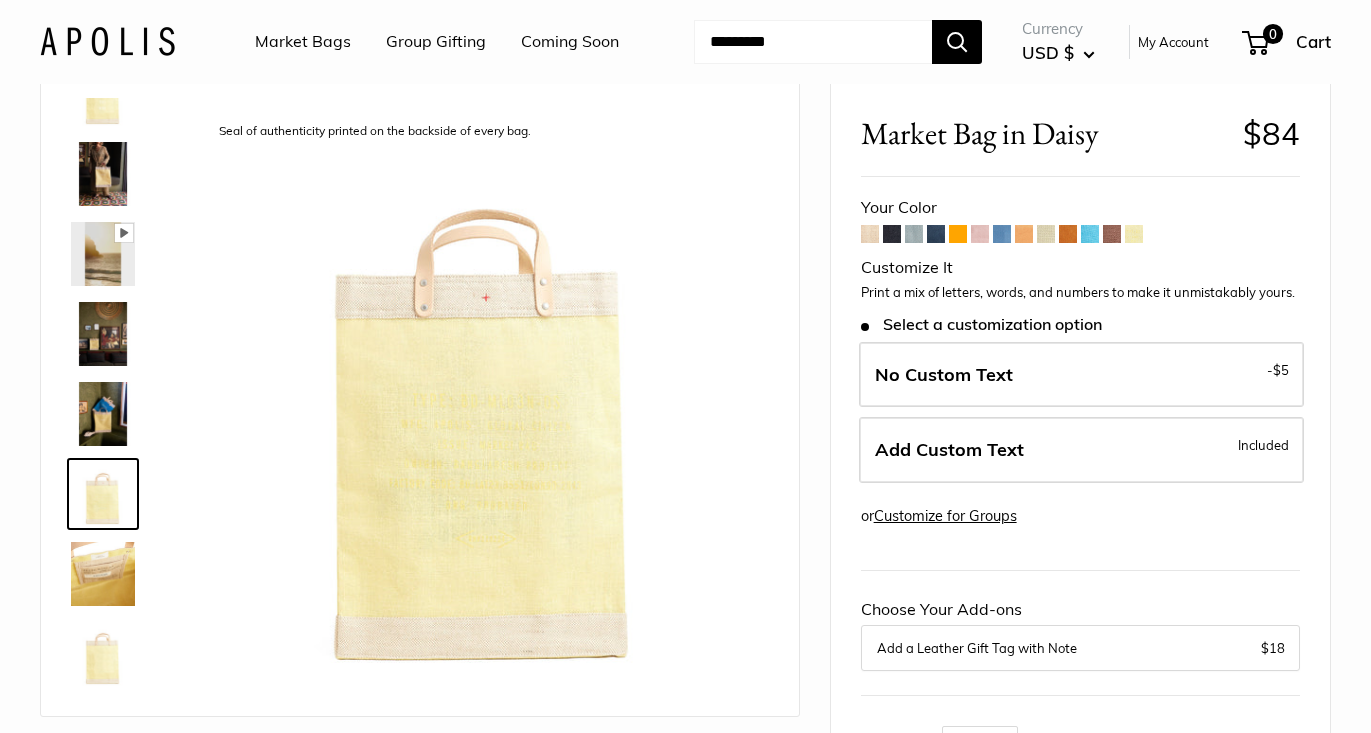 click at bounding box center (103, 574) 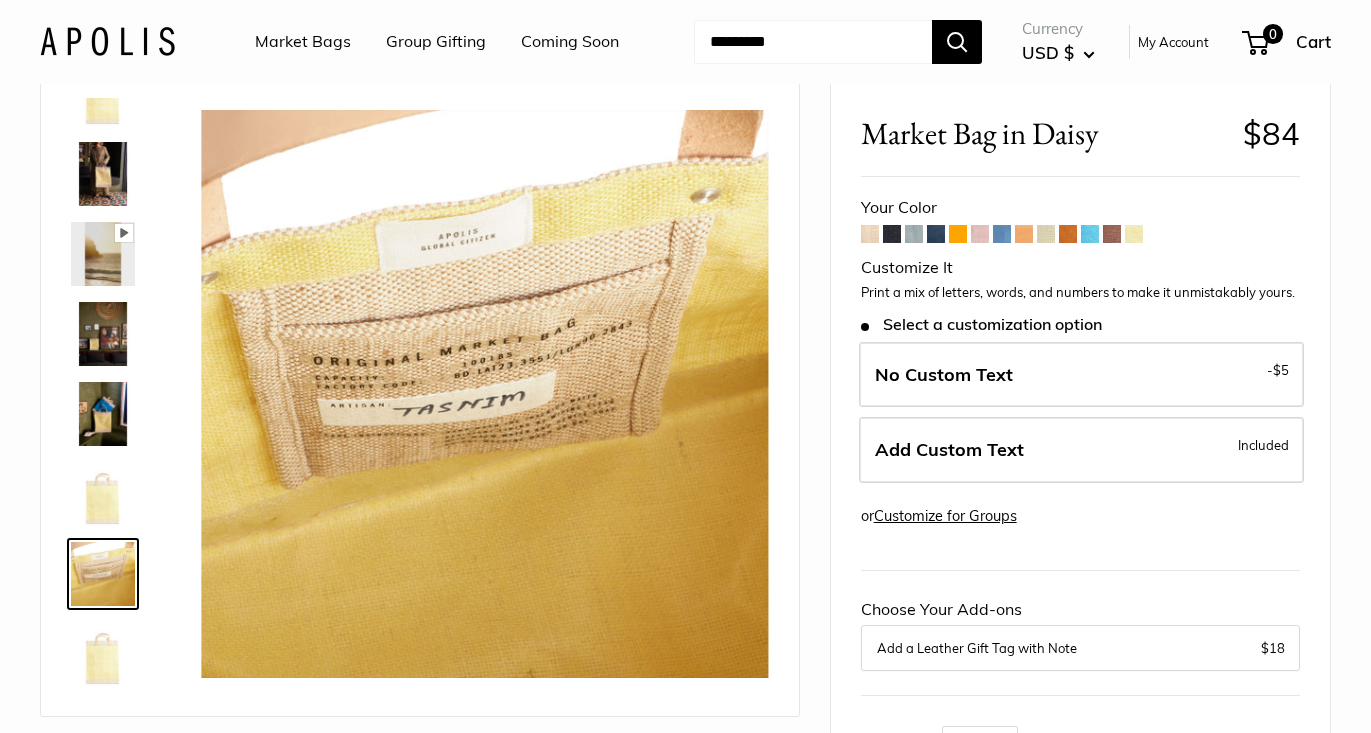 click at bounding box center [103, 654] 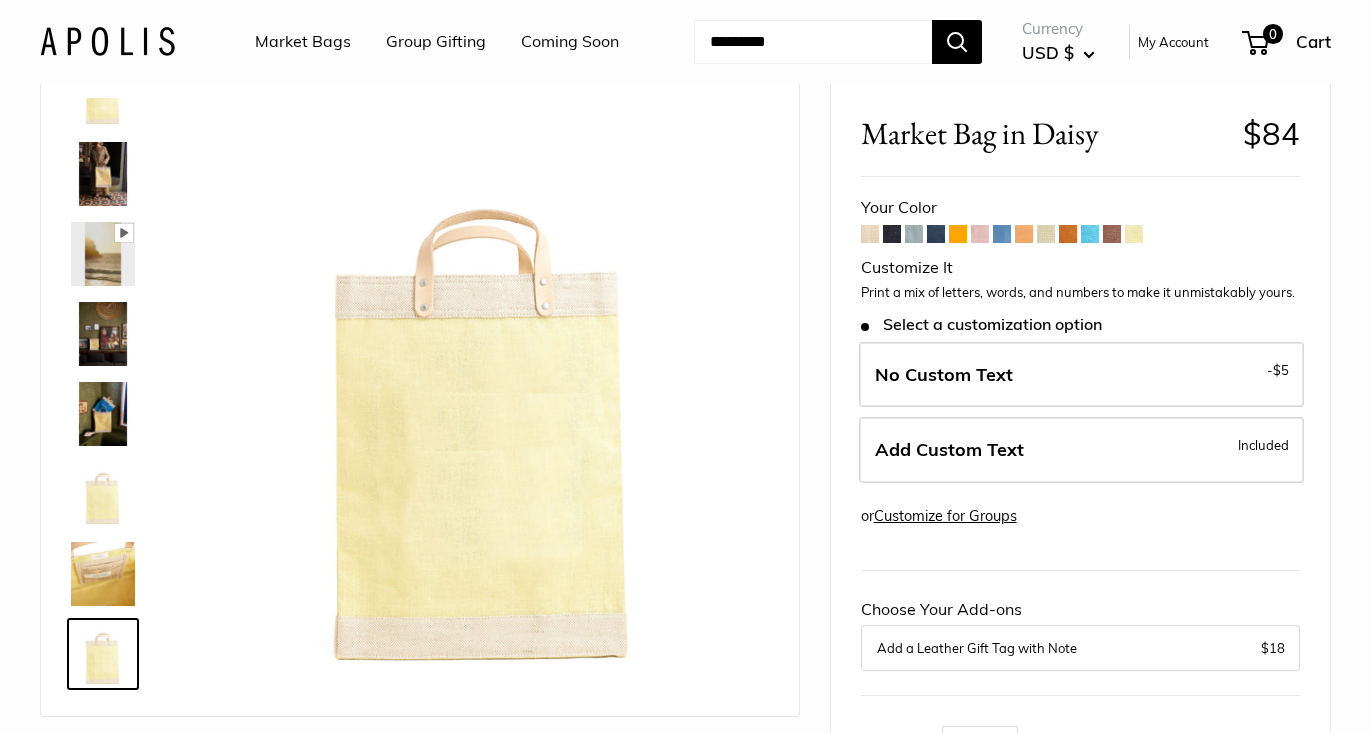 click at bounding box center (1046, 234) 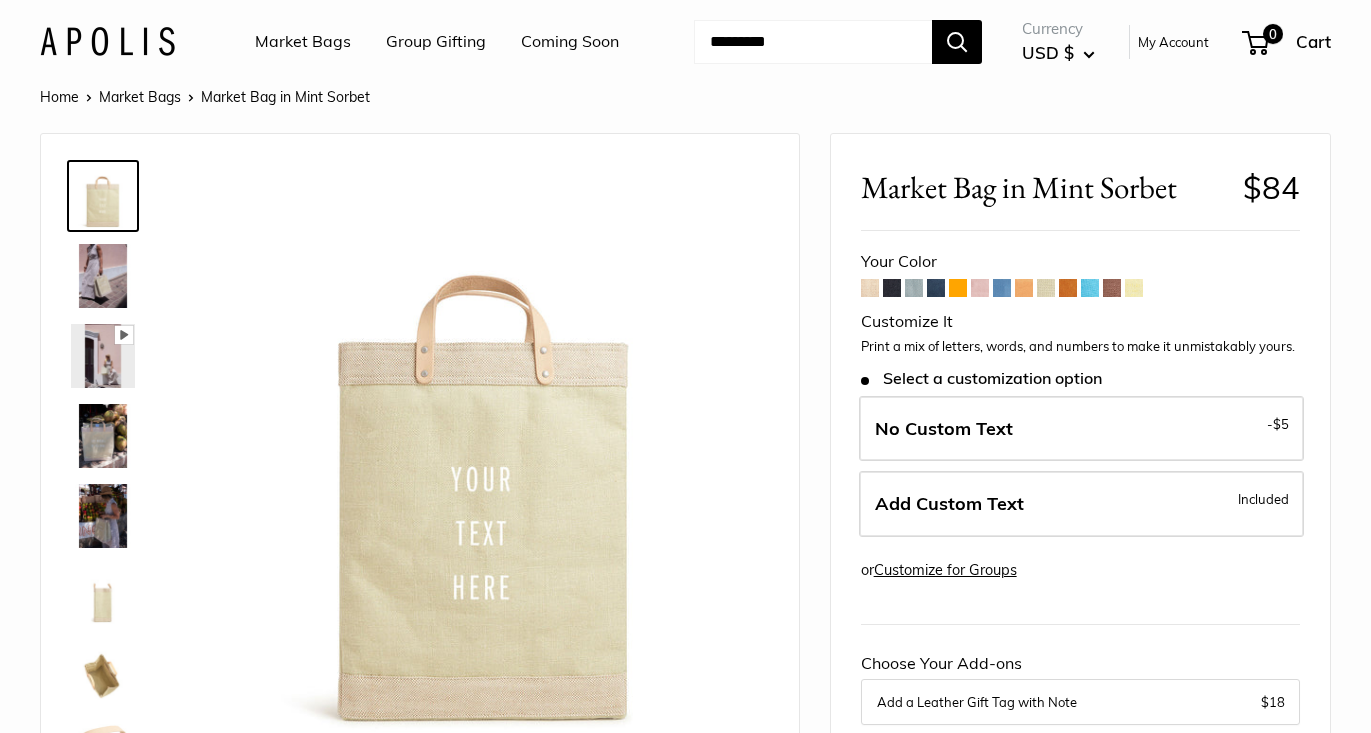 scroll, scrollTop: 0, scrollLeft: 0, axis: both 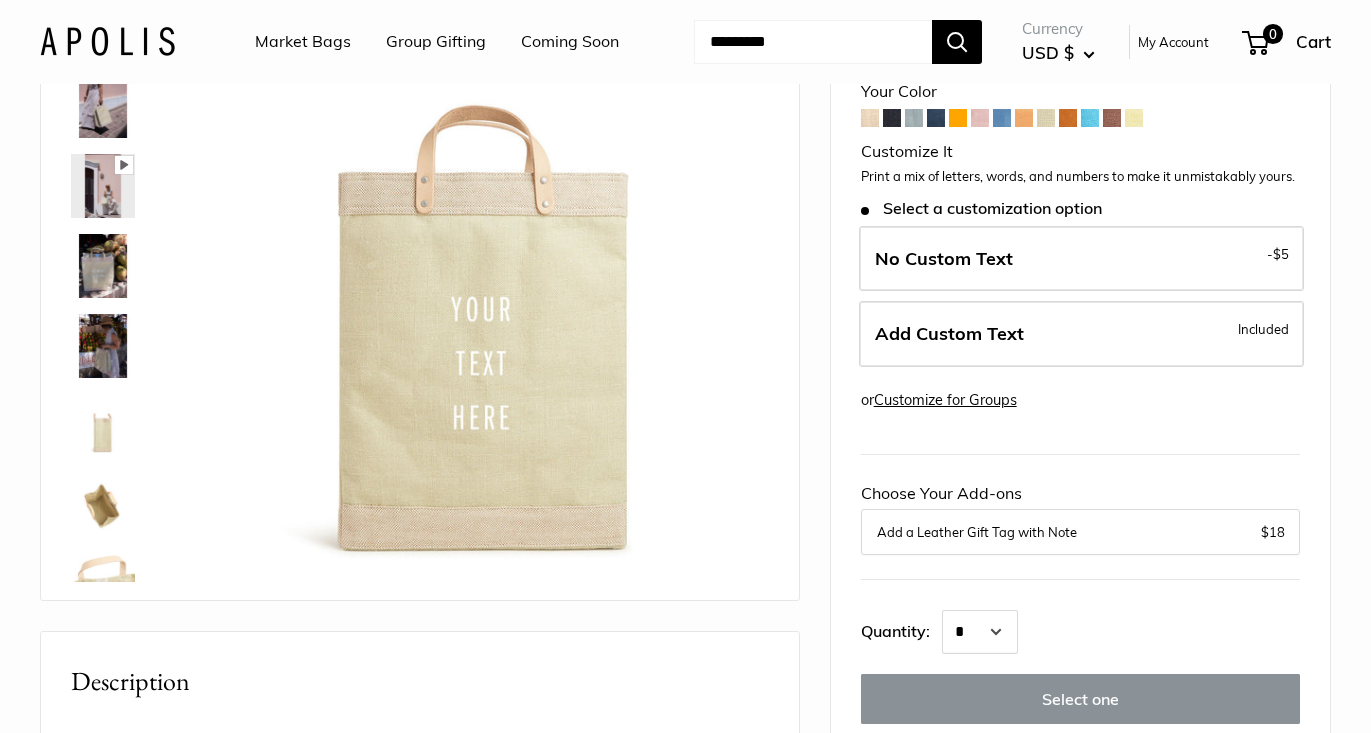 click at bounding box center (103, 266) 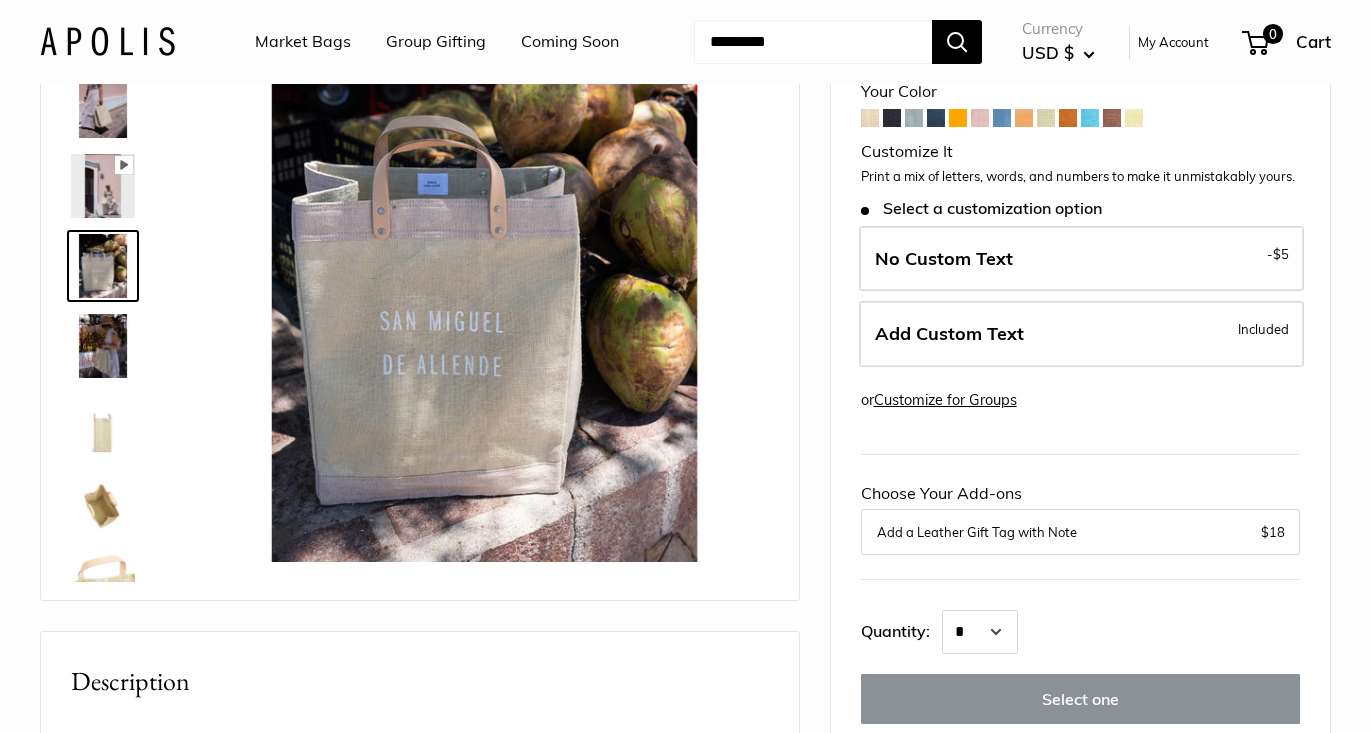 click at bounding box center [103, 346] 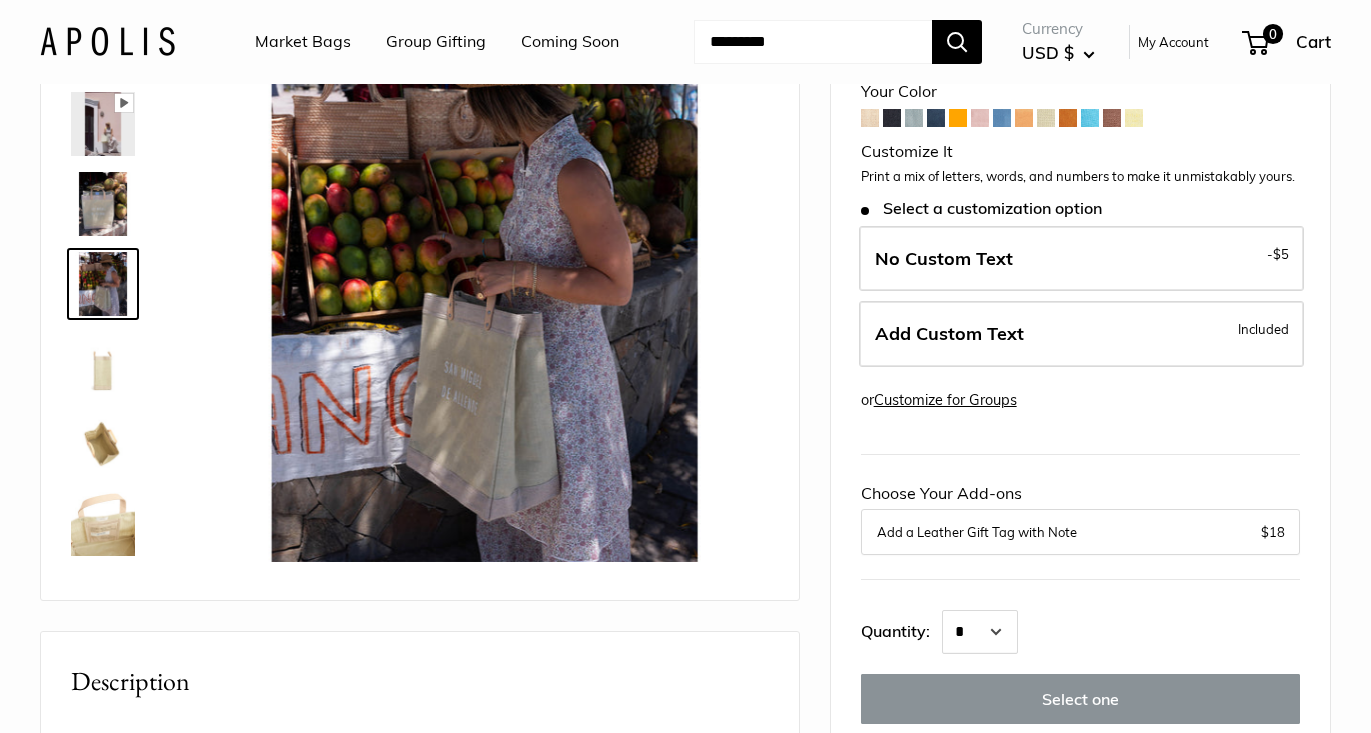 click at bounding box center (103, 364) 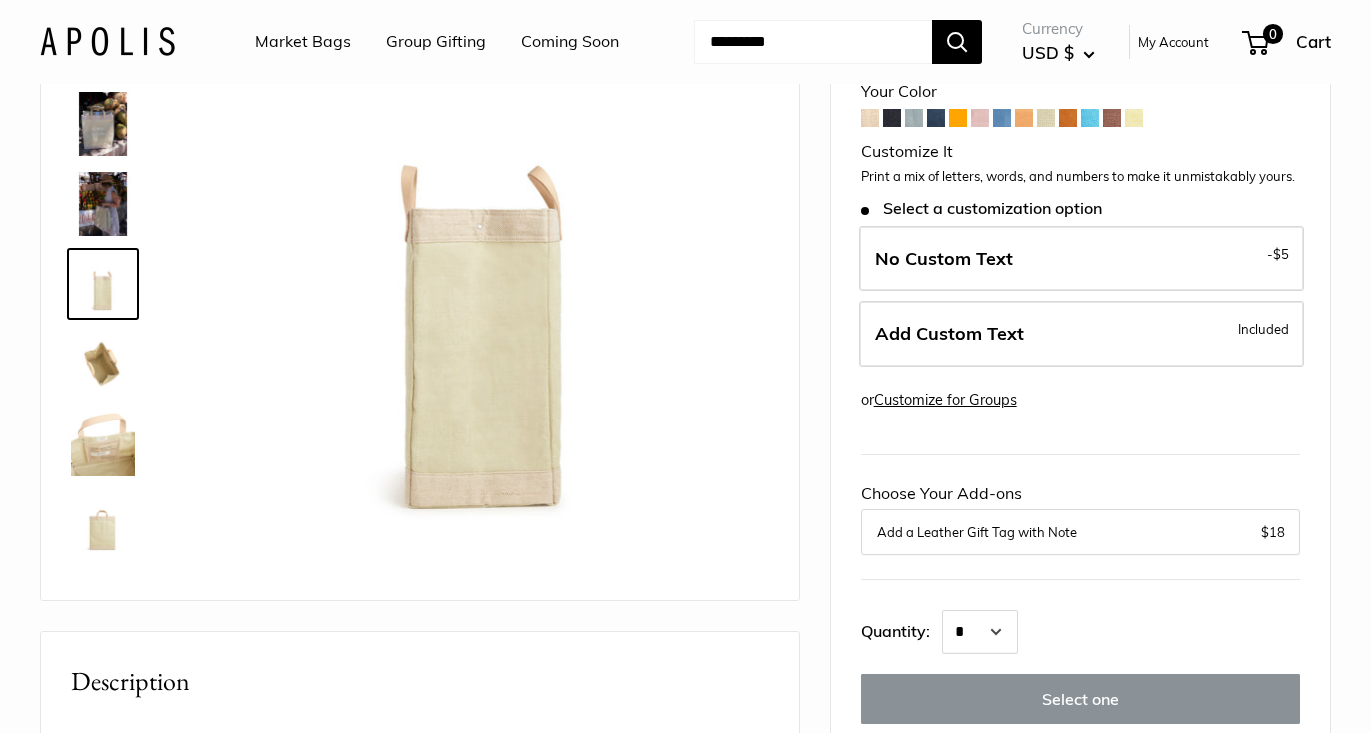 click at bounding box center [103, 364] 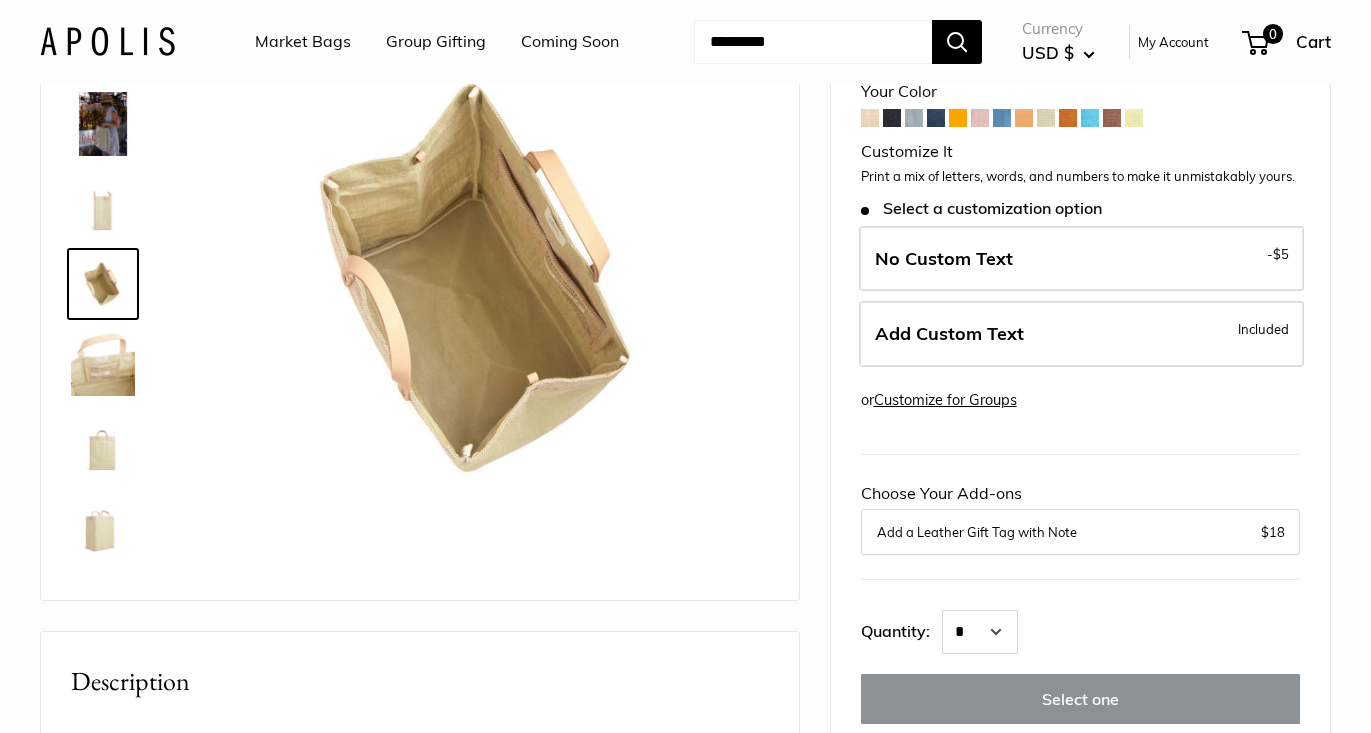 click at bounding box center (103, 364) 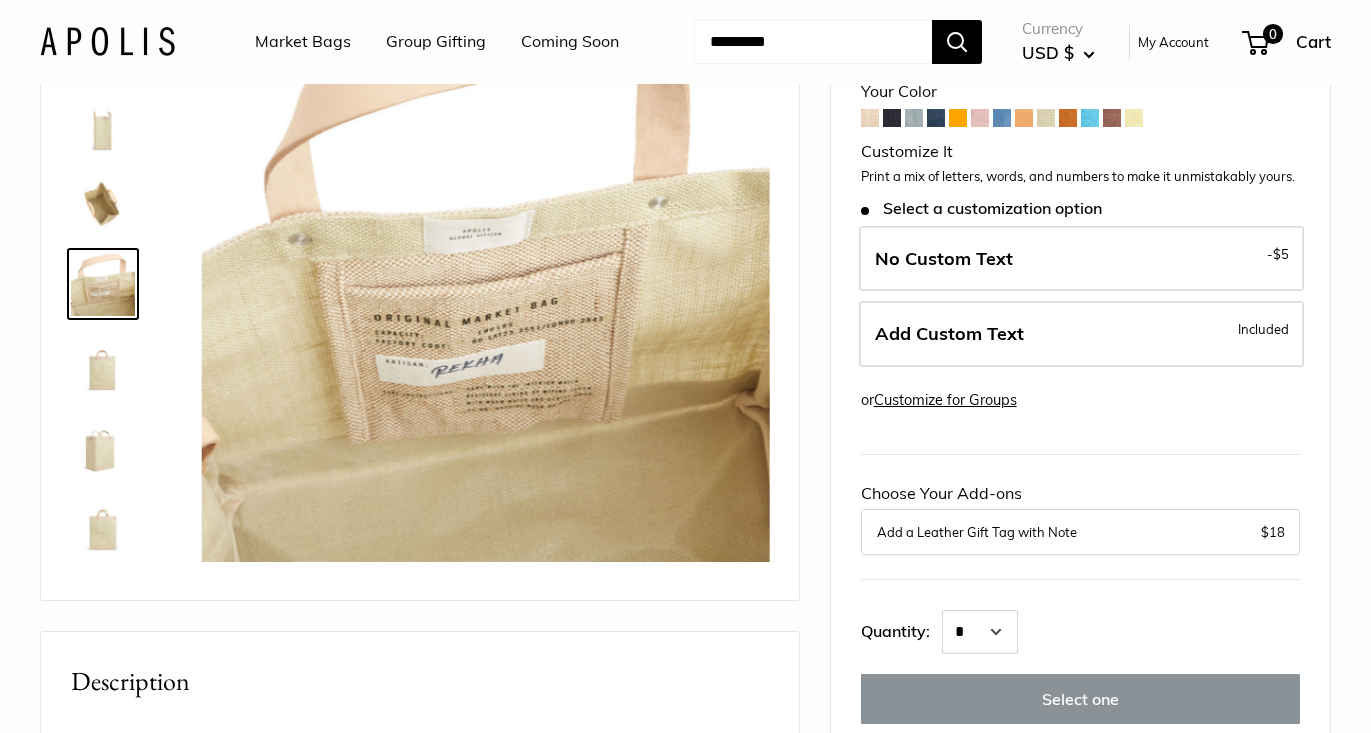 click at bounding box center [103, 364] 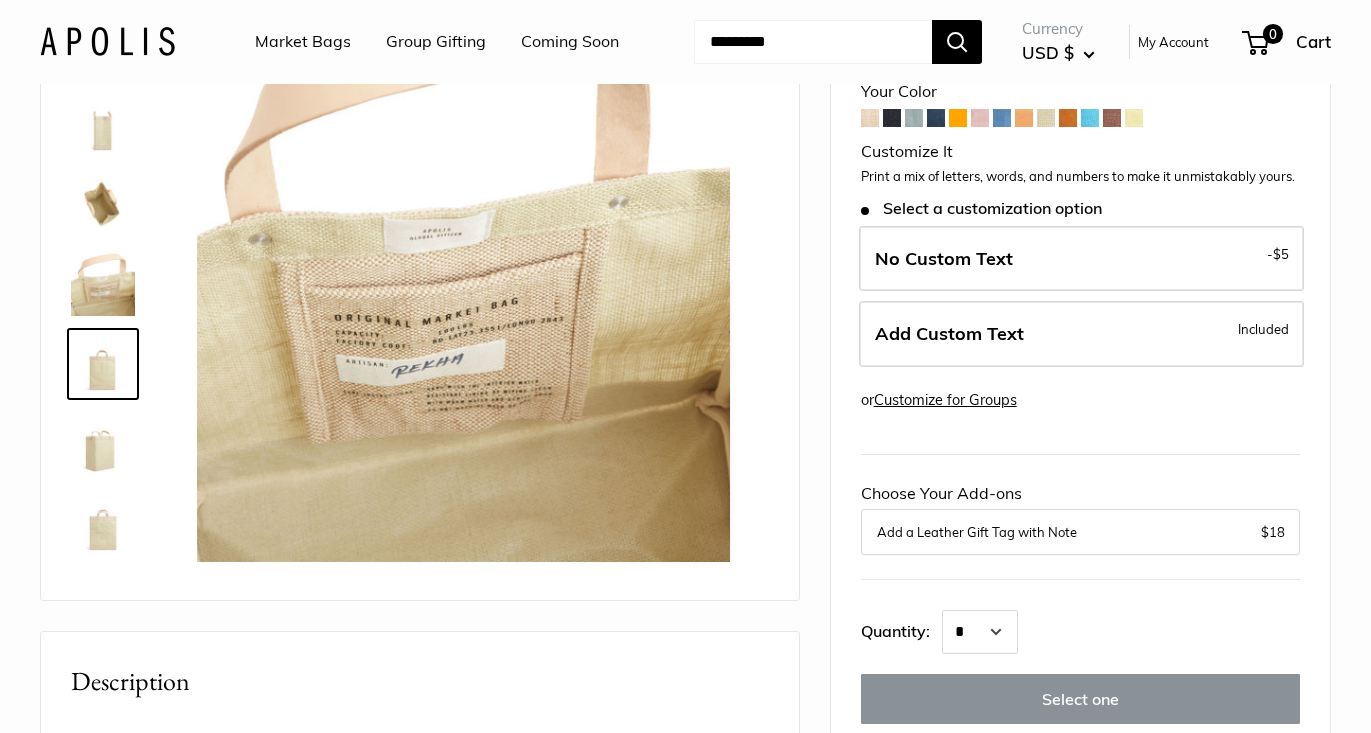 scroll, scrollTop: 368, scrollLeft: 0, axis: vertical 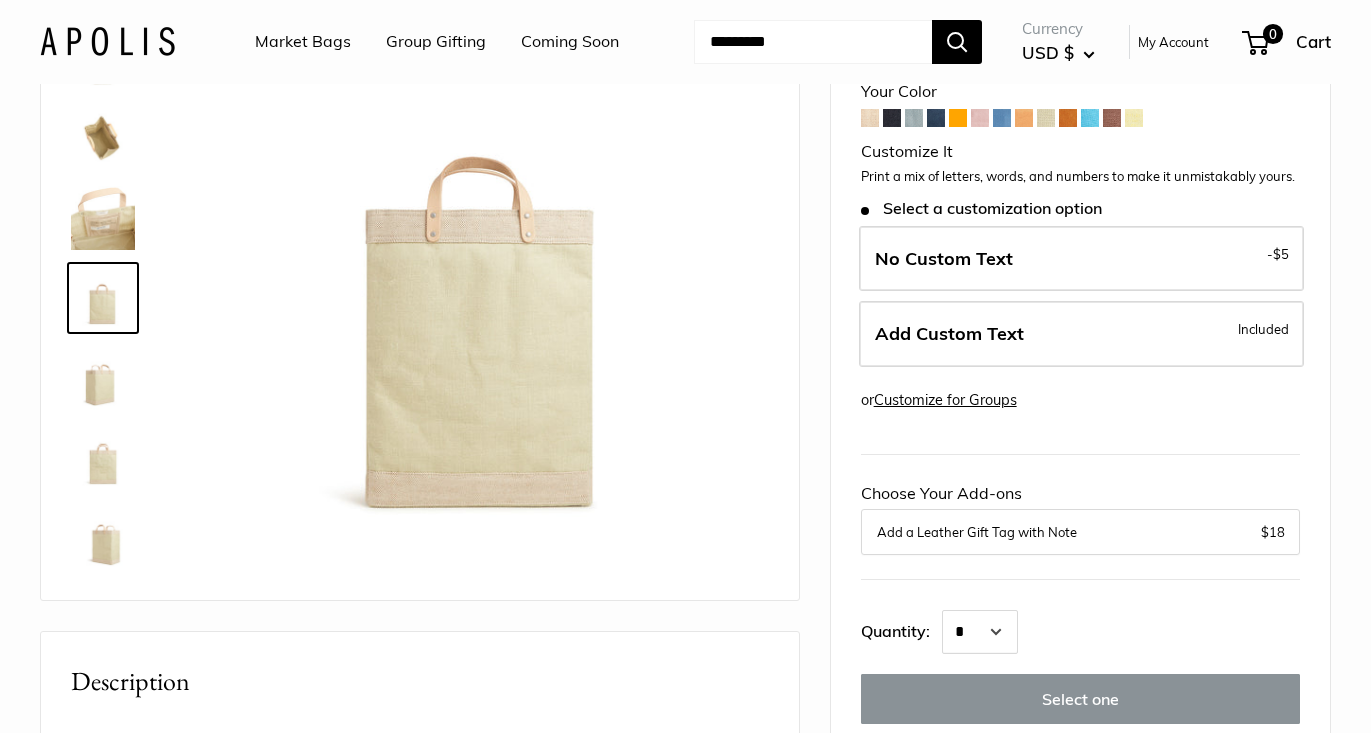click at bounding box center (103, 378) 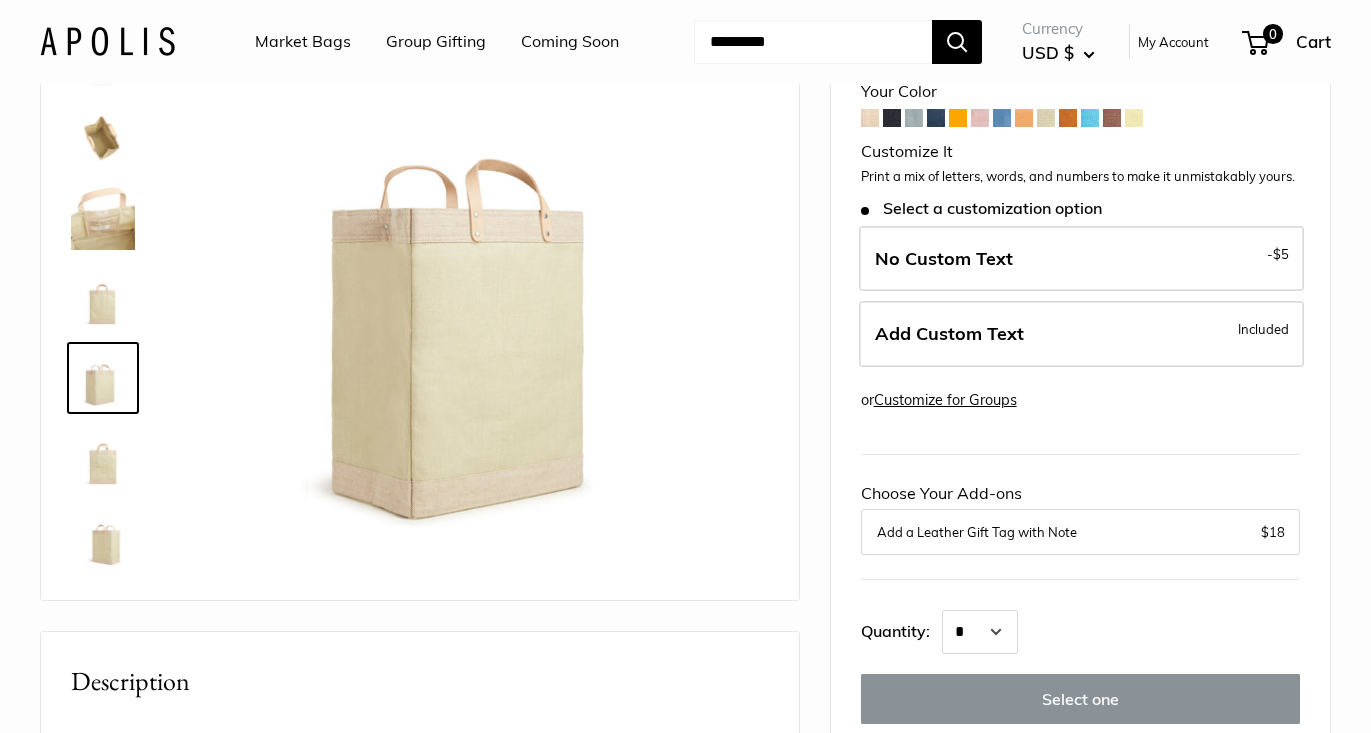 click at bounding box center [103, 458] 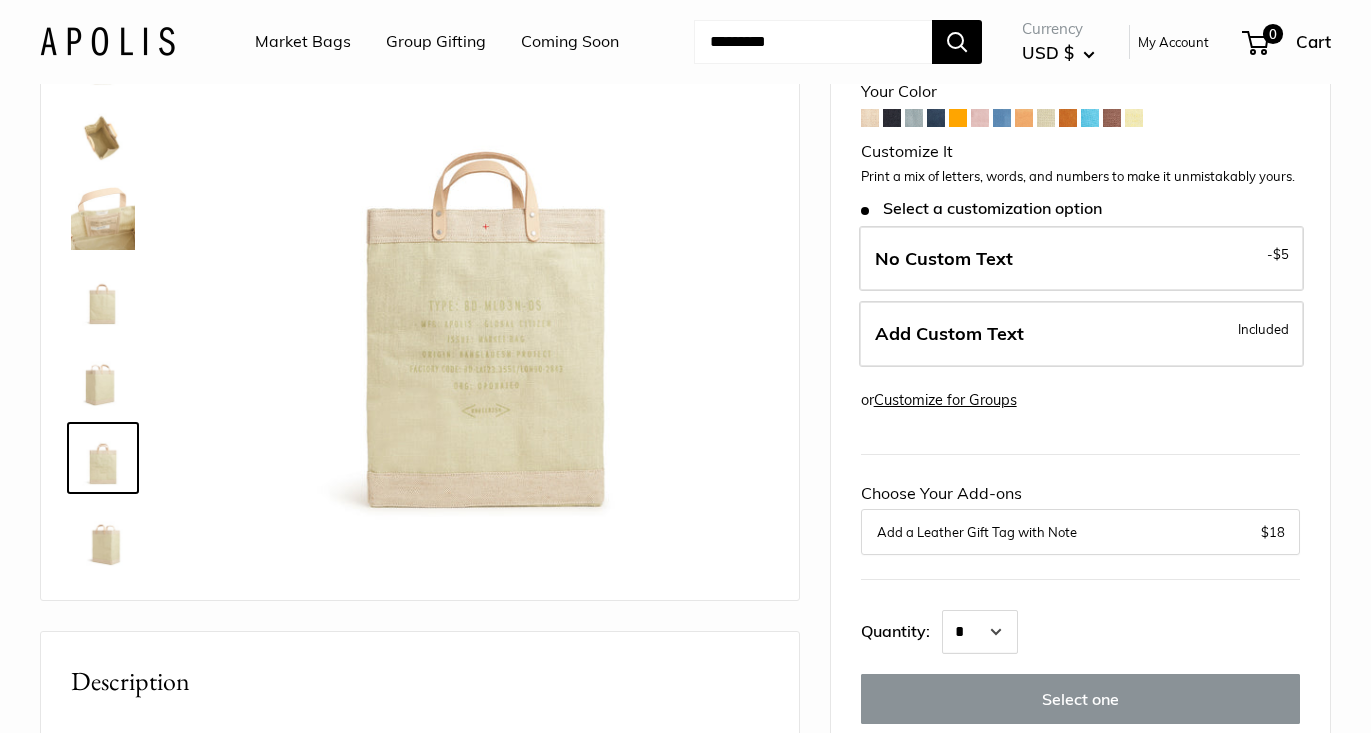 click at bounding box center [103, 538] 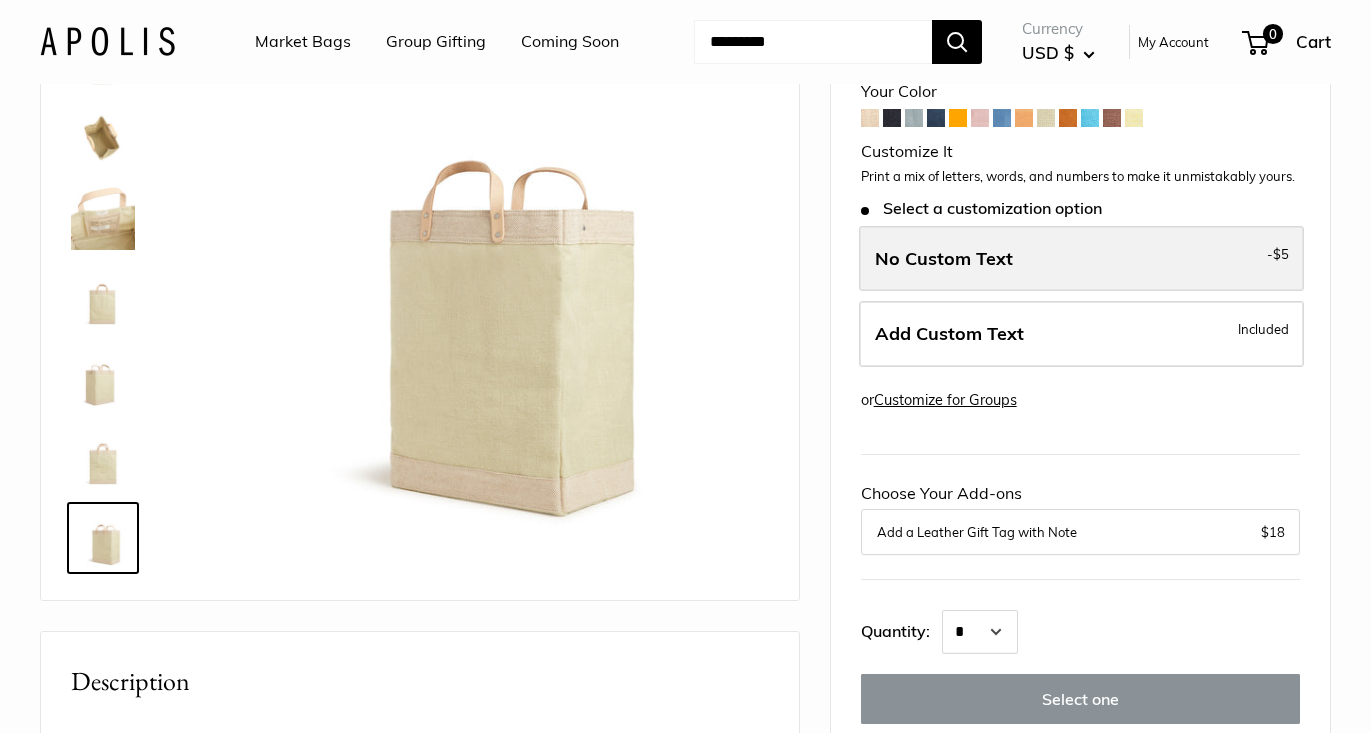 click on "No Custom Text
- $5" at bounding box center [1081, 259] 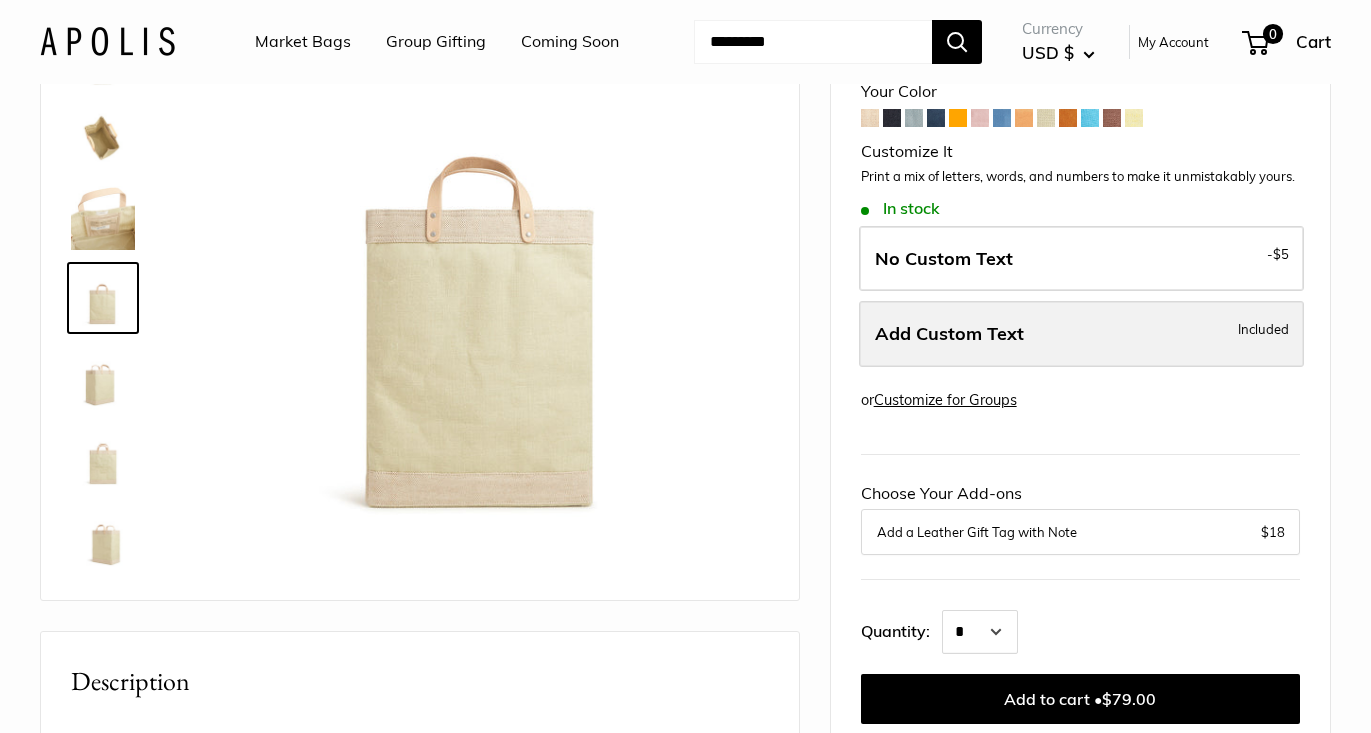click on "Add Custom Text
Included" at bounding box center (1081, 334) 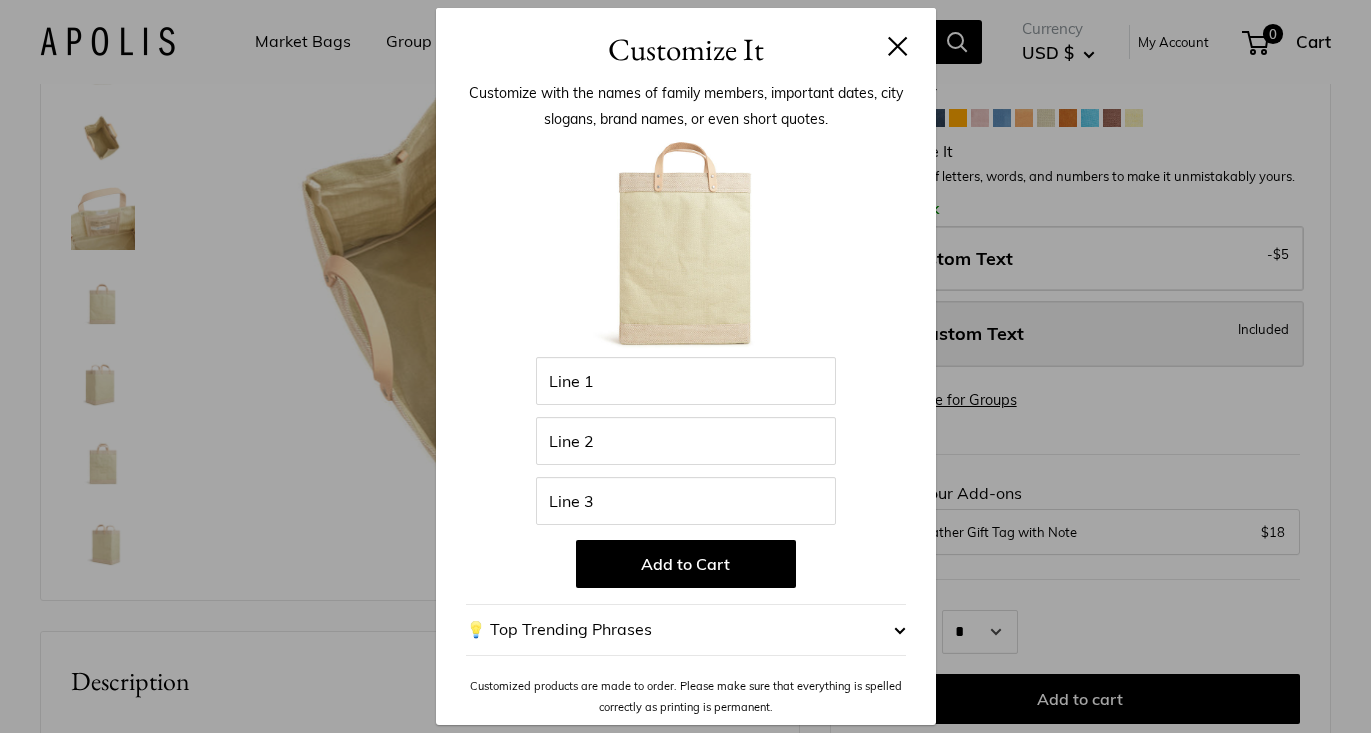 scroll, scrollTop: 0, scrollLeft: 0, axis: both 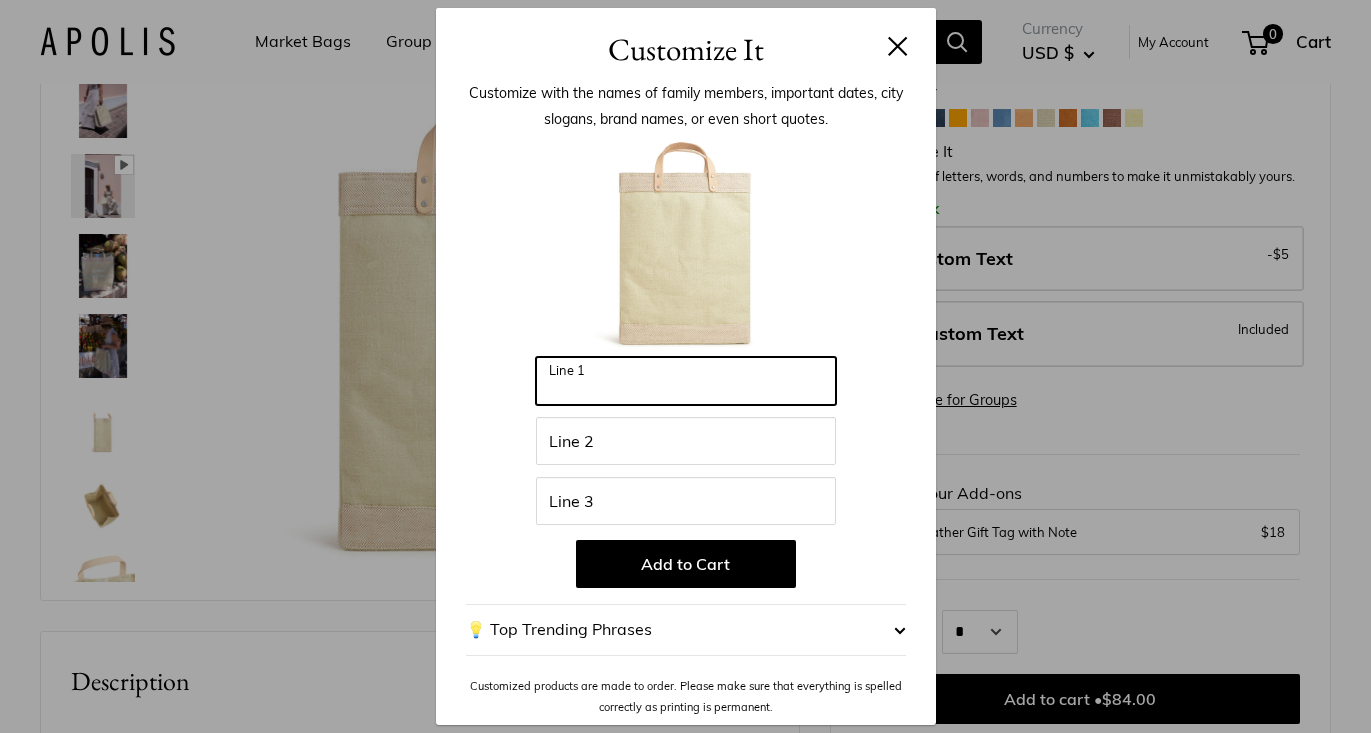click on "Line 1" at bounding box center (686, 381) 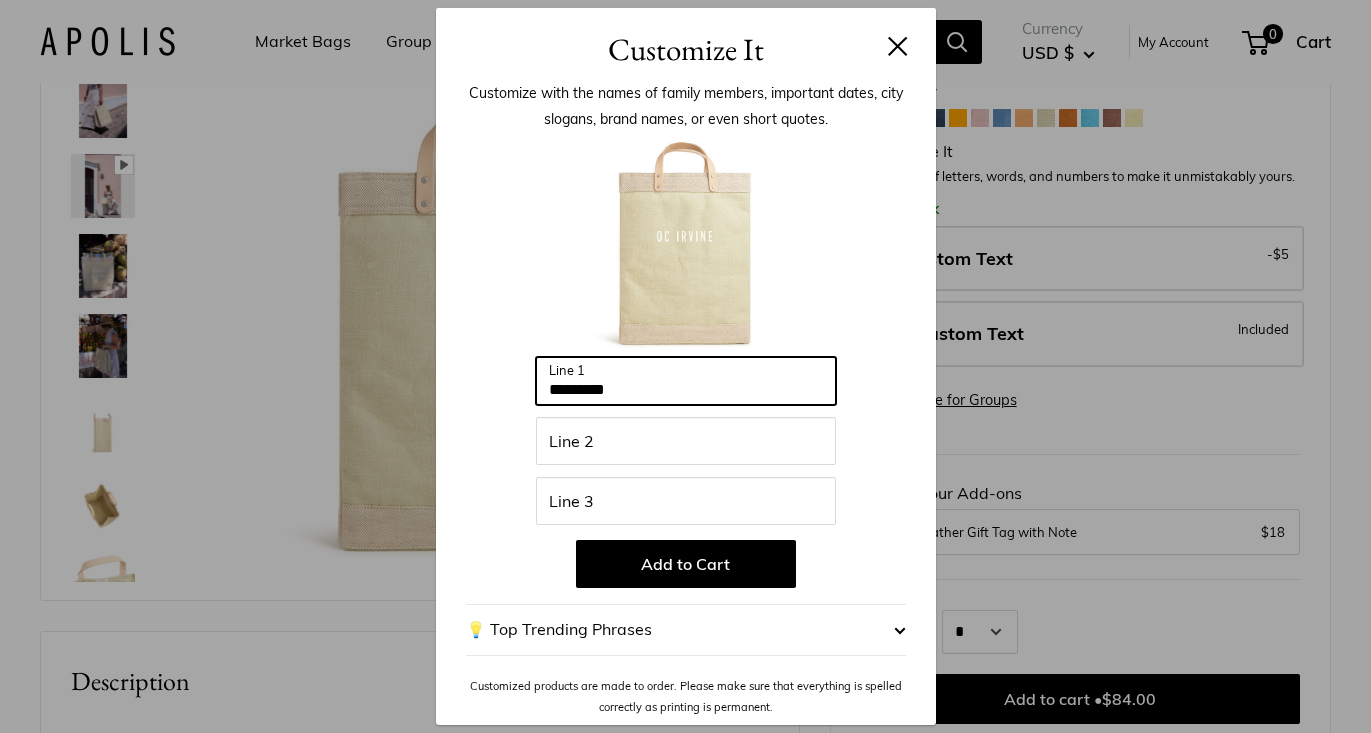 type on "*********" 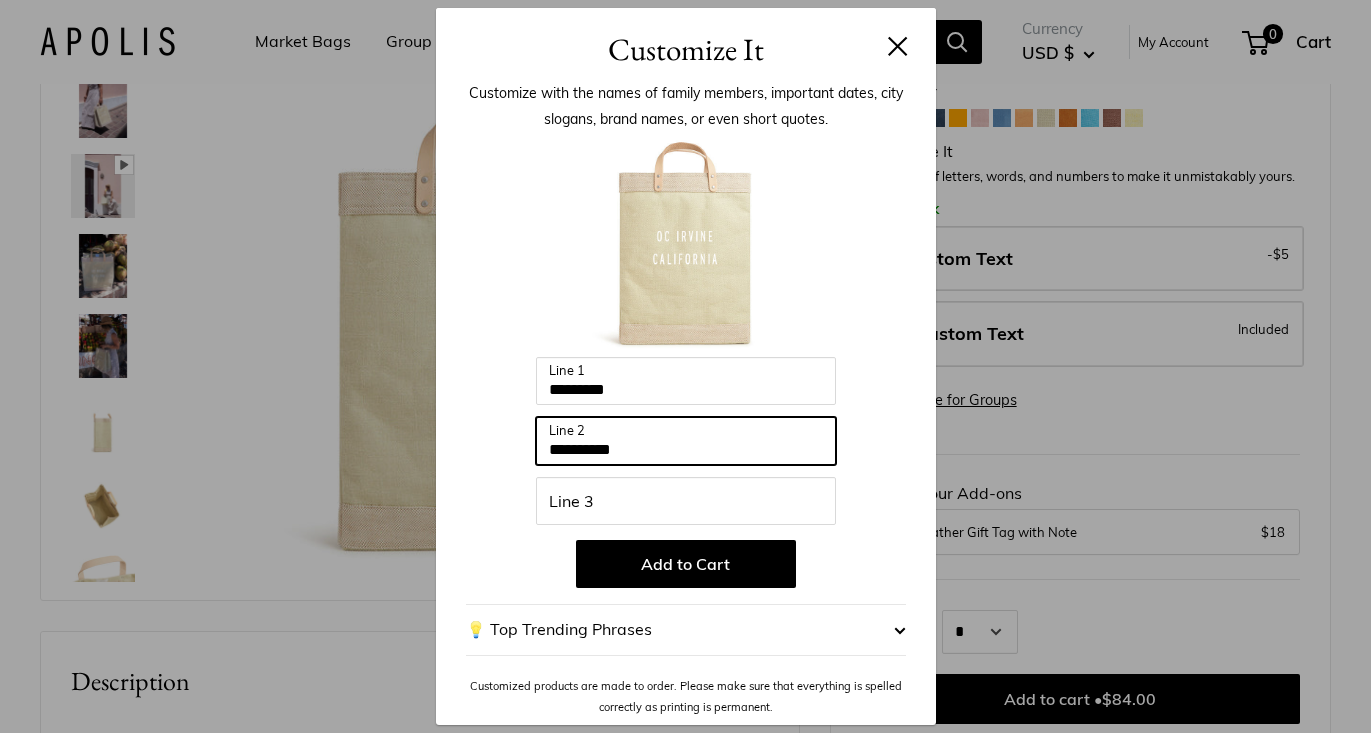 type on "**********" 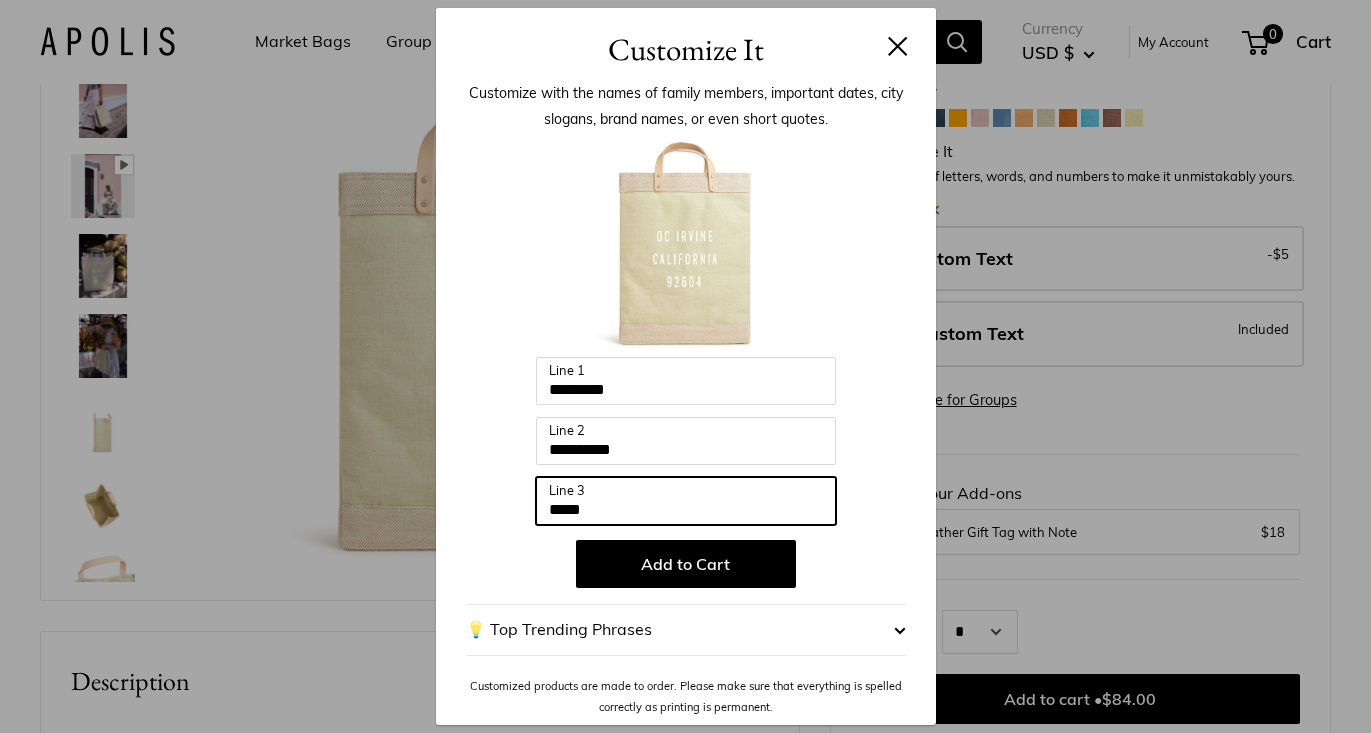 type on "*****" 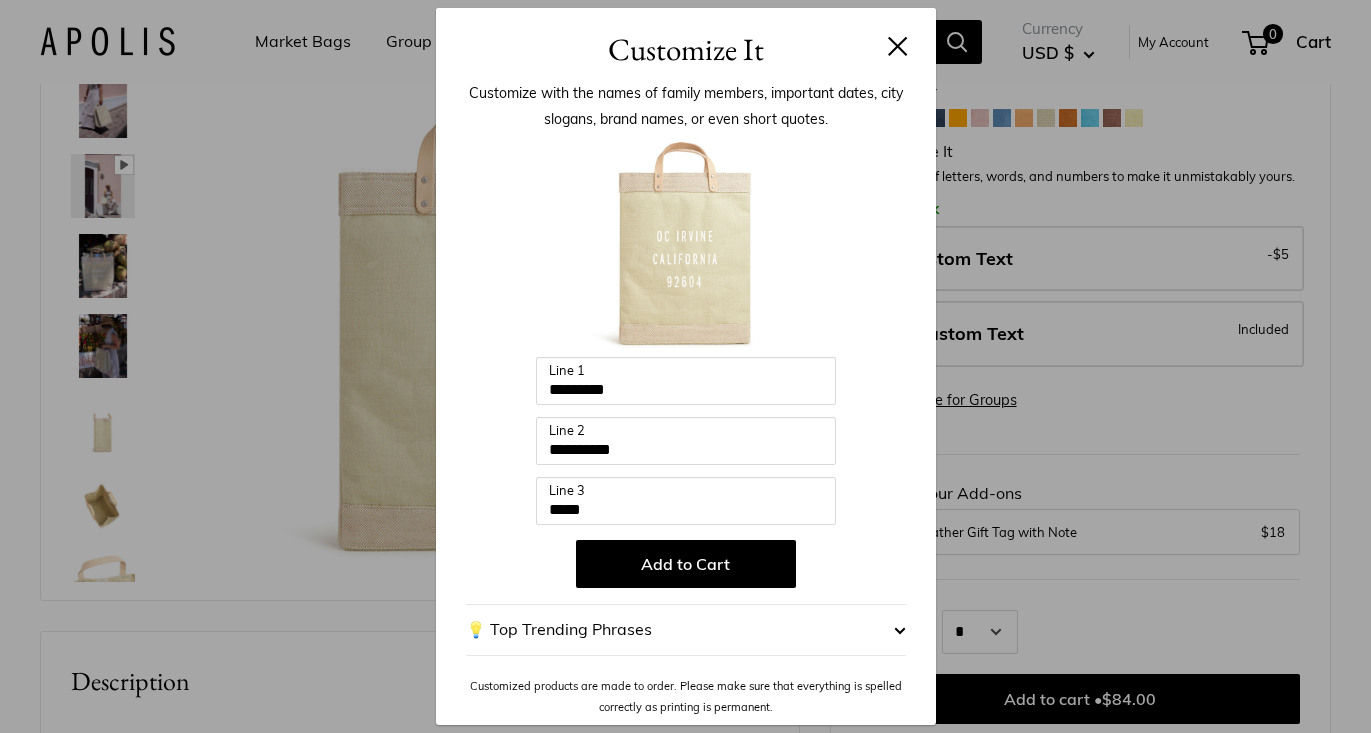 click on "💡 Top Trending Phrases" at bounding box center (686, 630) 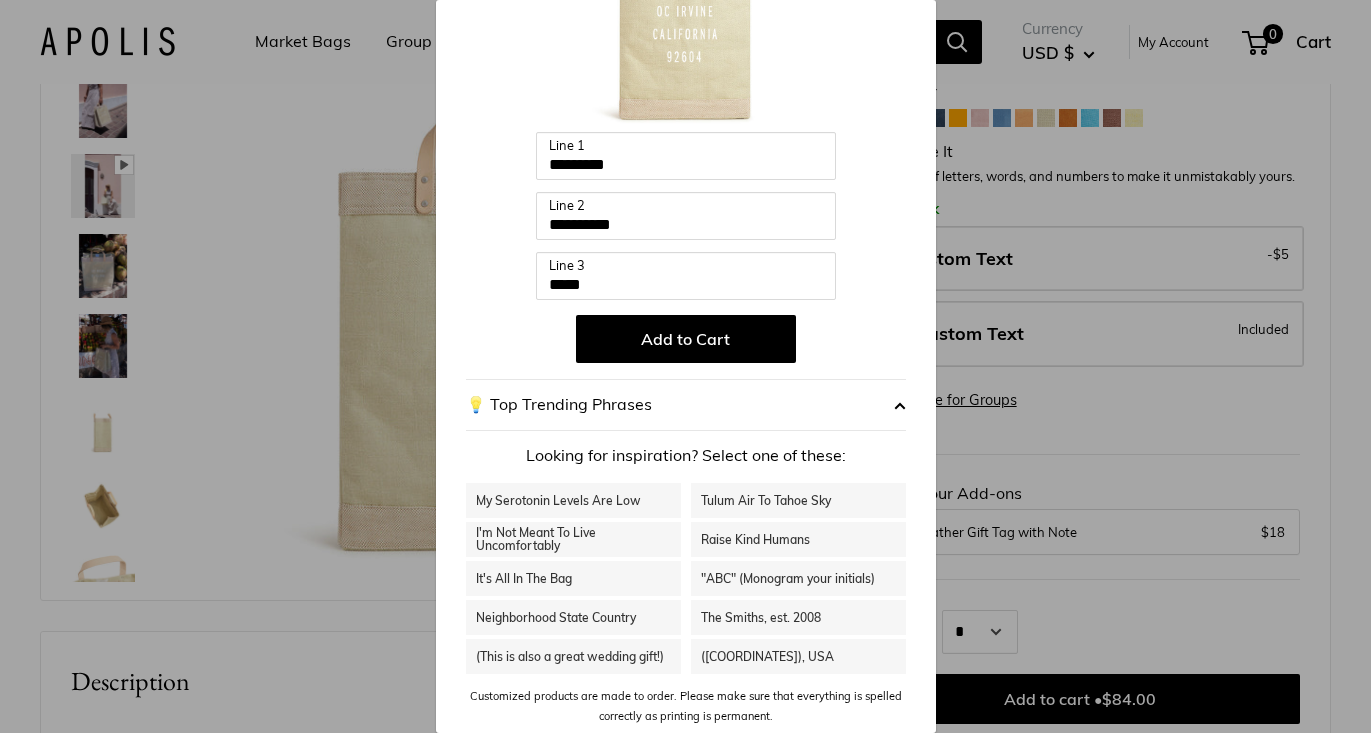 scroll, scrollTop: 220, scrollLeft: 0, axis: vertical 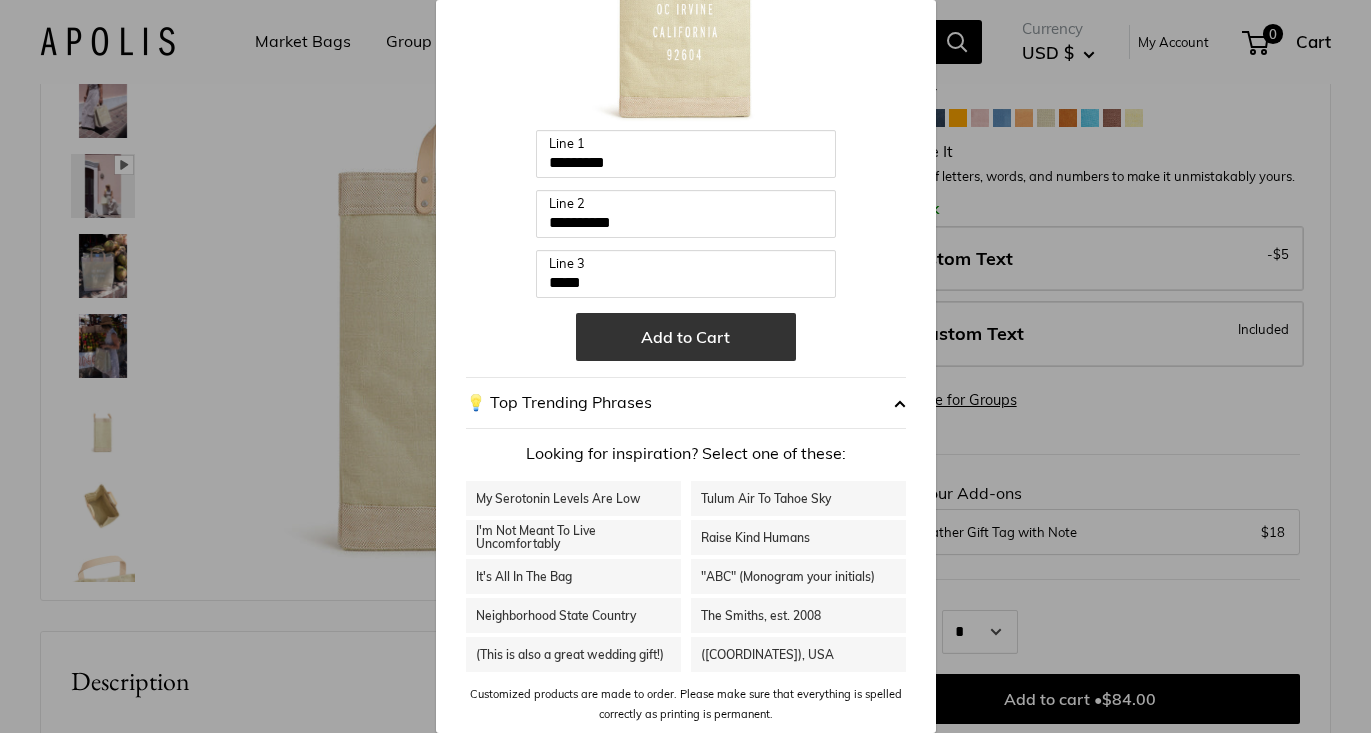 click on "Add to Cart" at bounding box center (686, 337) 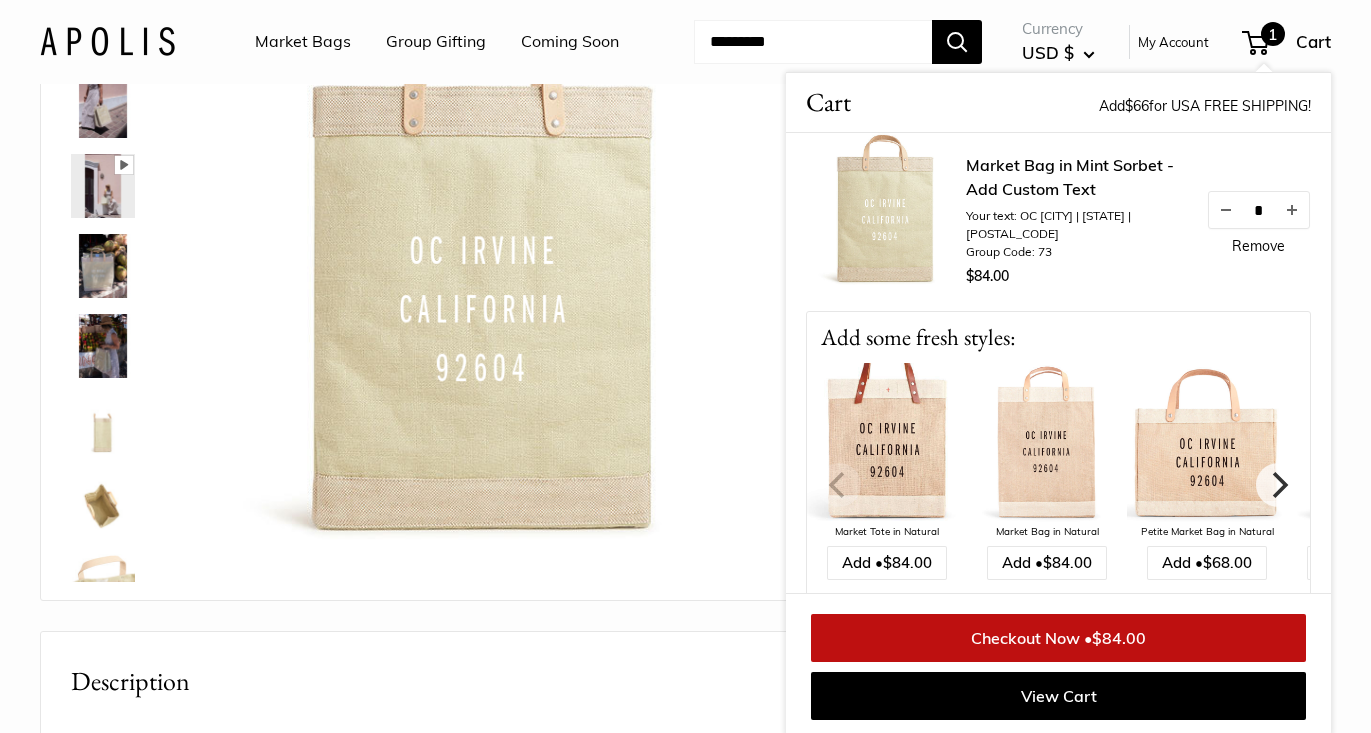 scroll, scrollTop: 29, scrollLeft: 0, axis: vertical 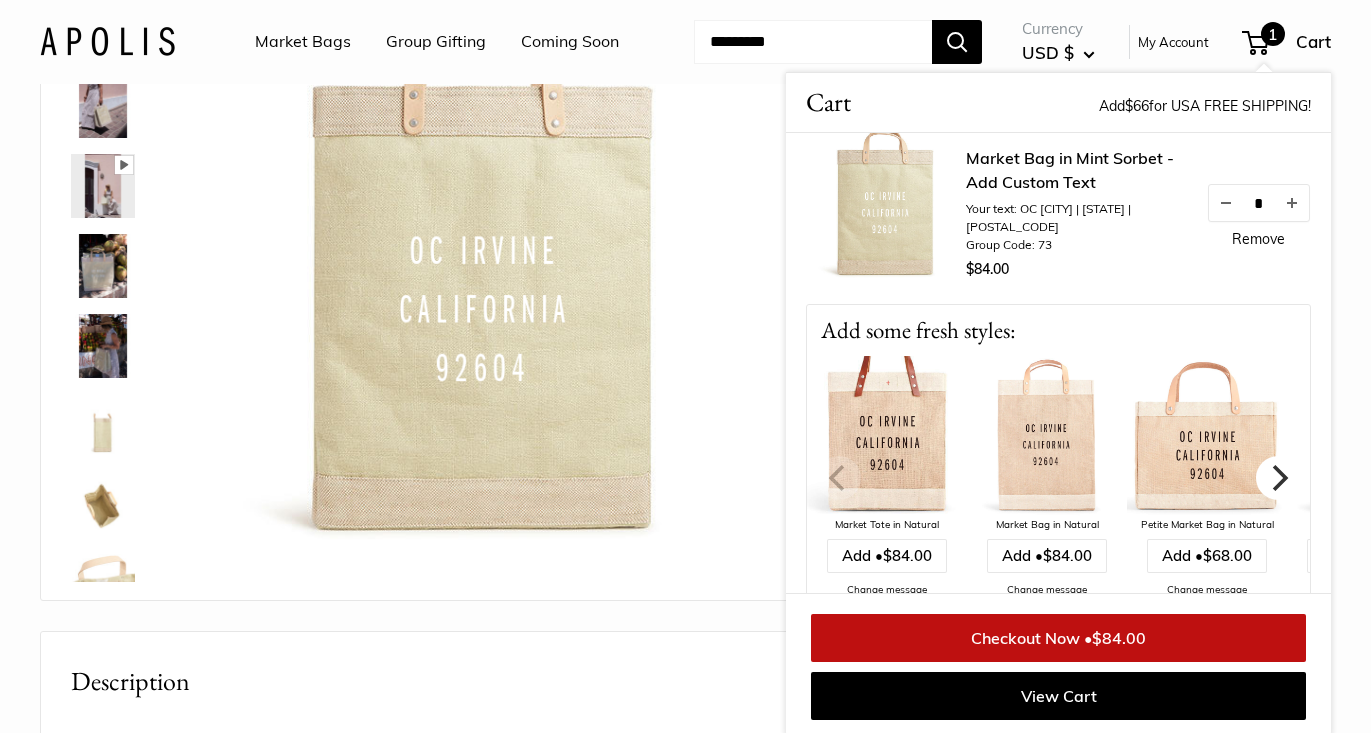 click 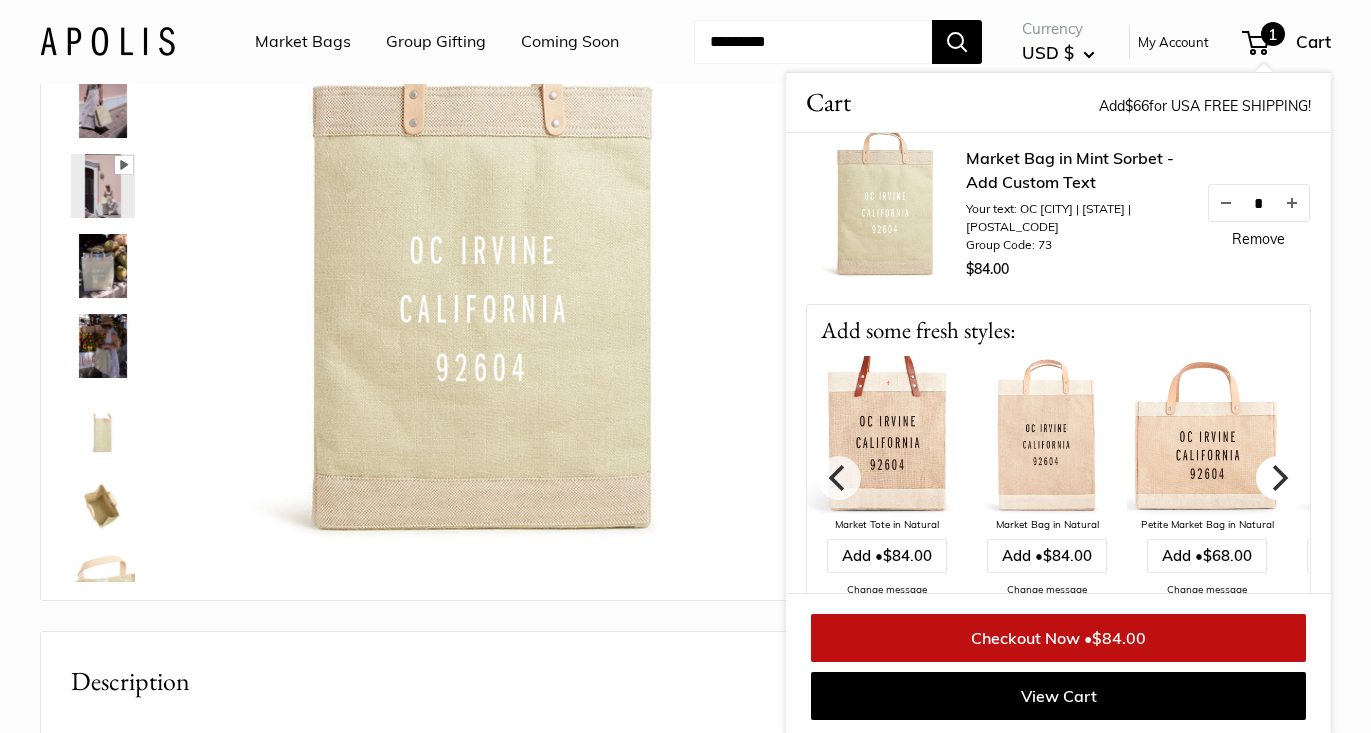 click 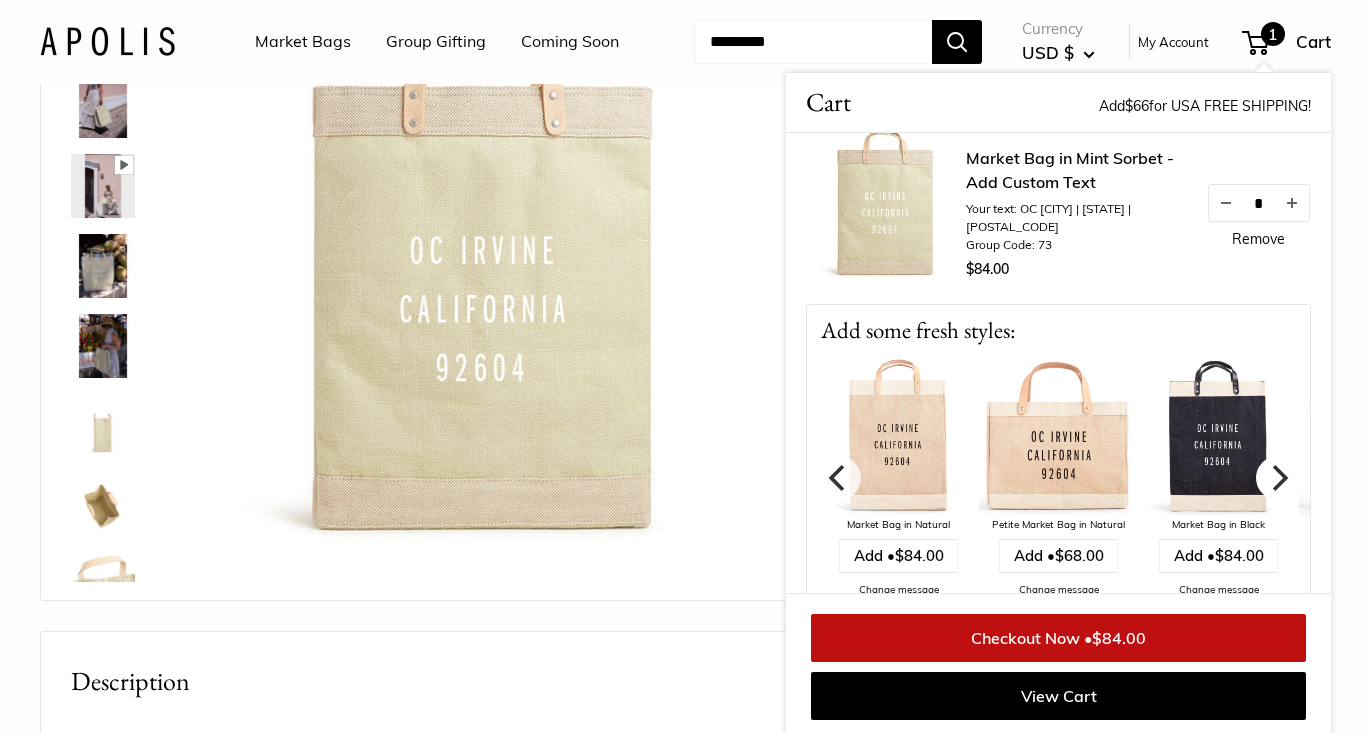 click 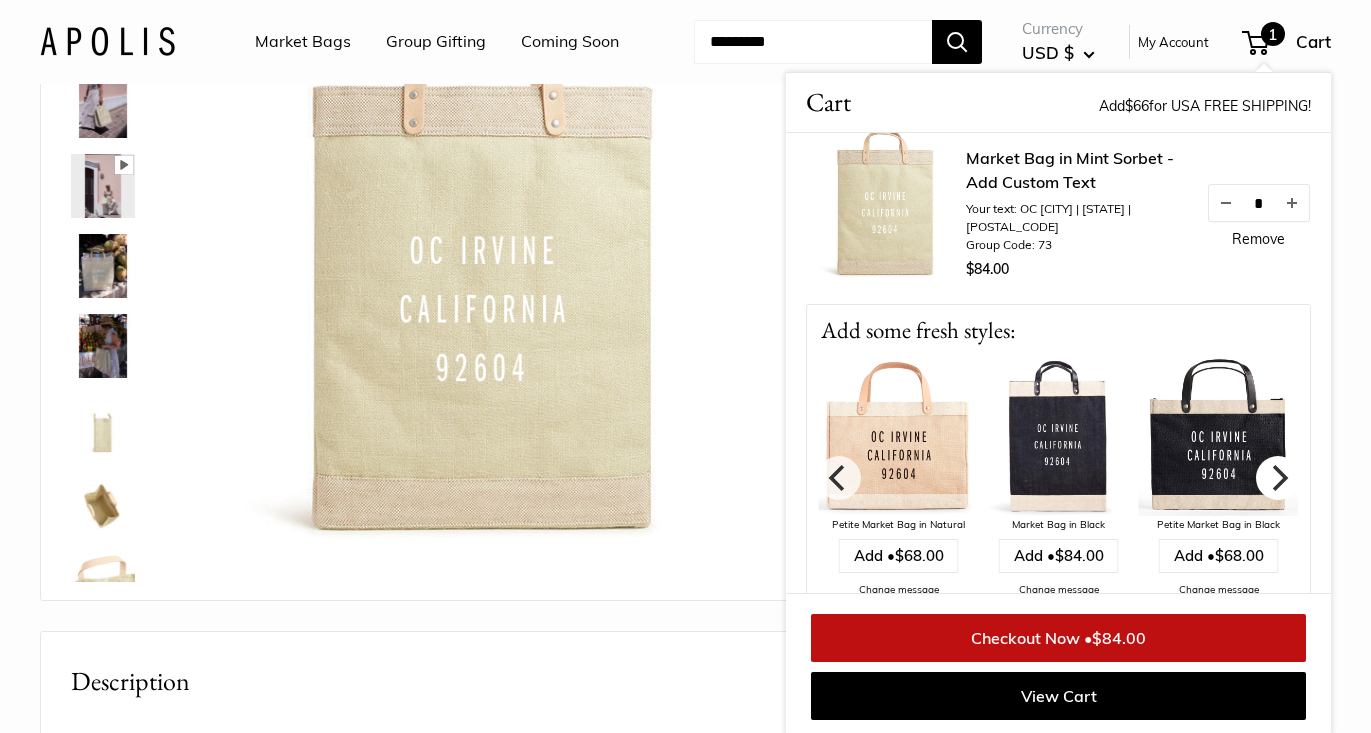 click 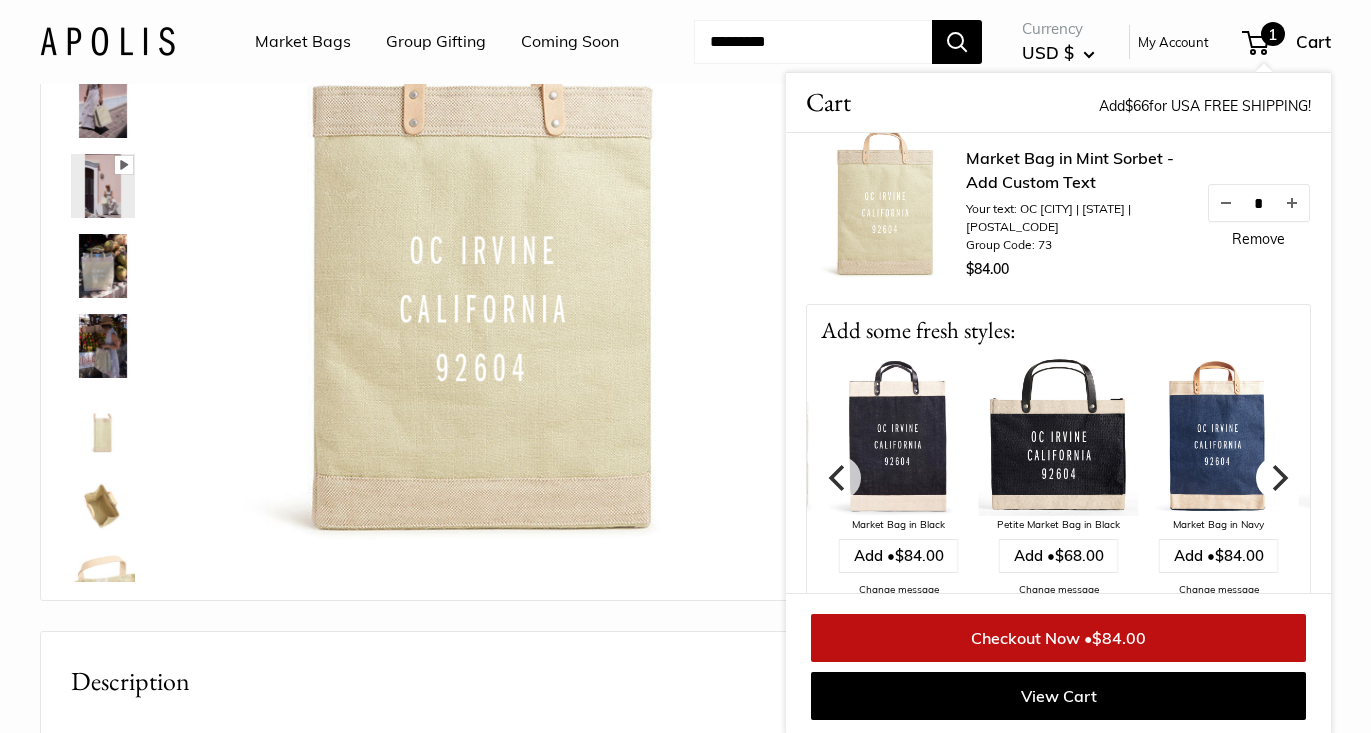 click 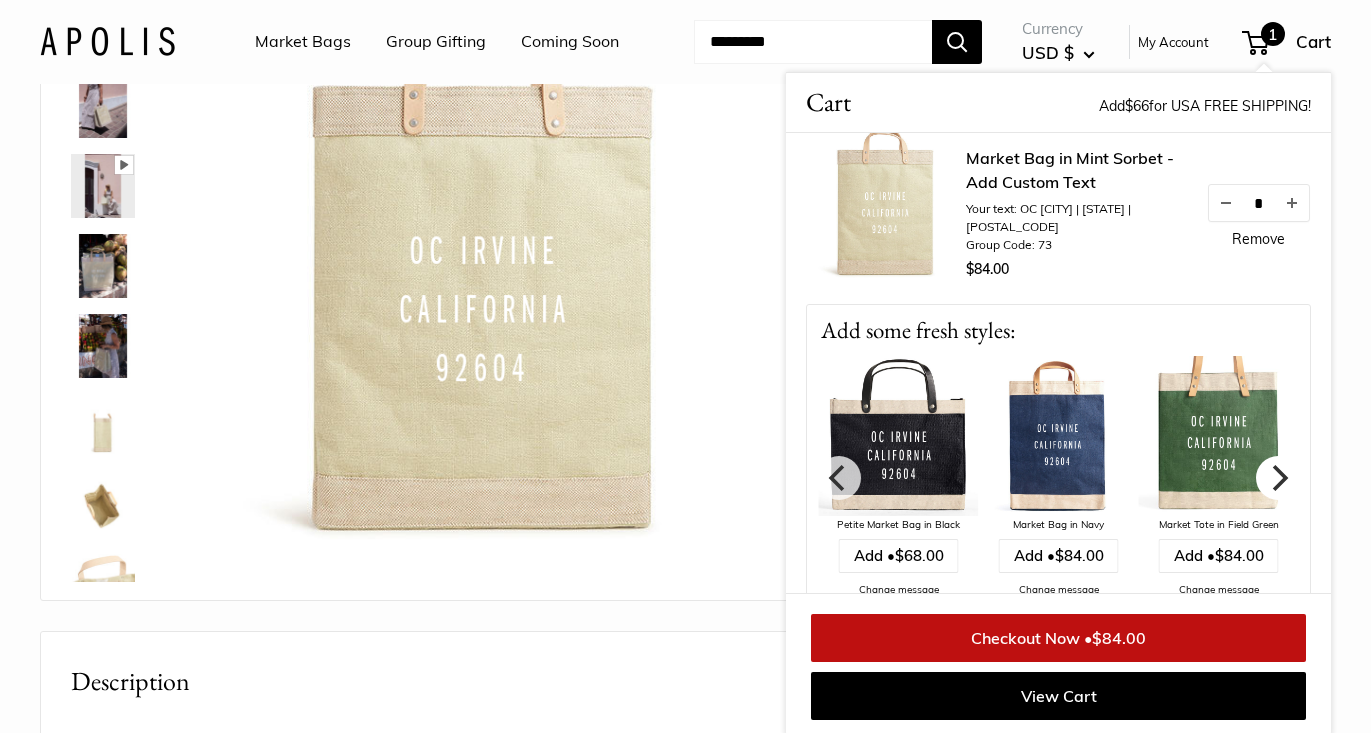 click 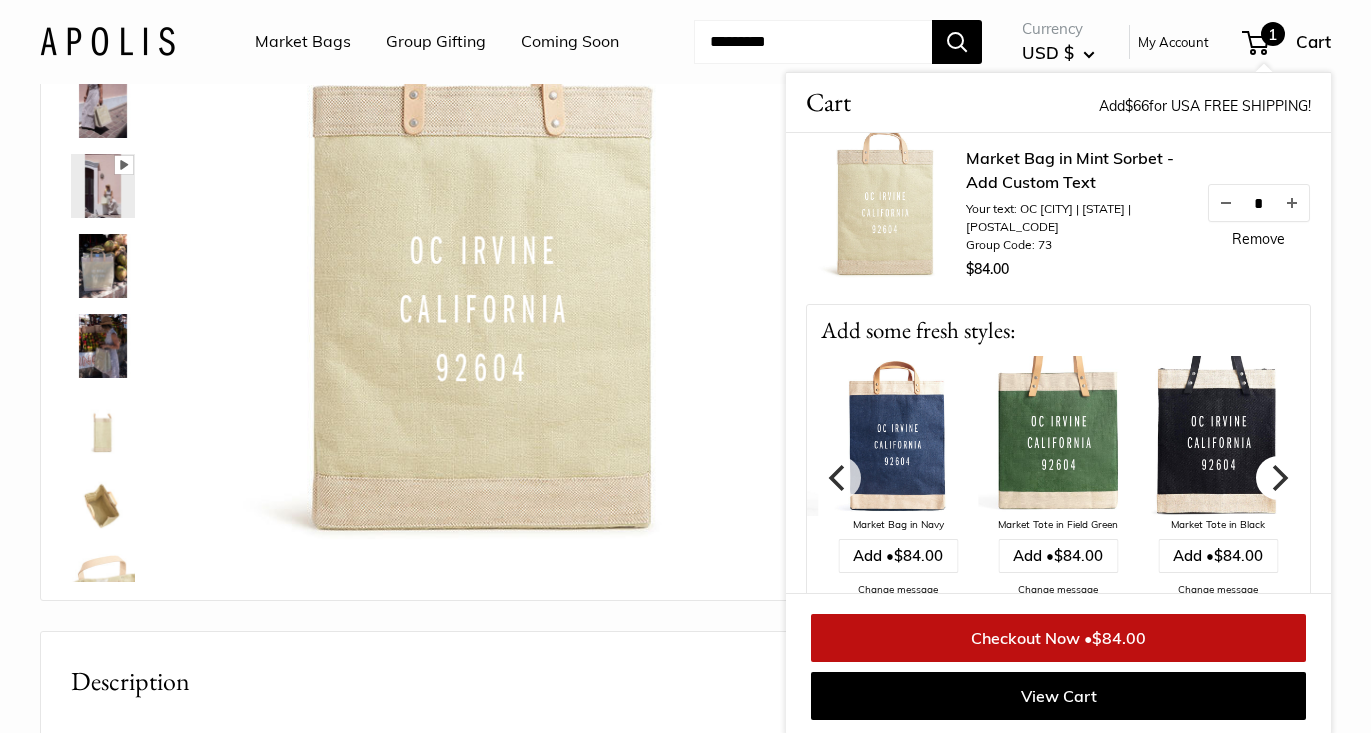 click 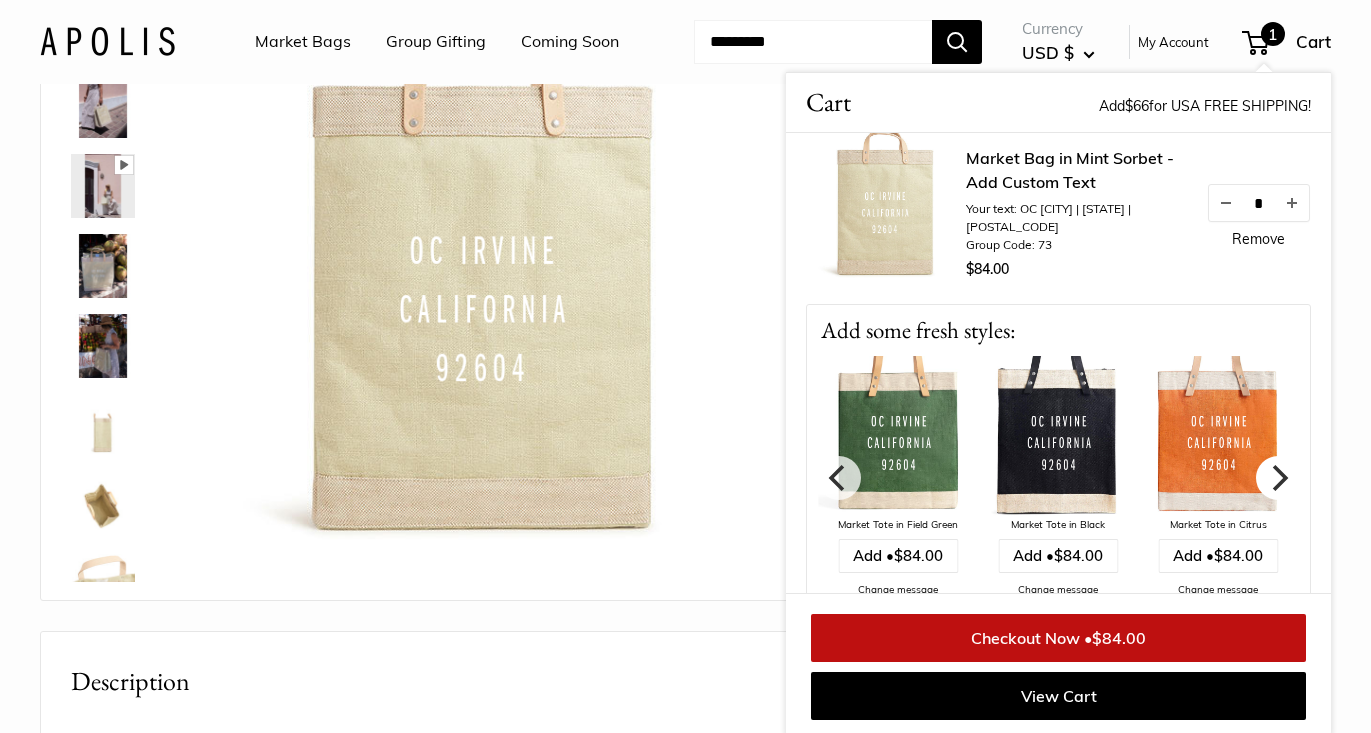click 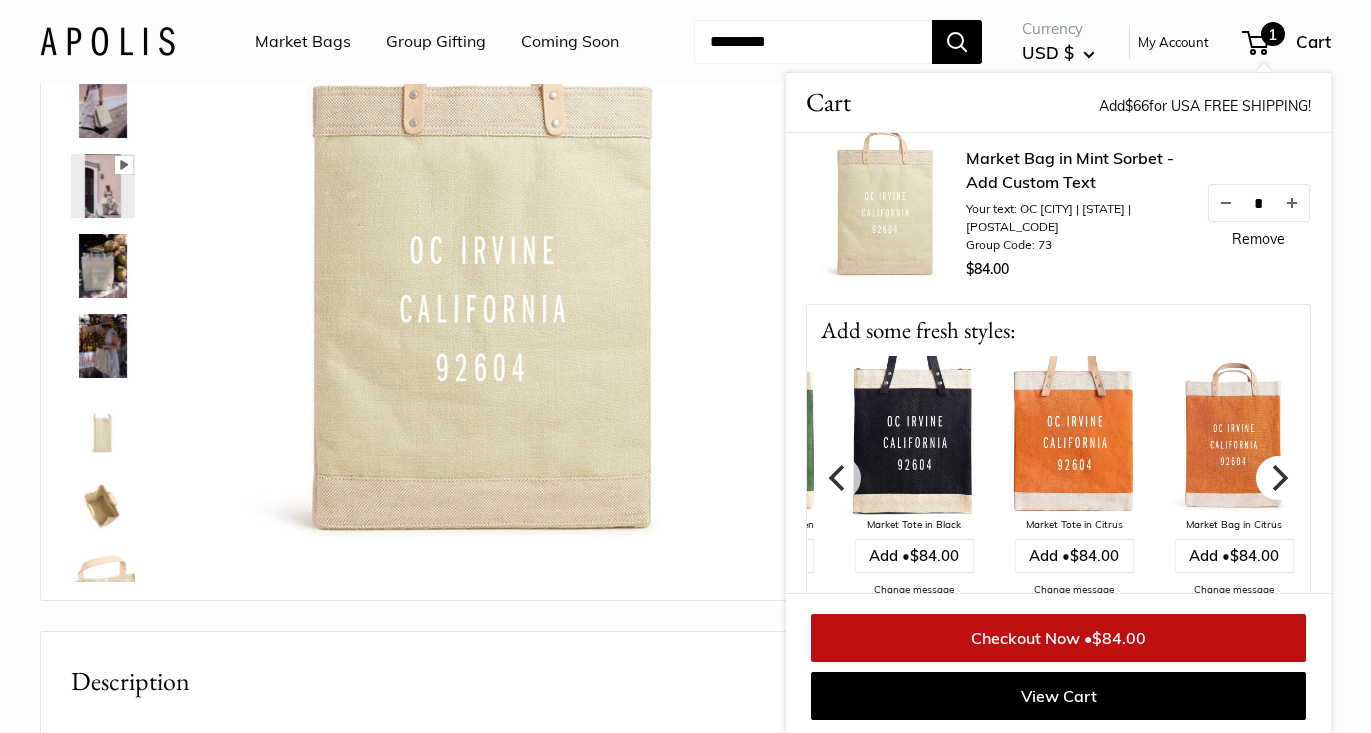 click 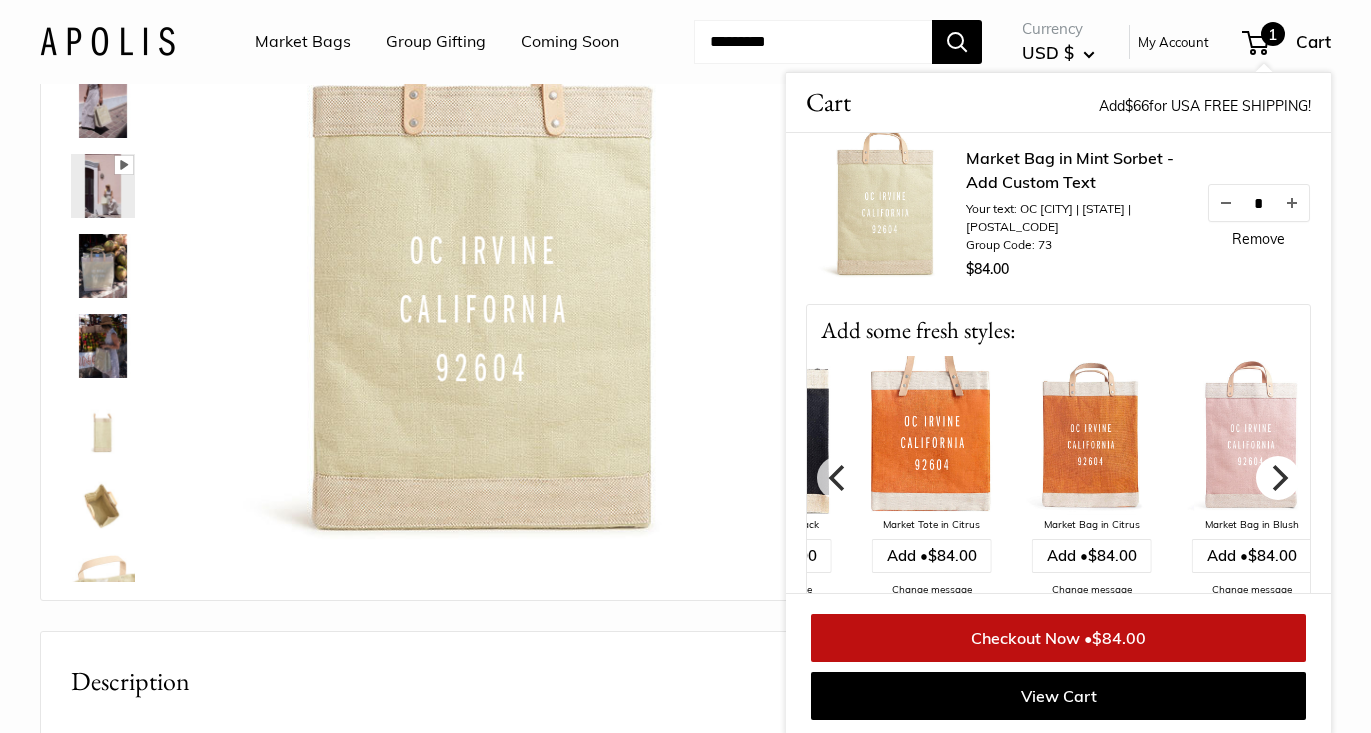 click 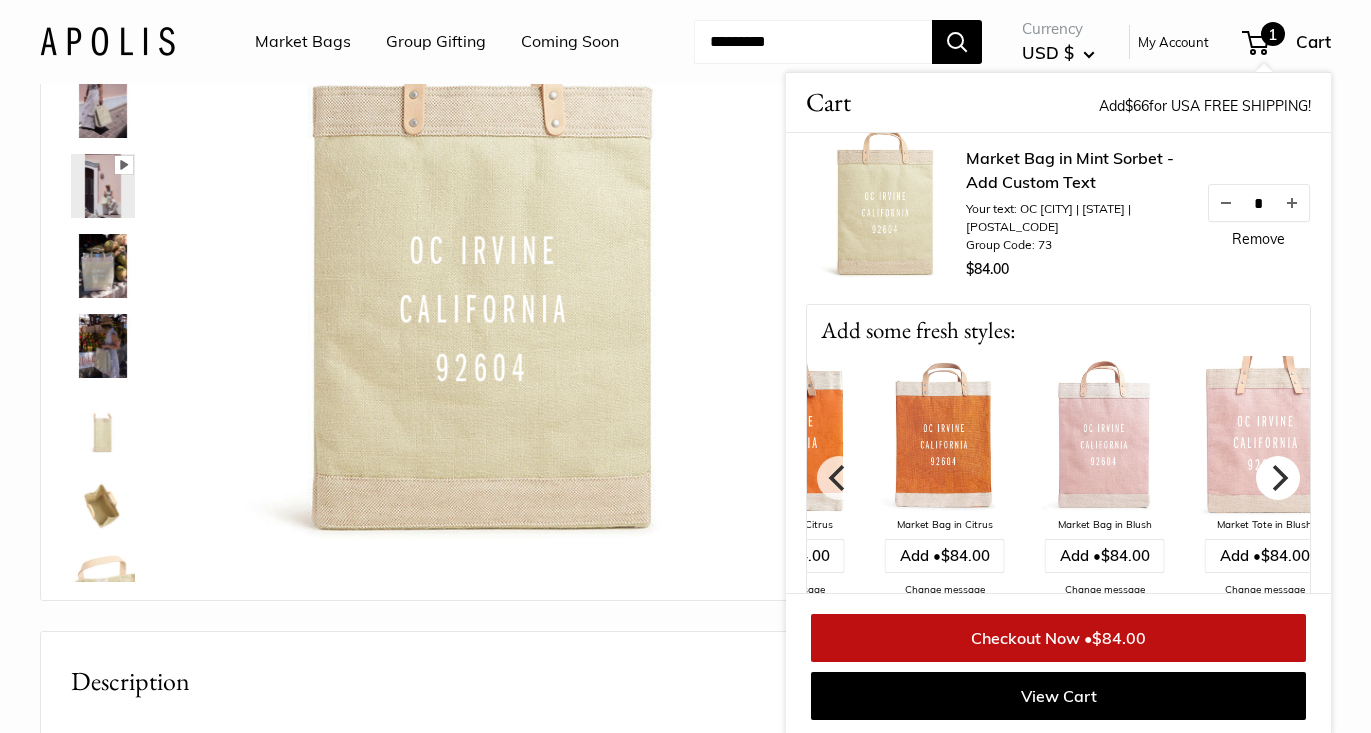 click 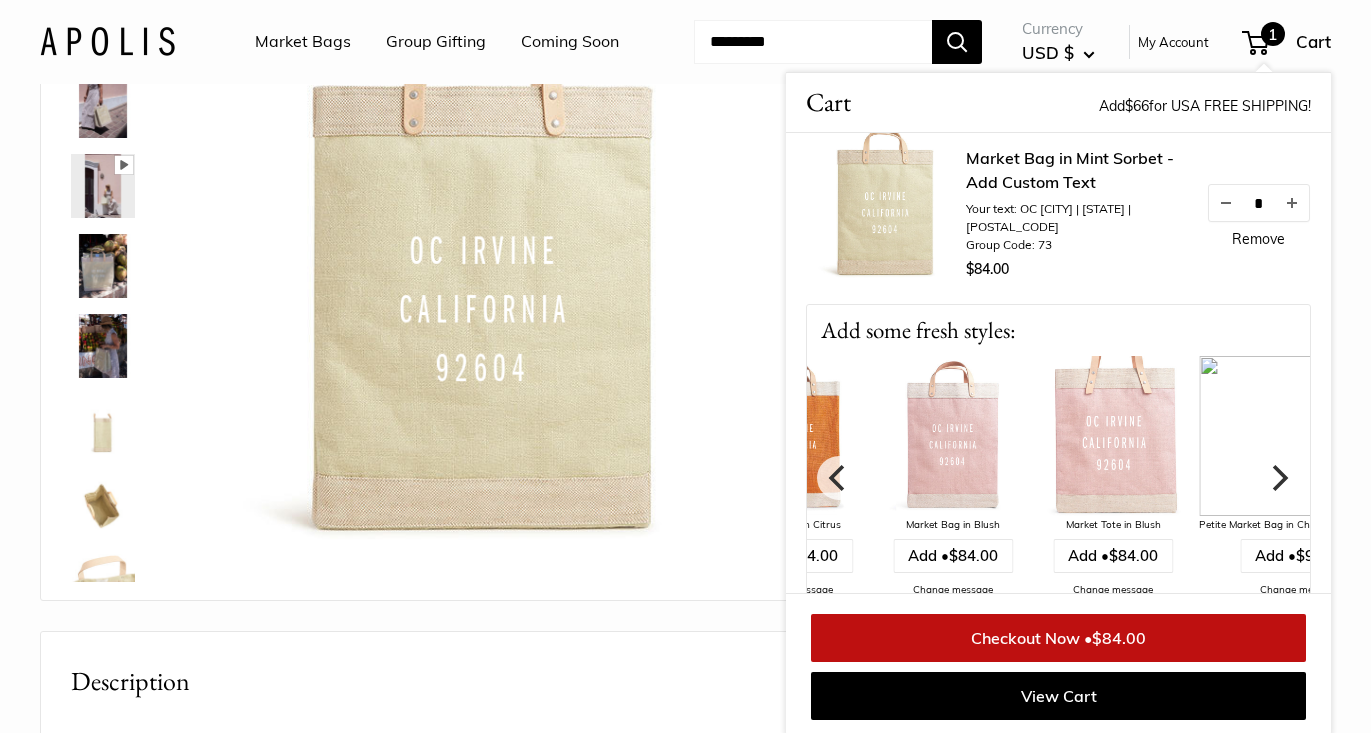 click 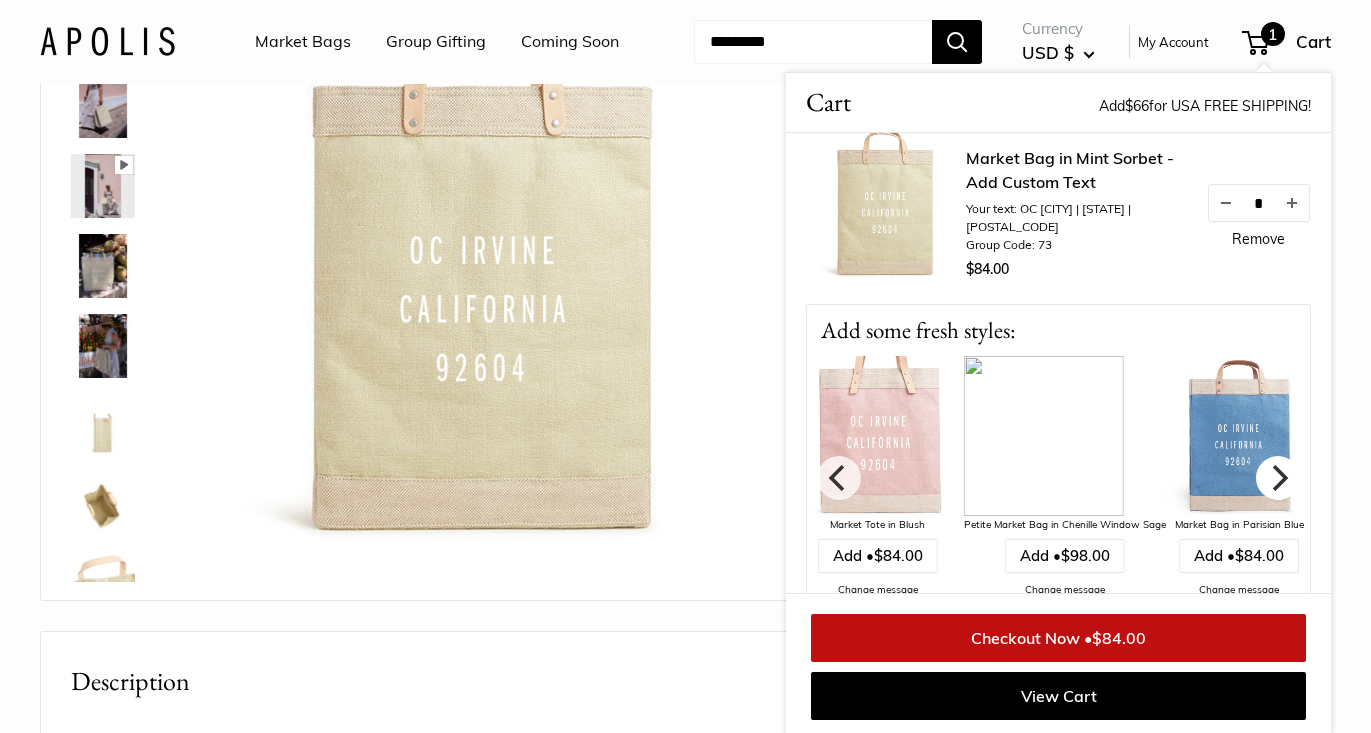 click 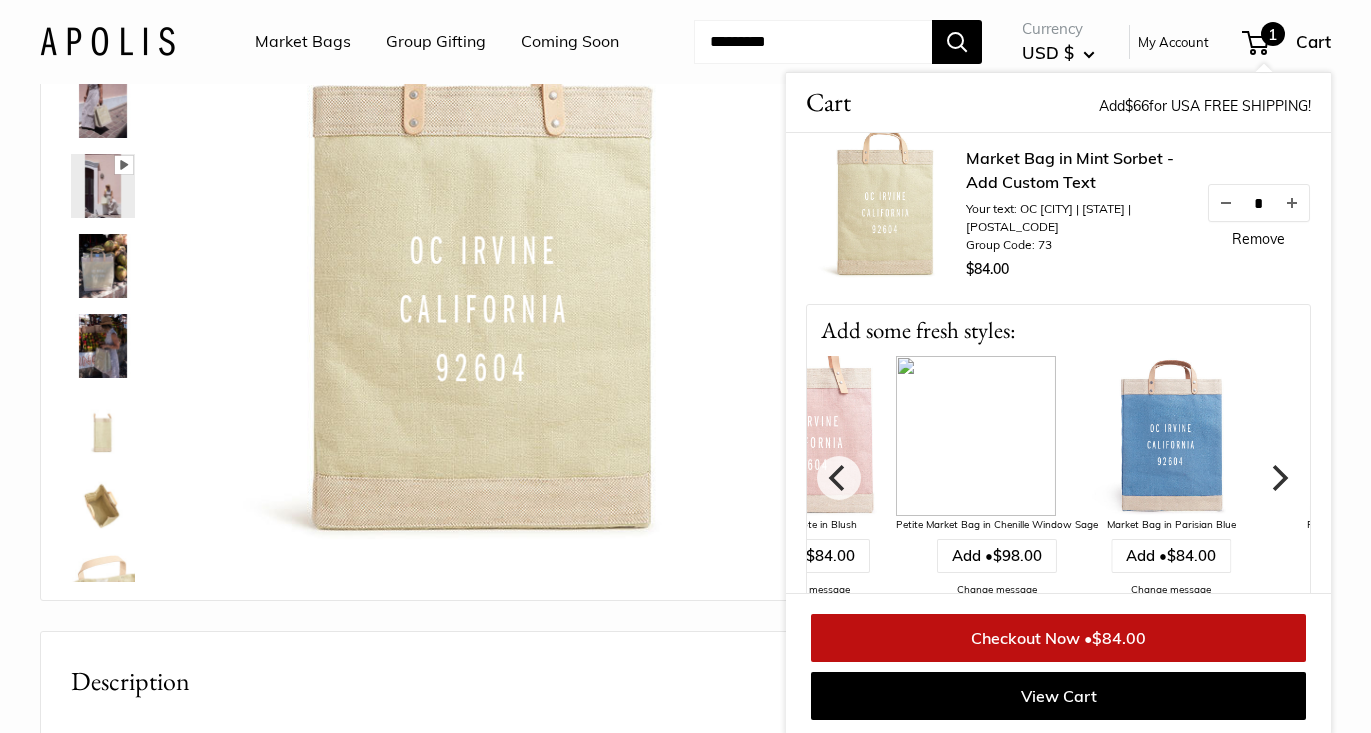 click 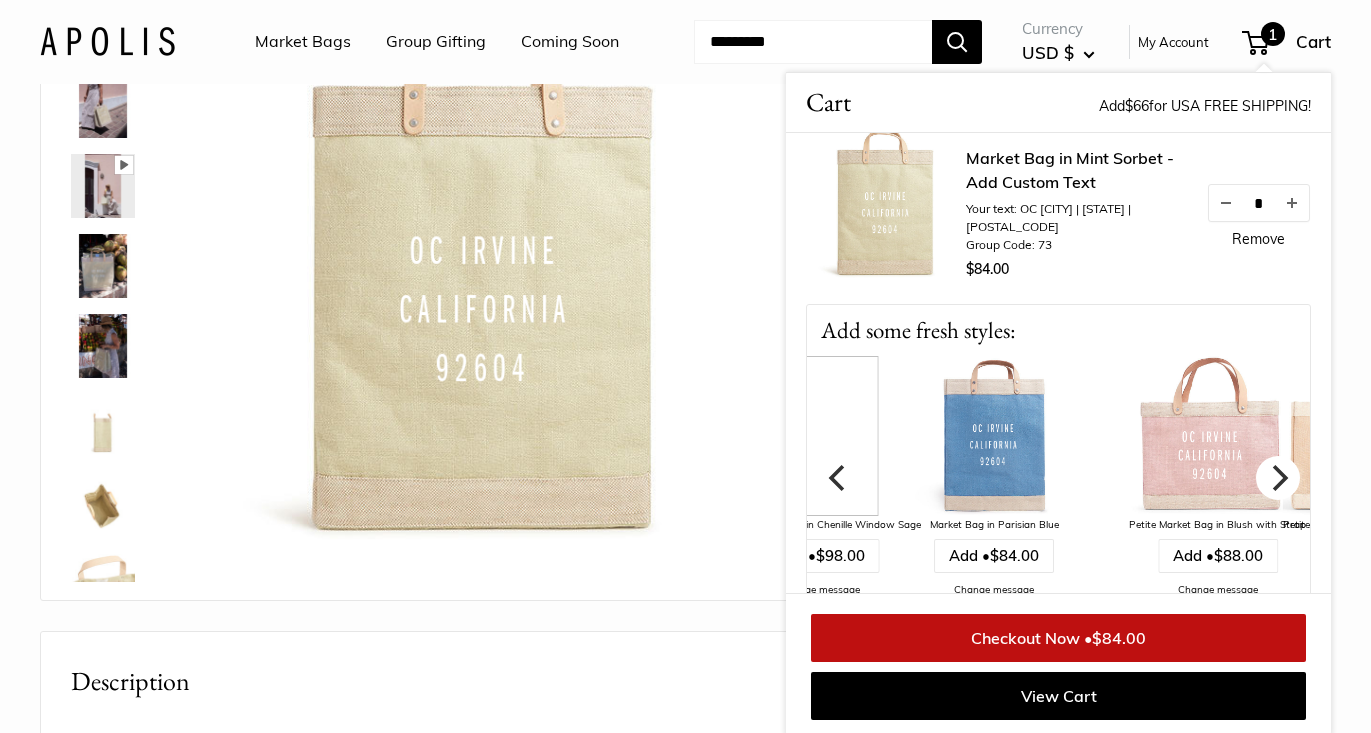 click 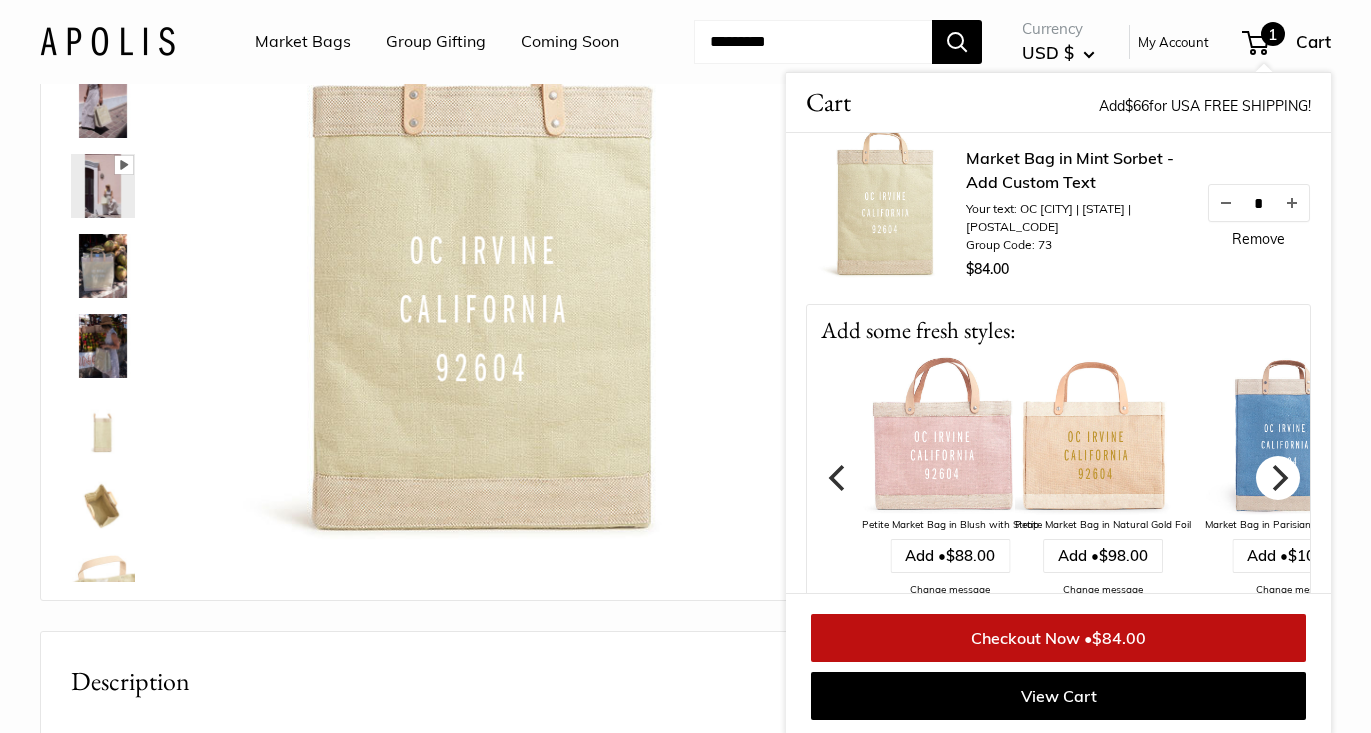 click 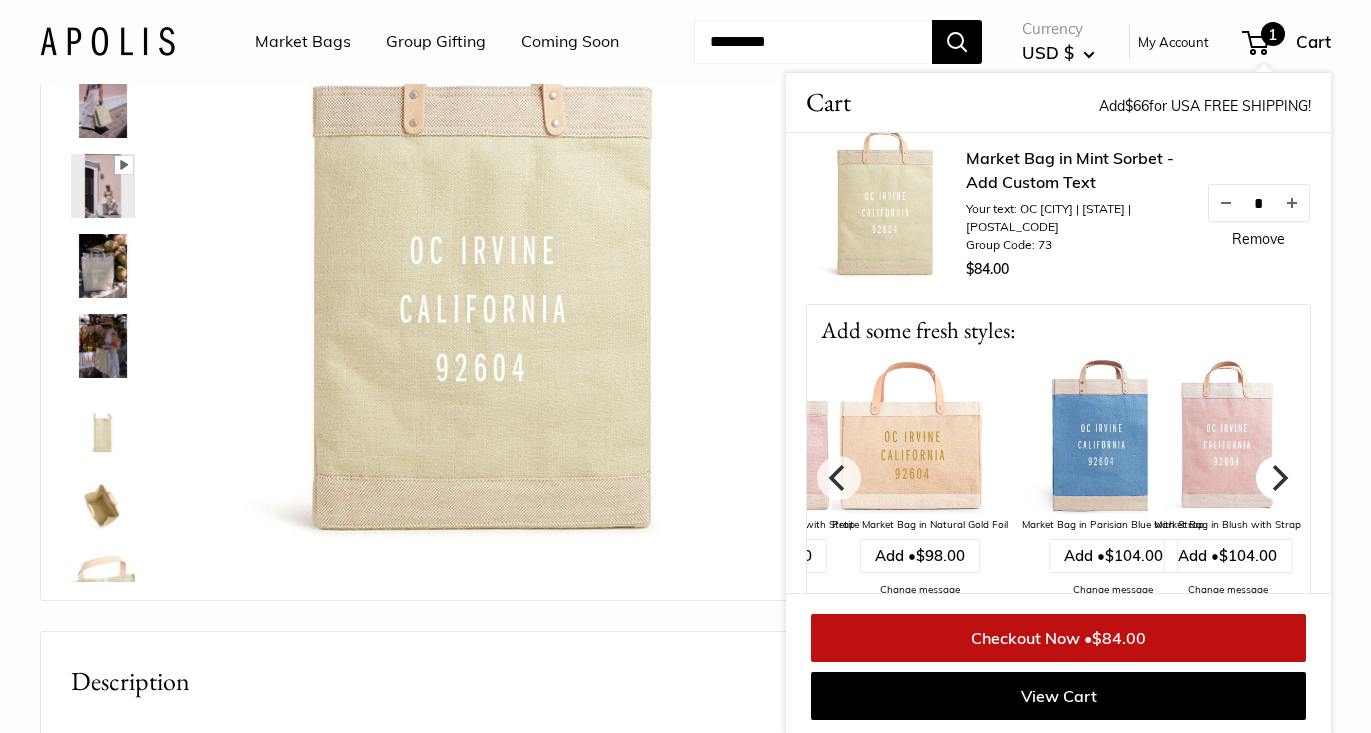 click 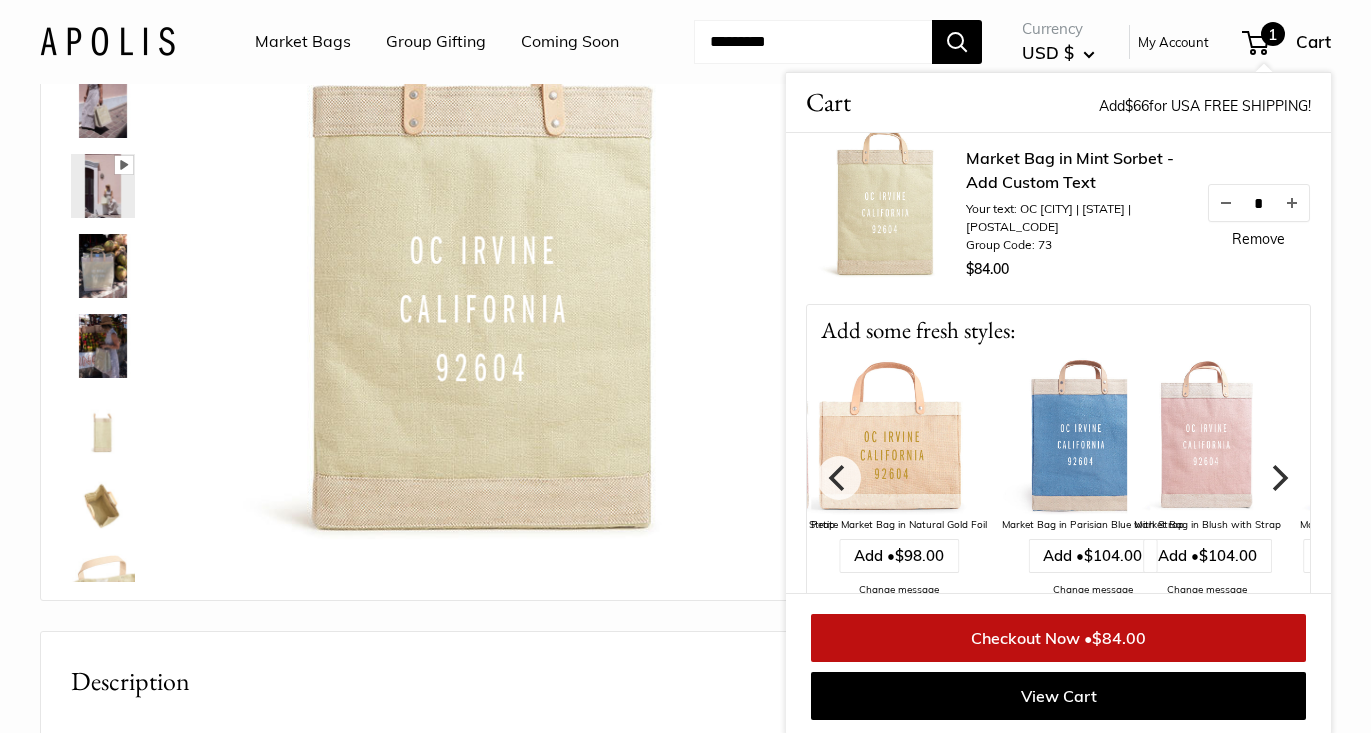 click 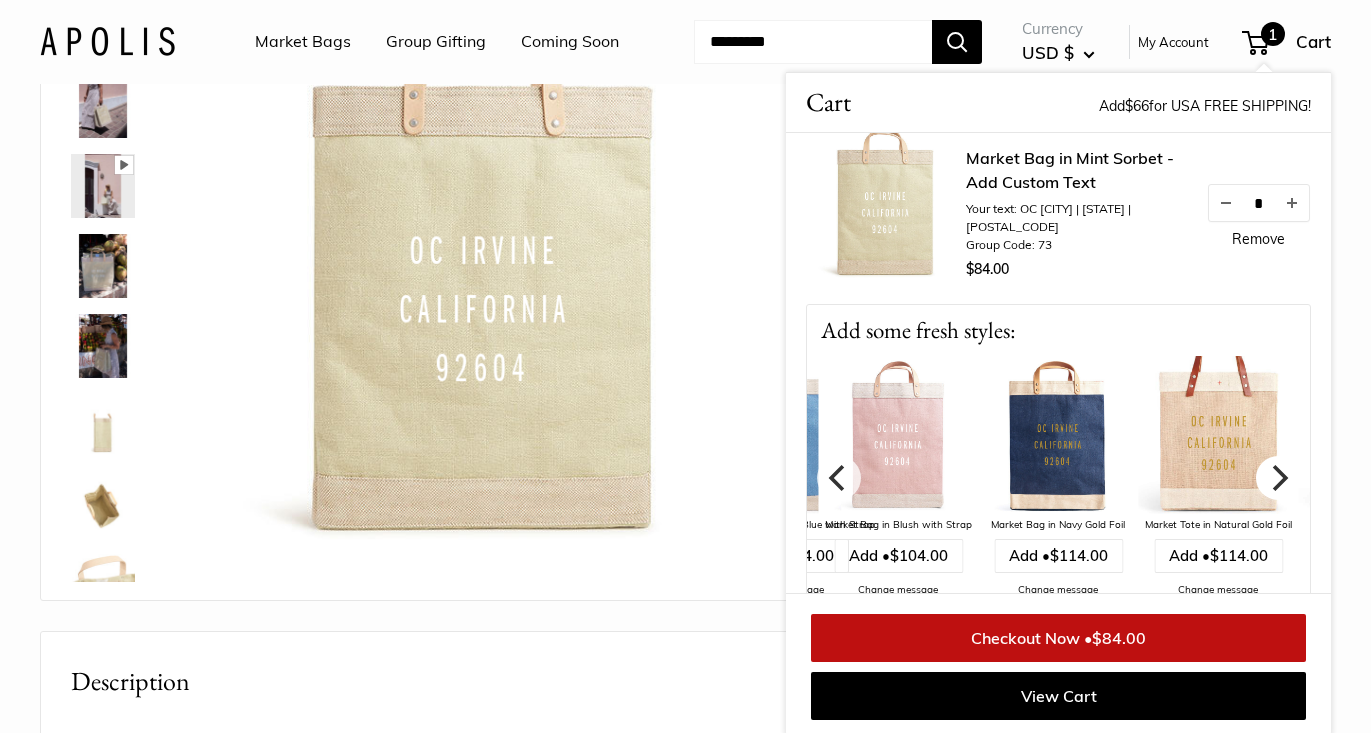 click 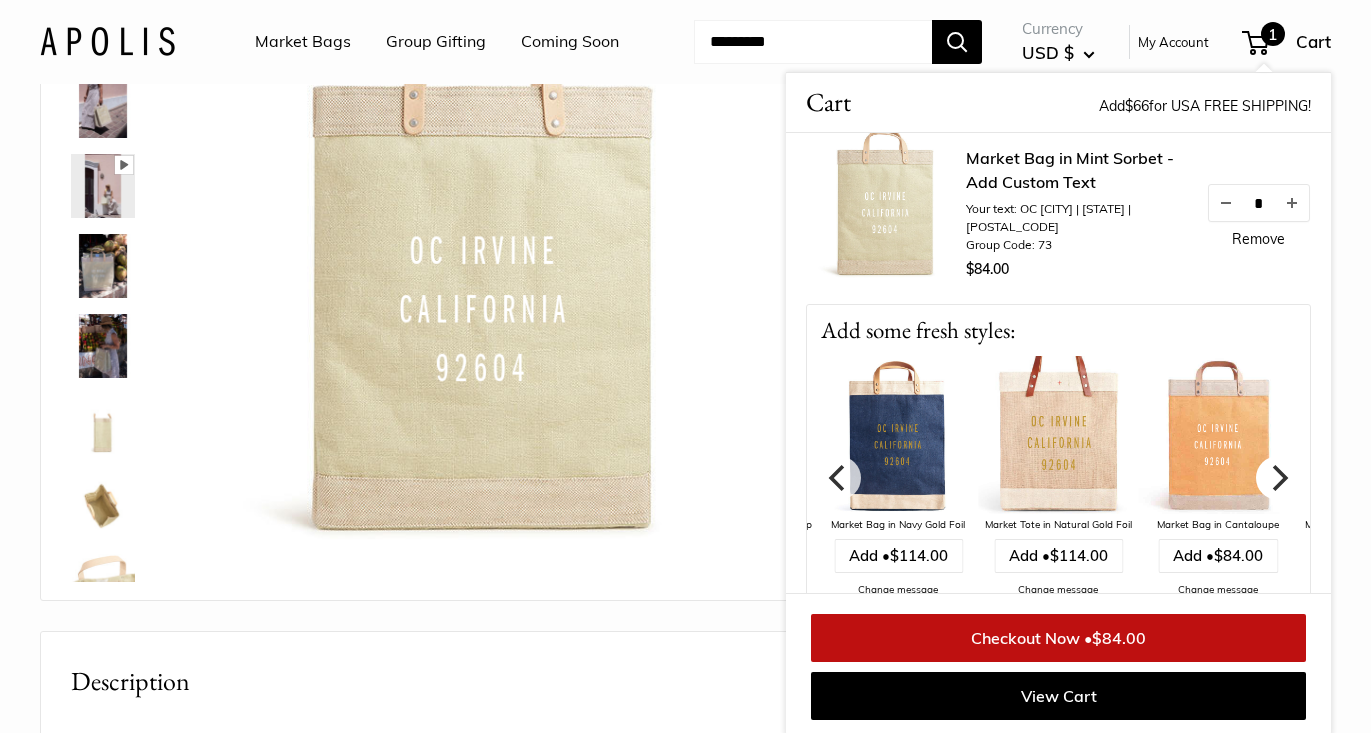 click 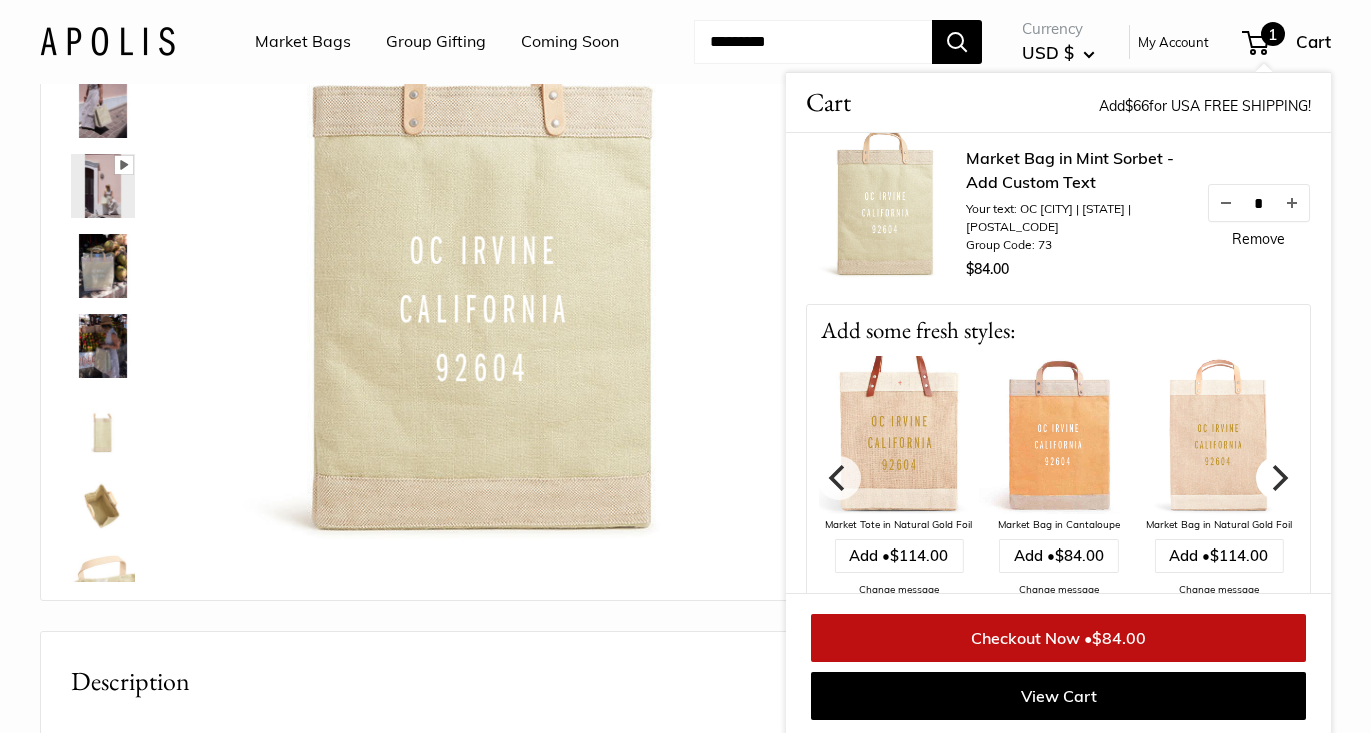 click 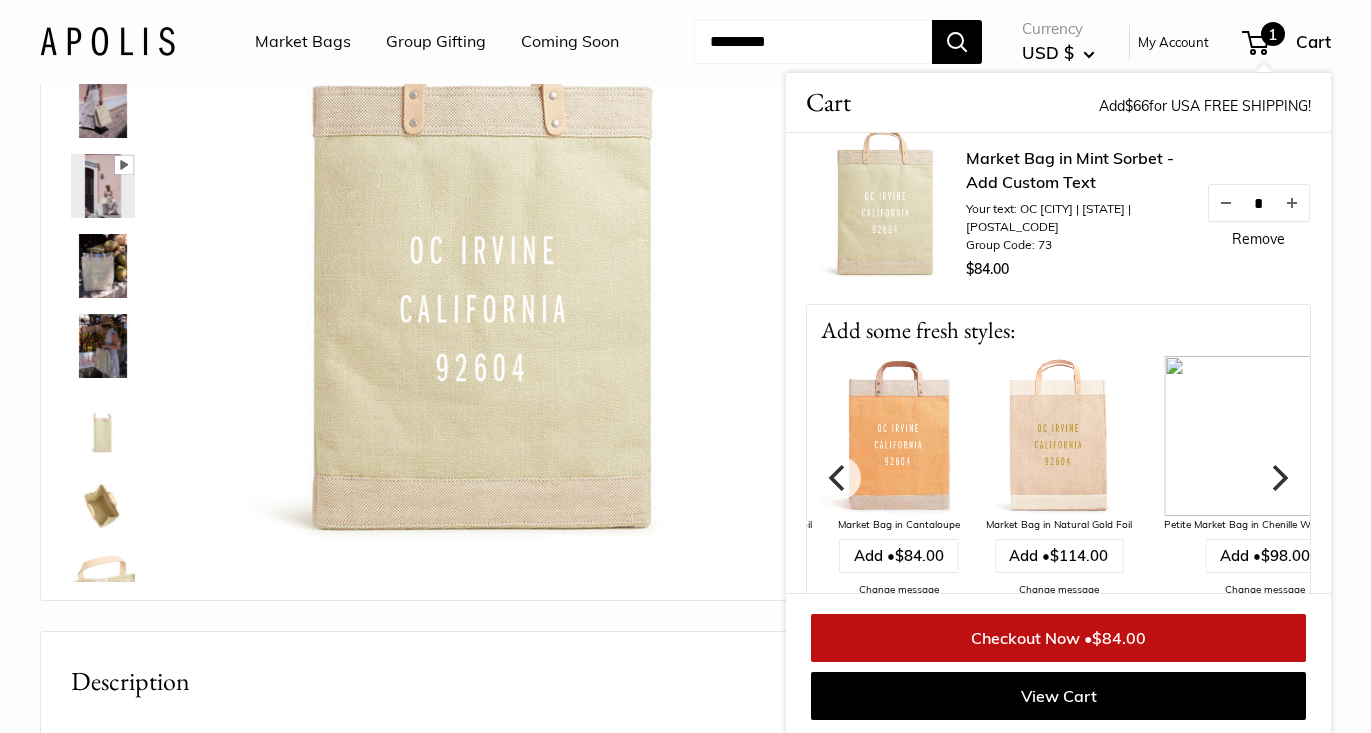 click 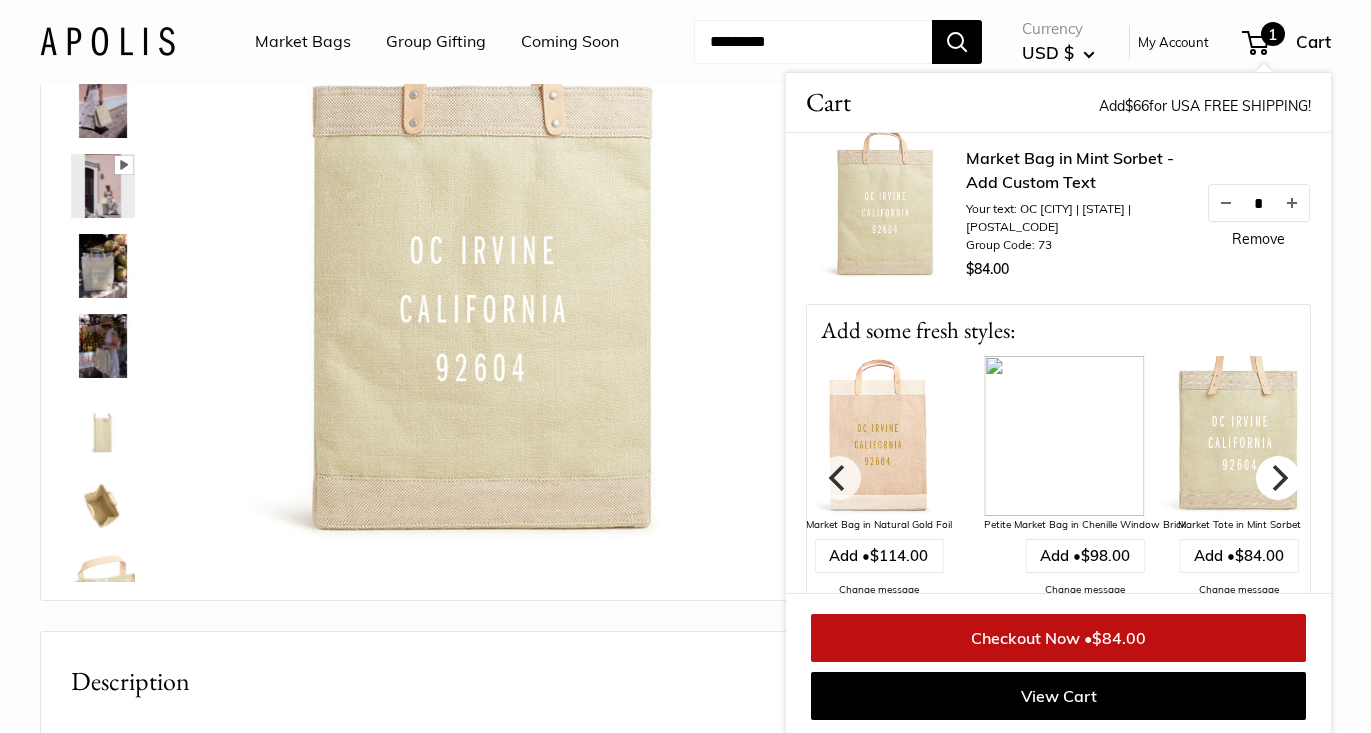 click 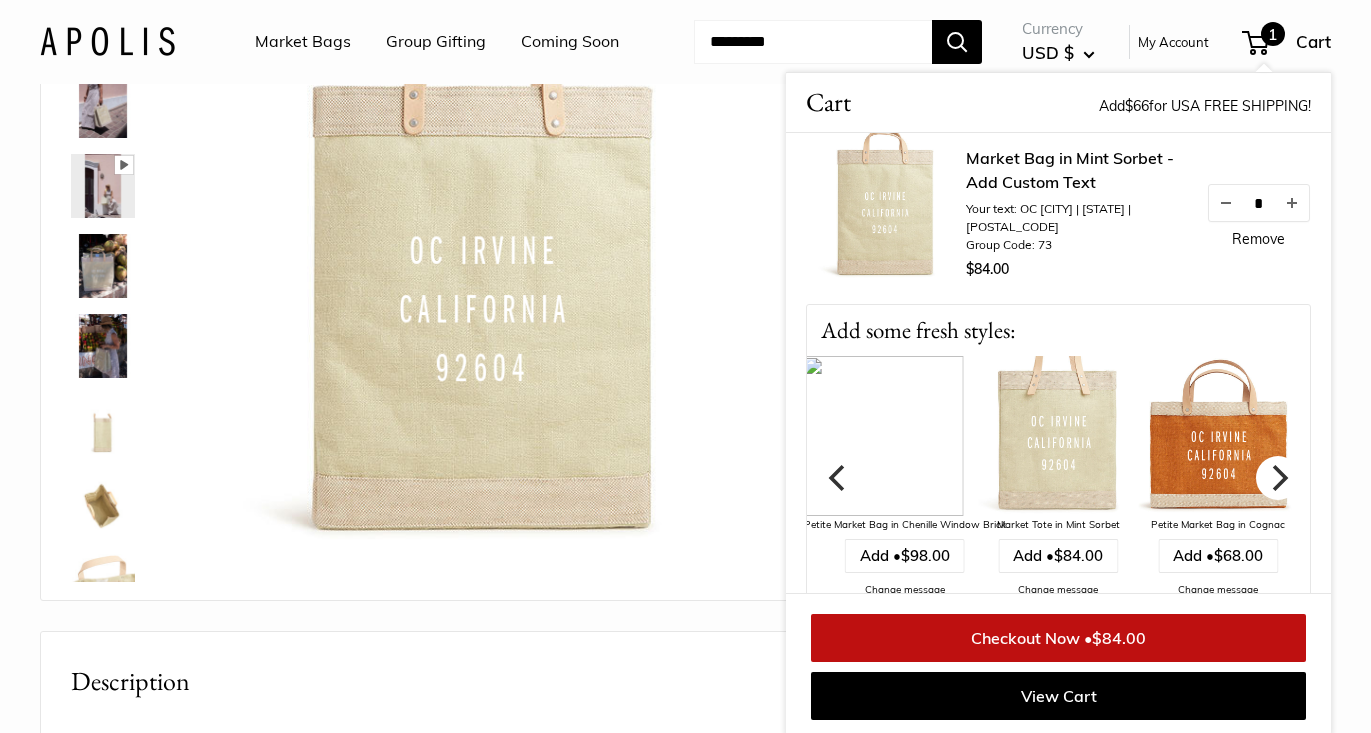 click 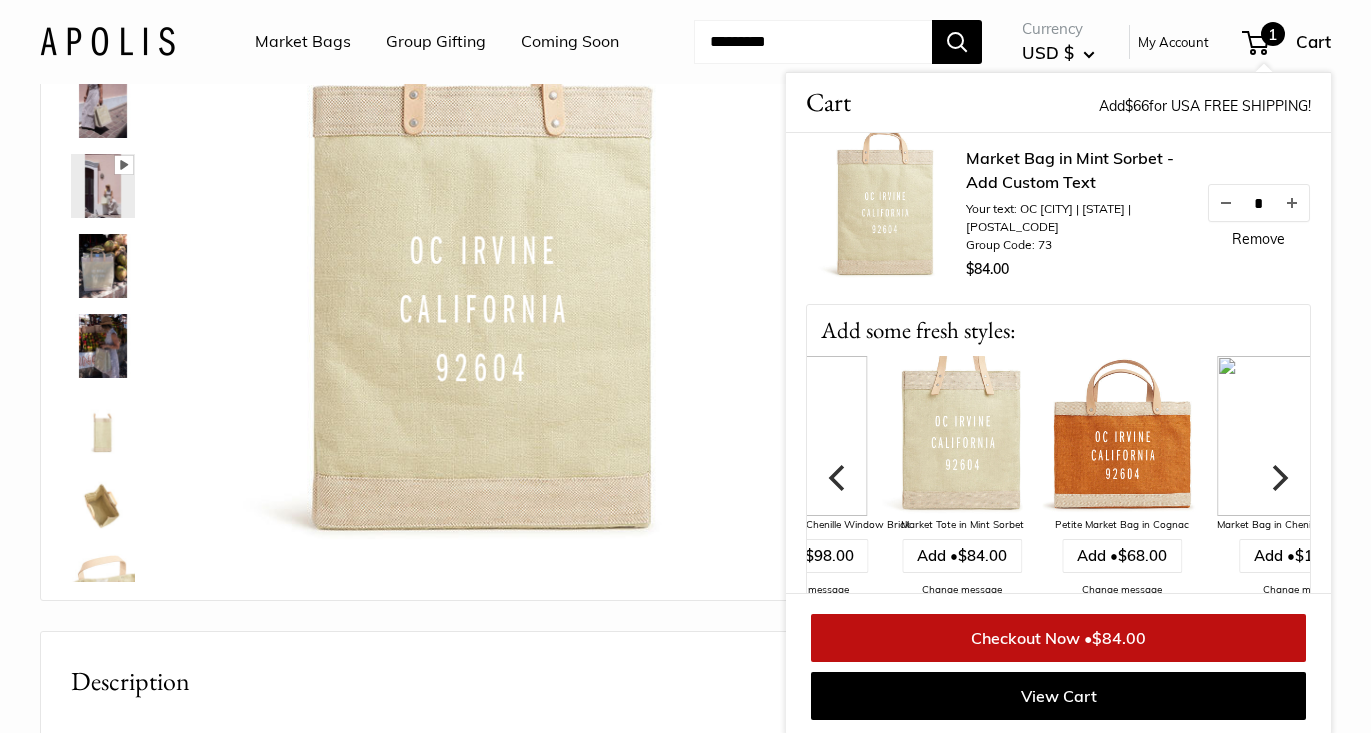 click 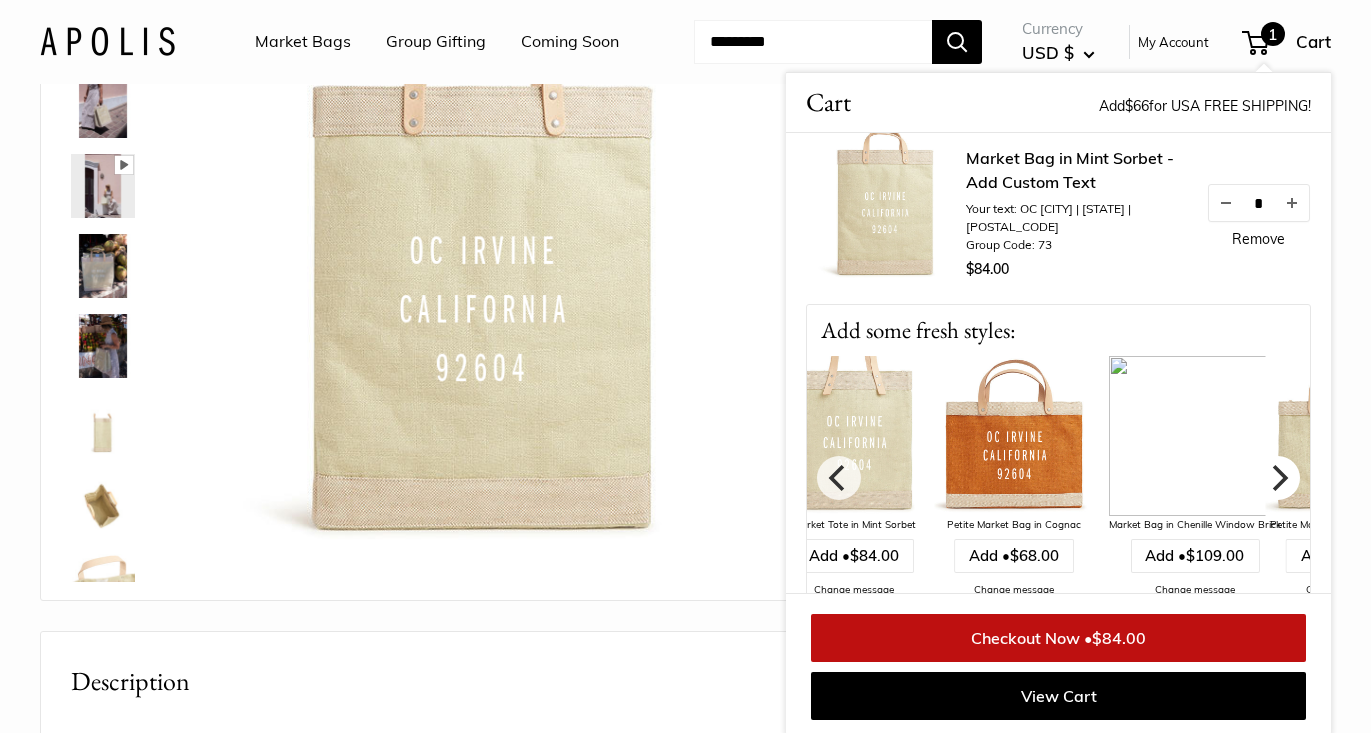 click 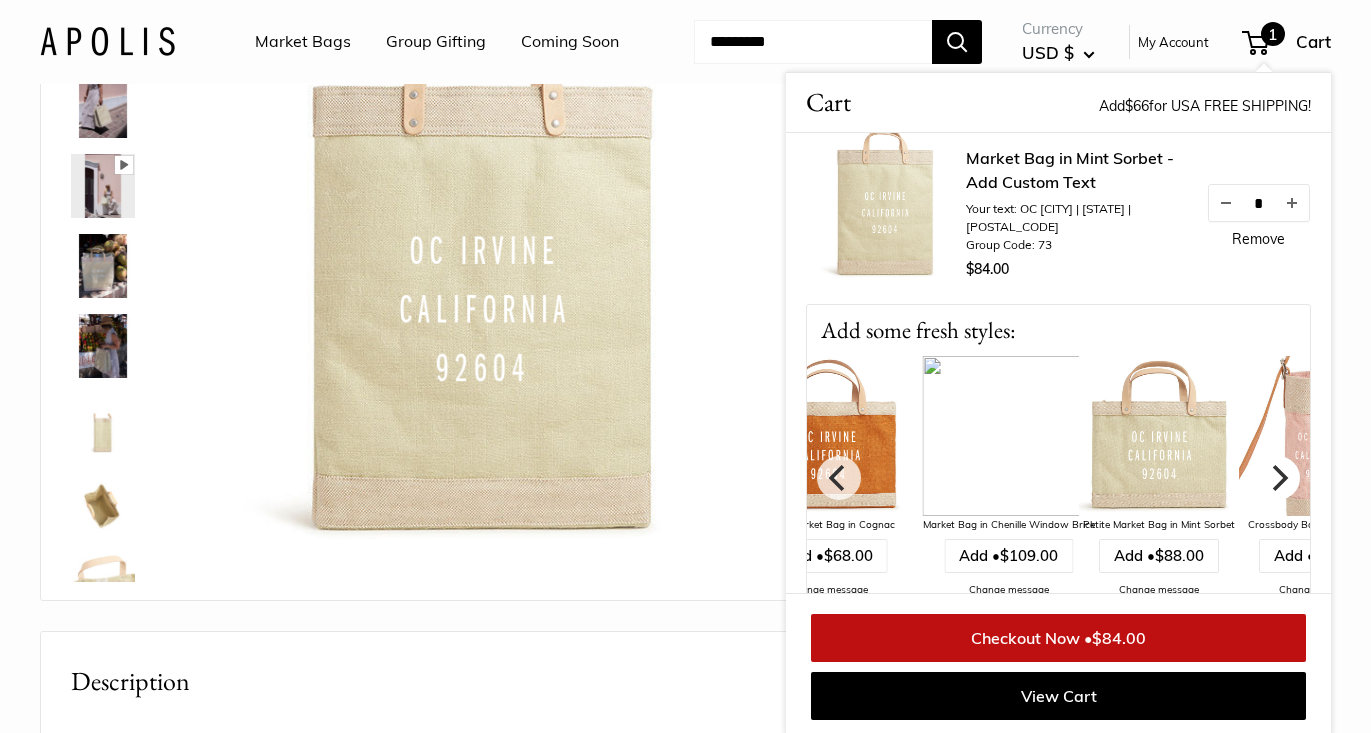 click 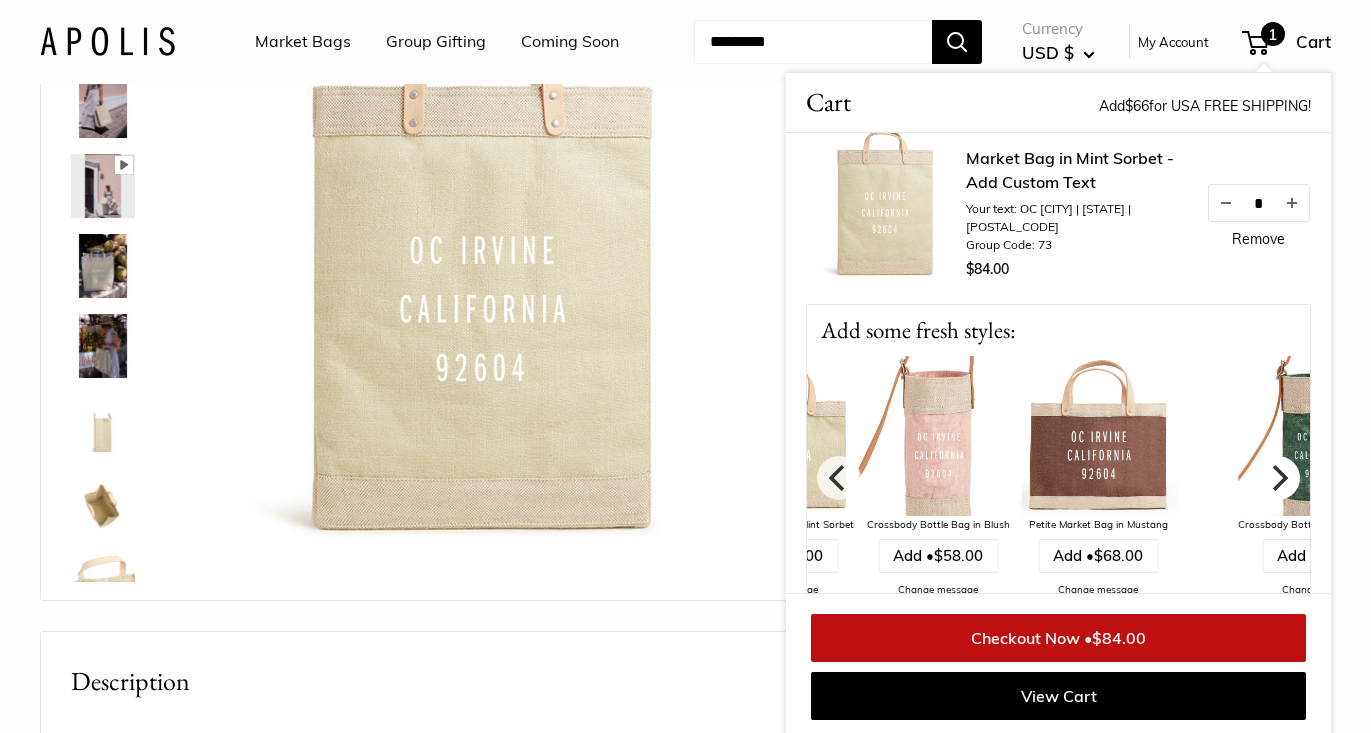 click 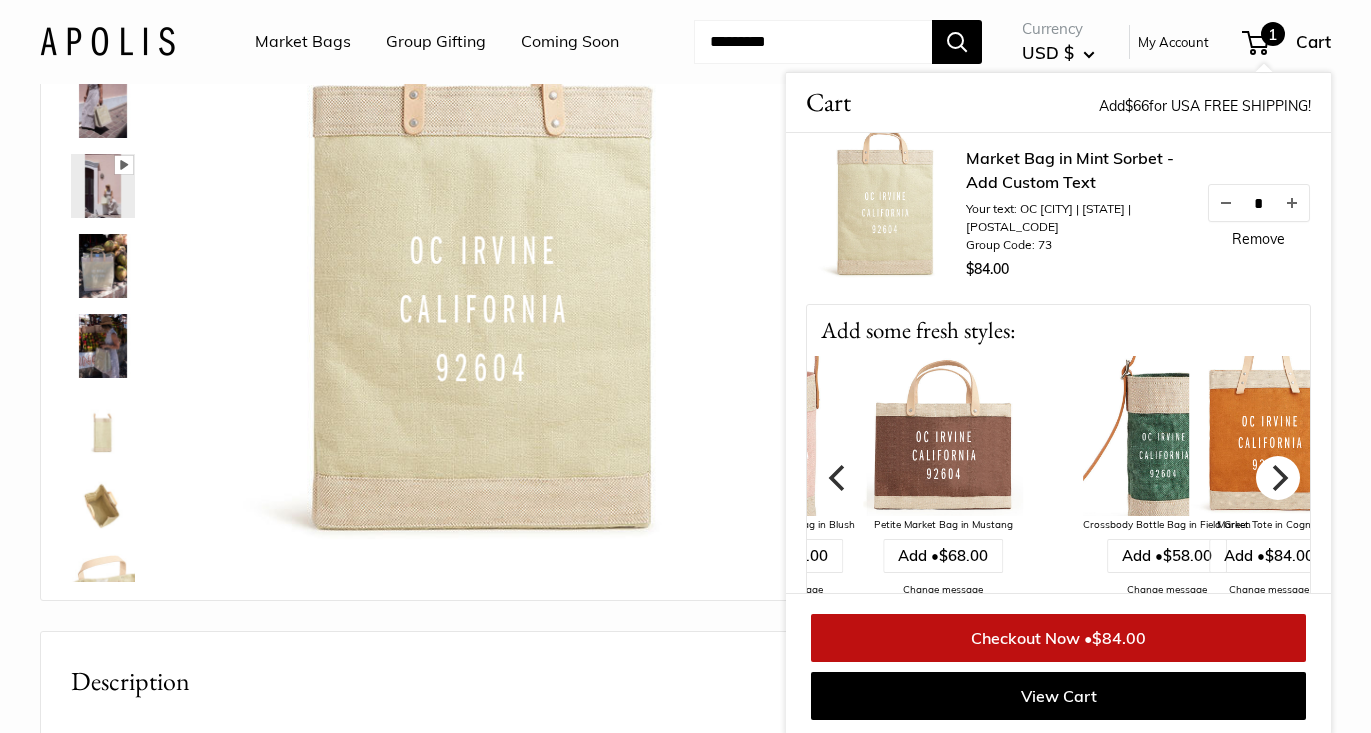 click 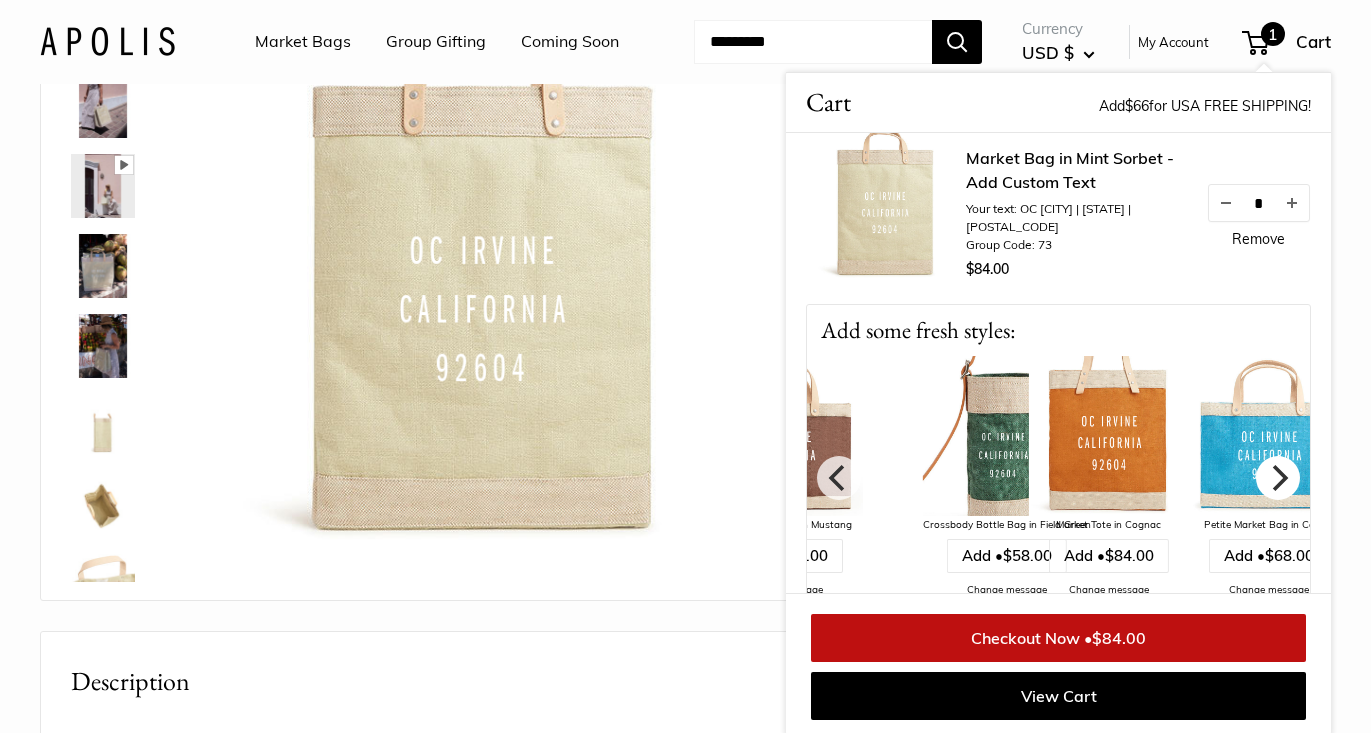 click 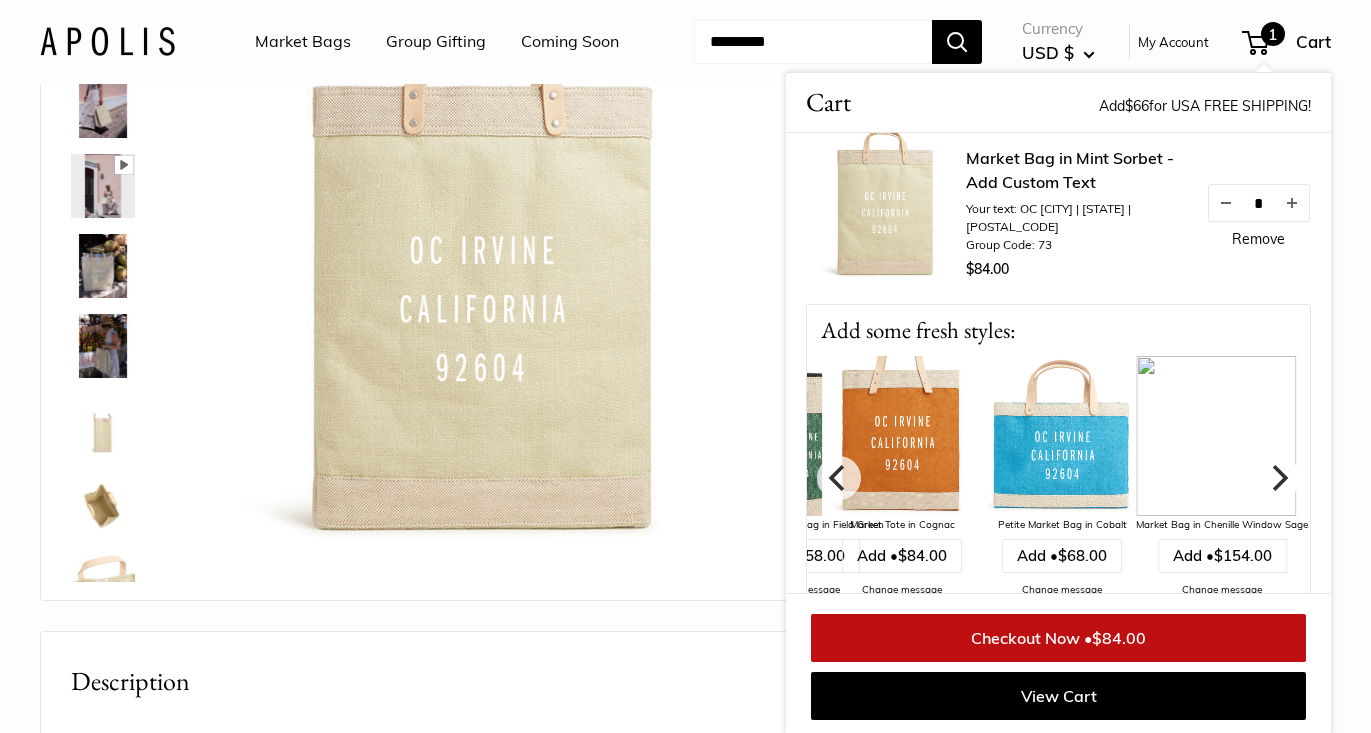 click 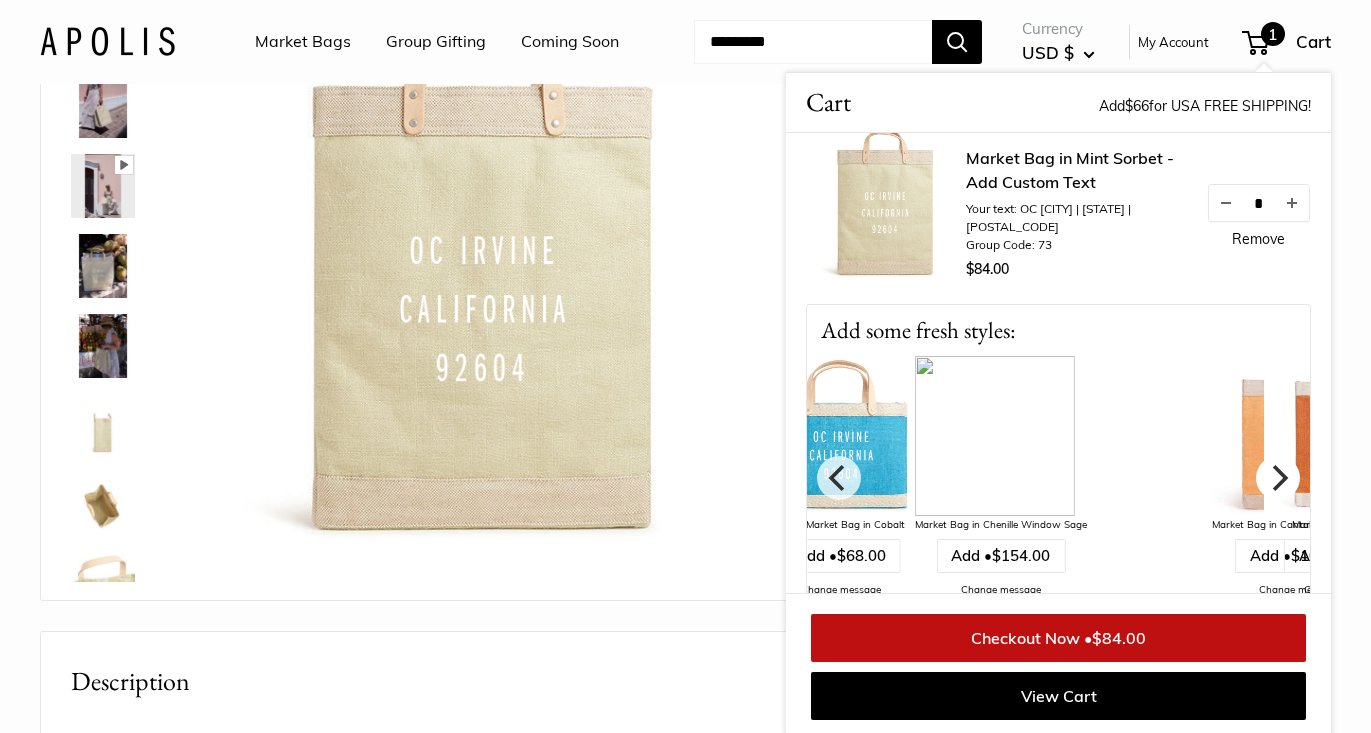 click 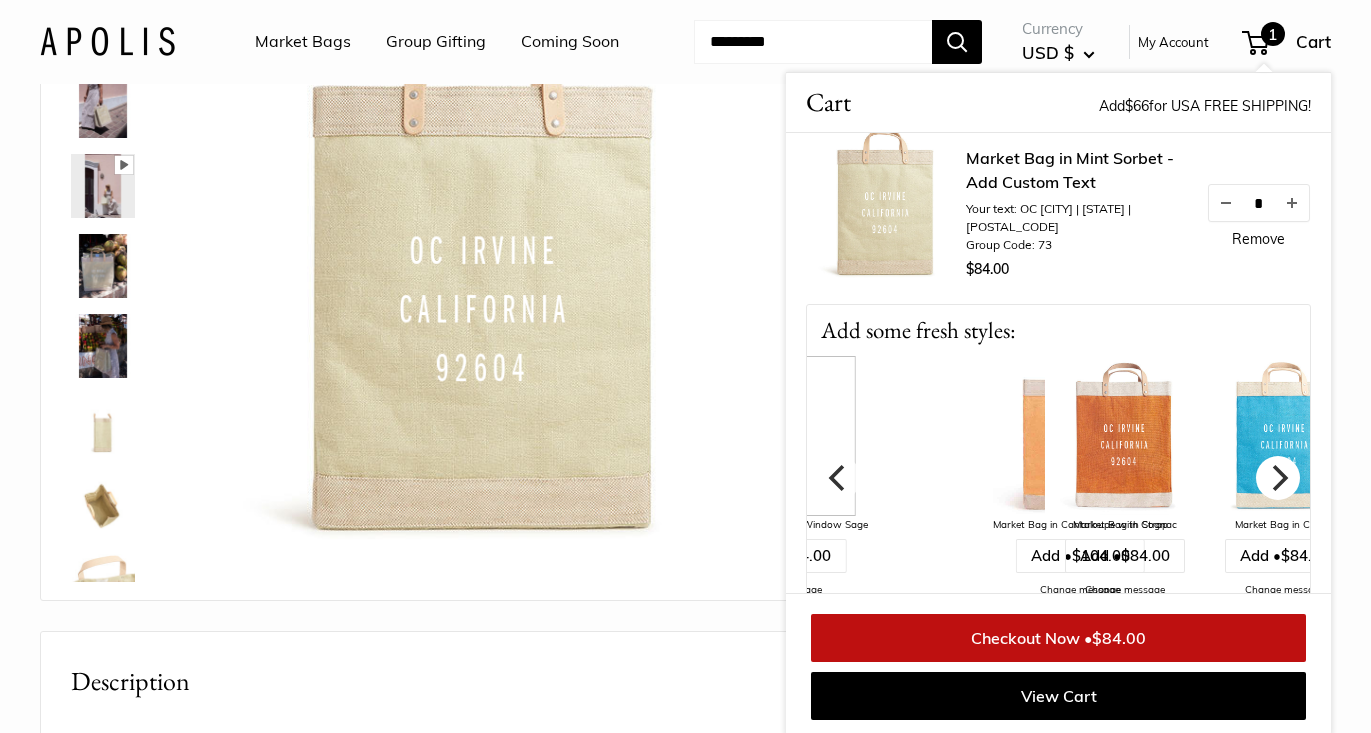 click 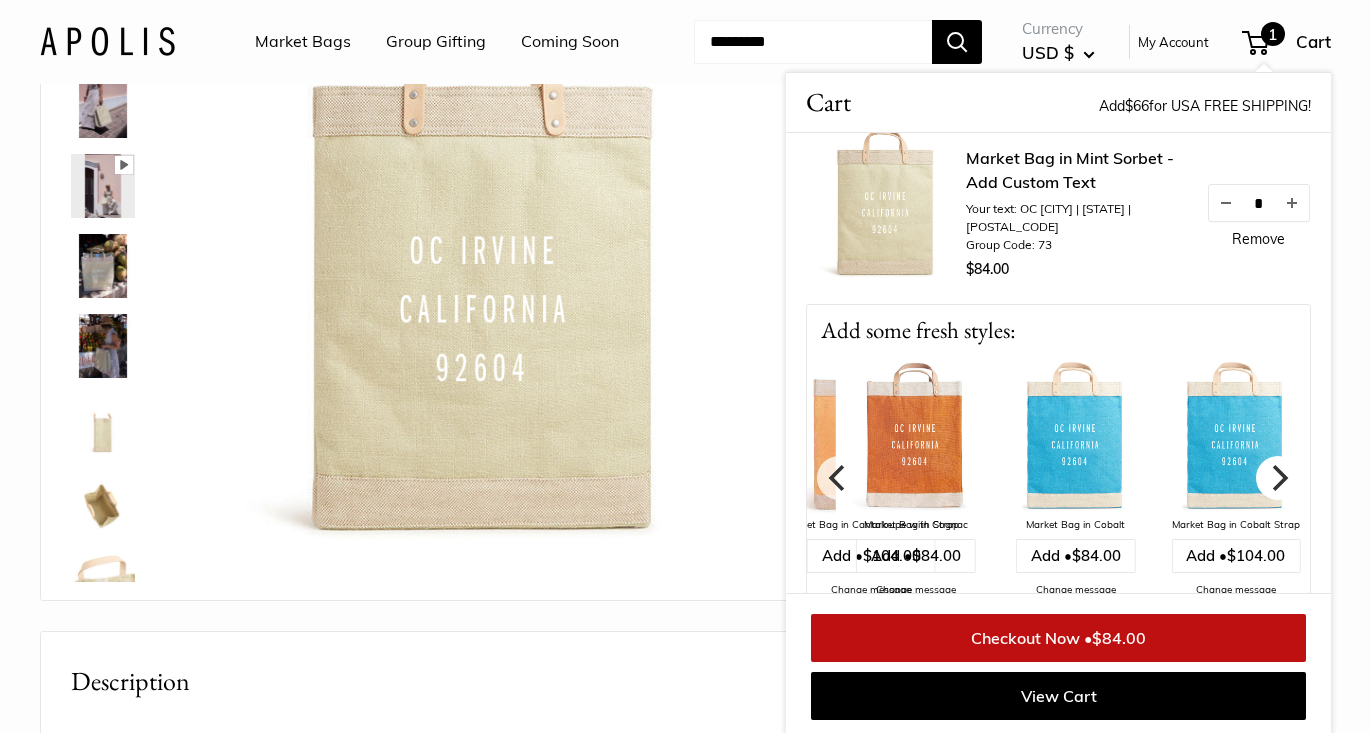 click 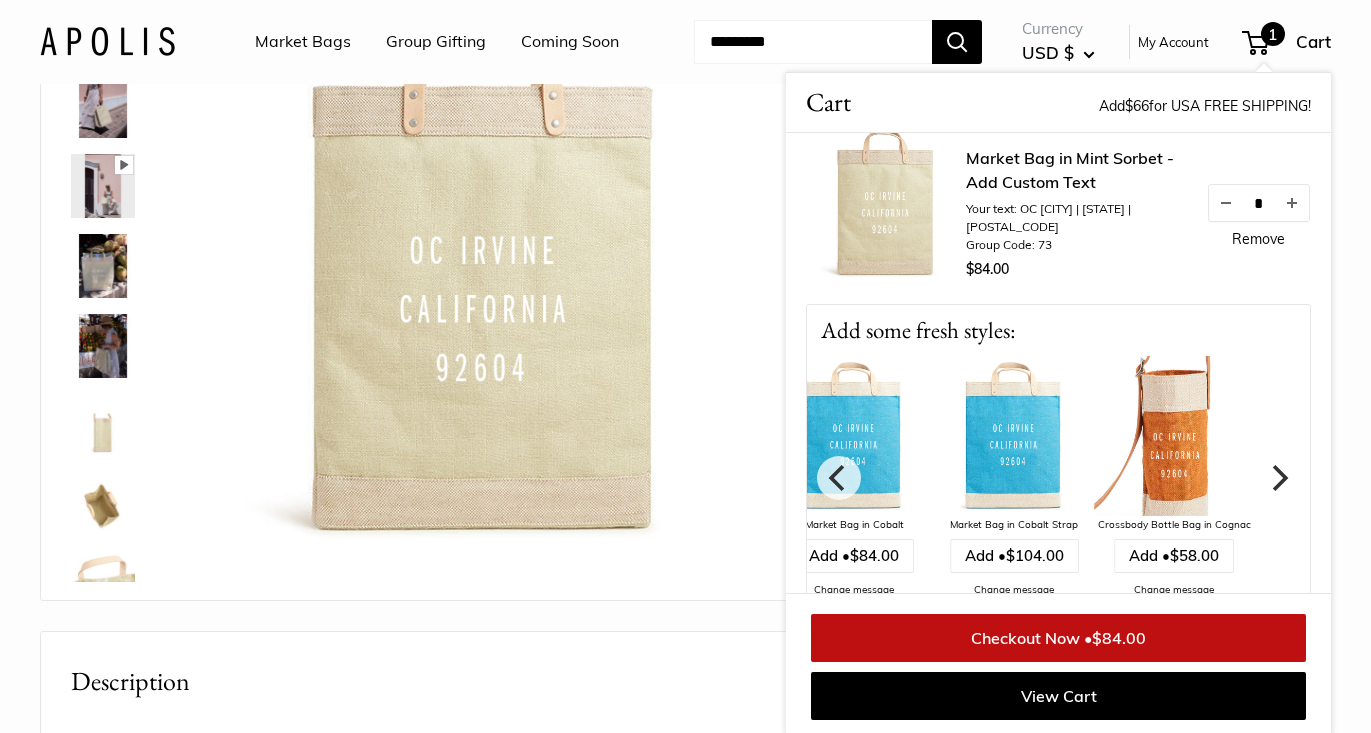 click 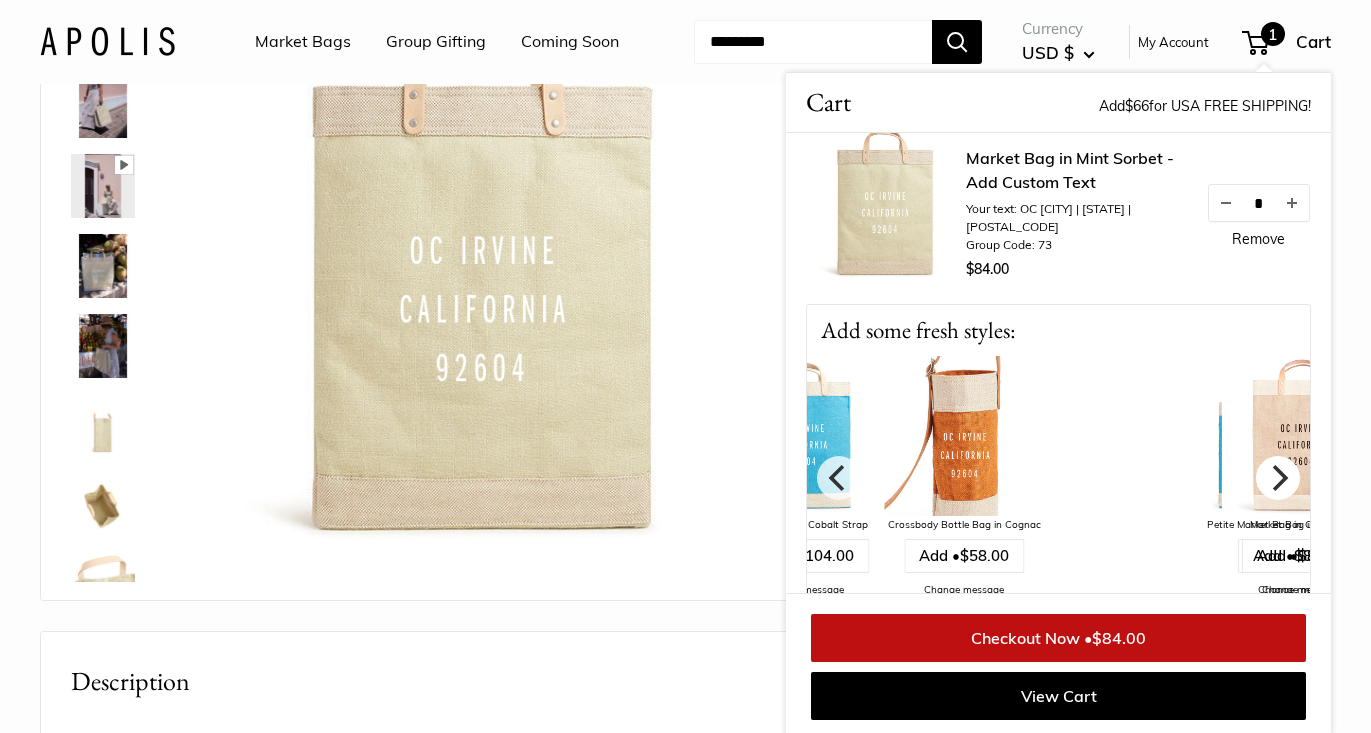 click 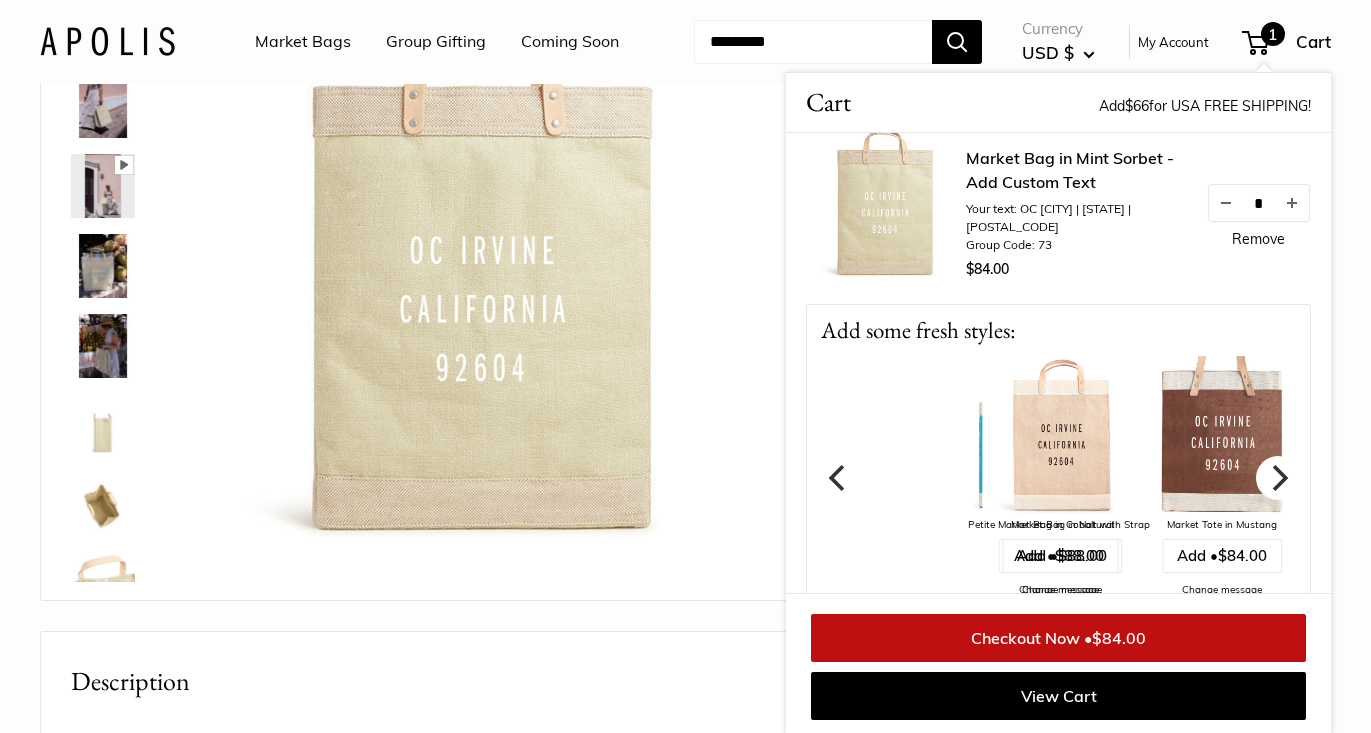 click 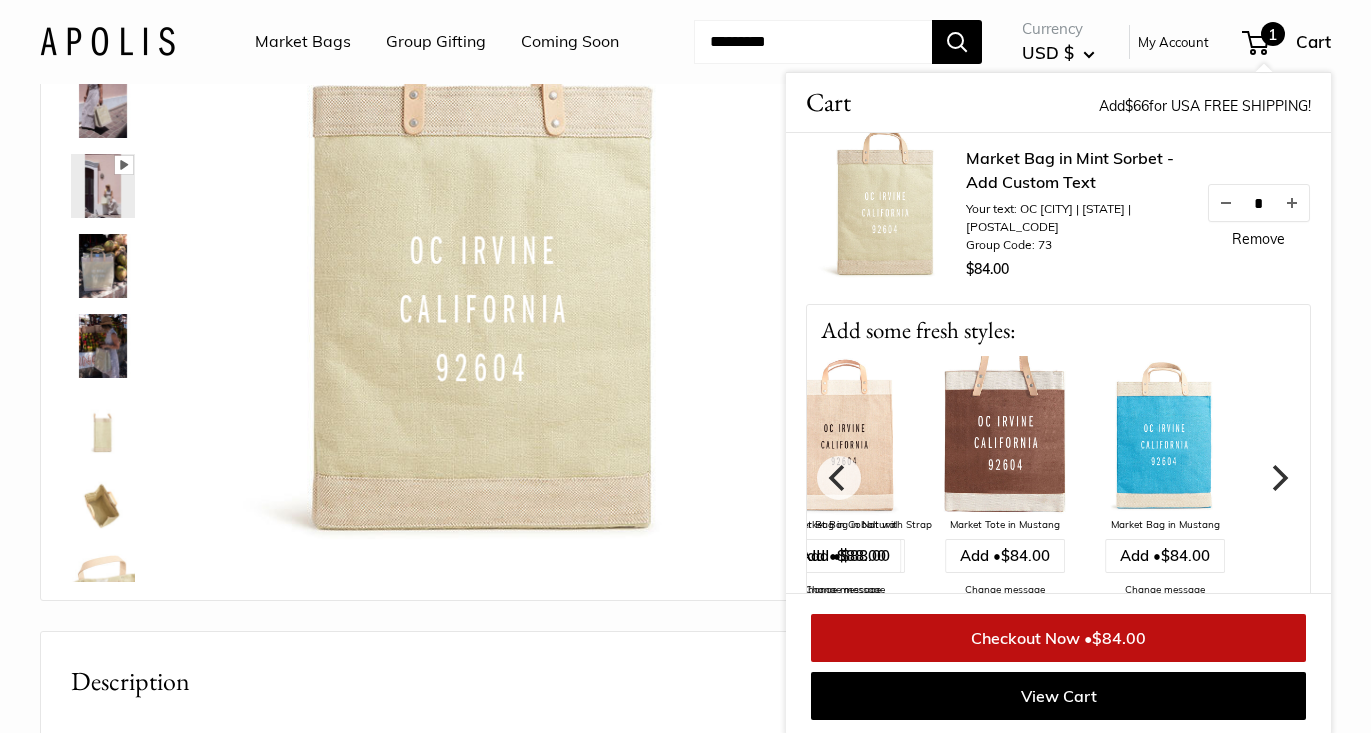 click 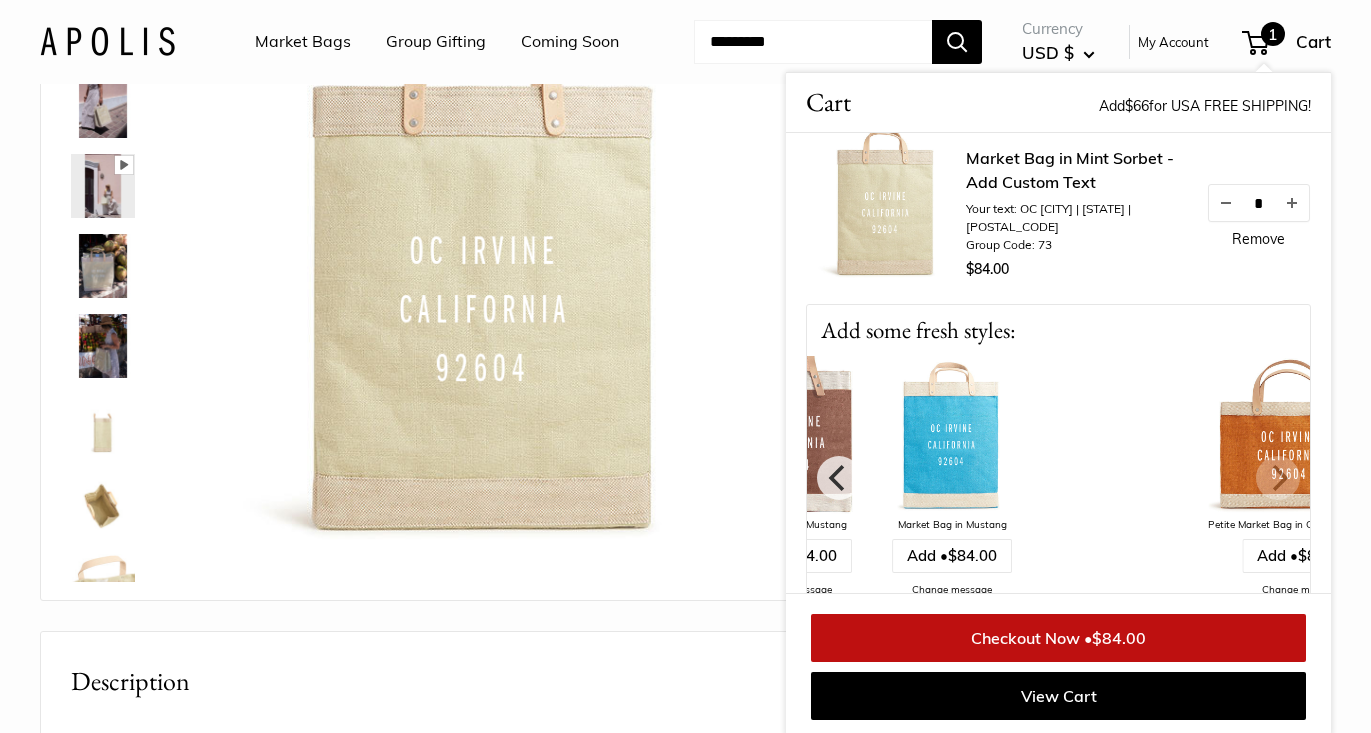 click at bounding box center [1453, 436] 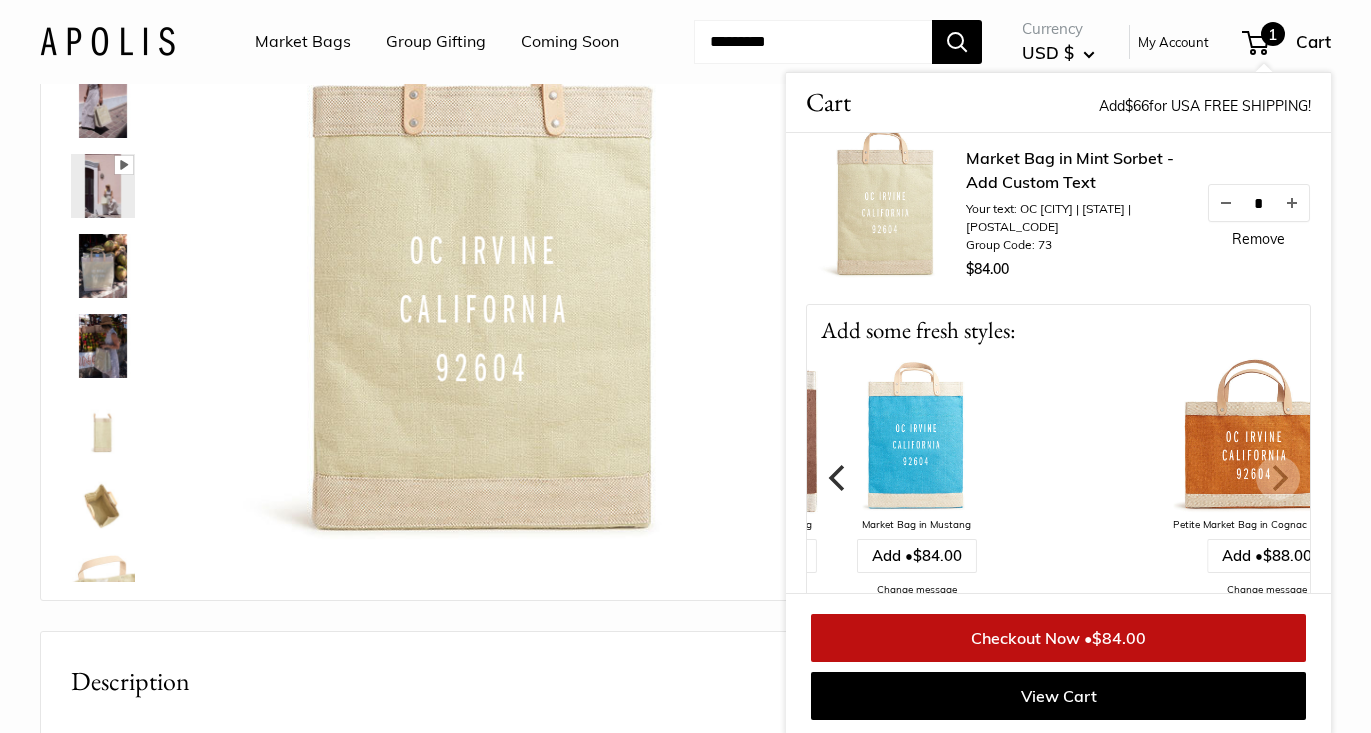 click at bounding box center (1418, 436) 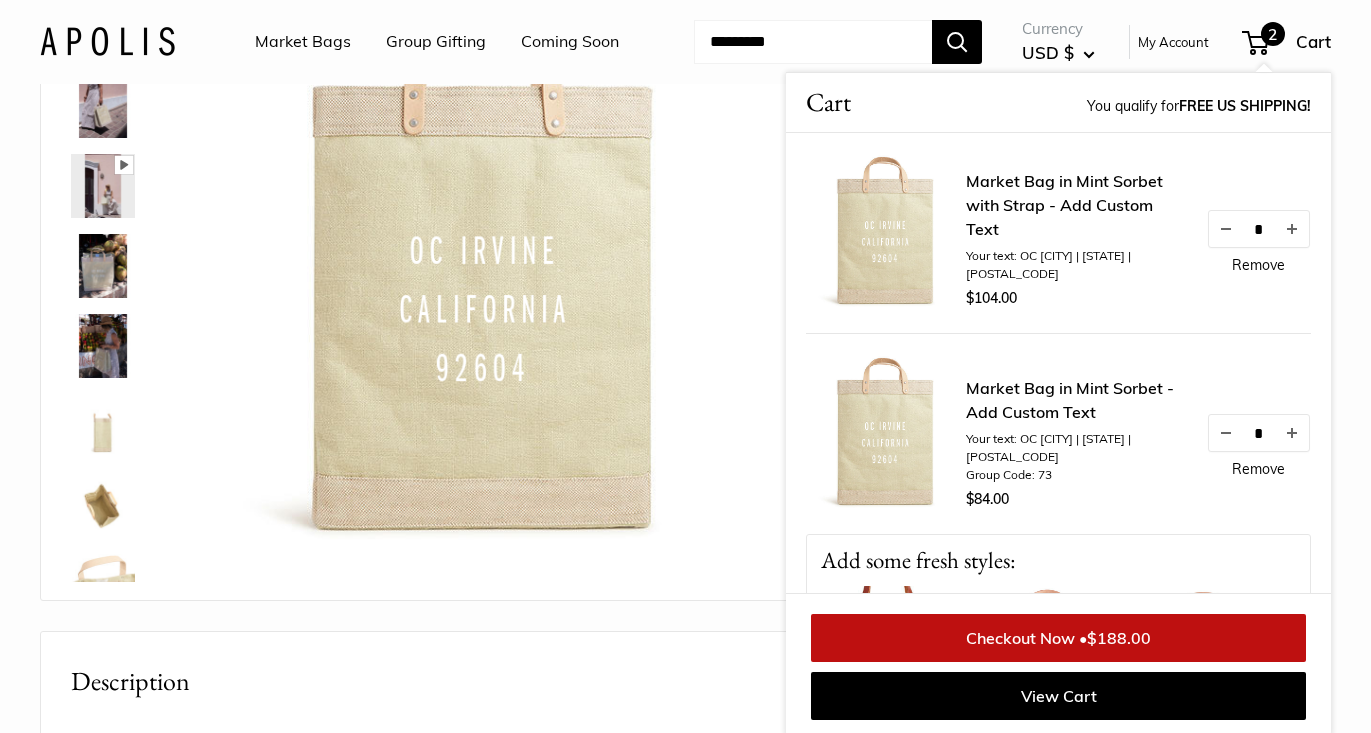 scroll, scrollTop: 172, scrollLeft: 0, axis: vertical 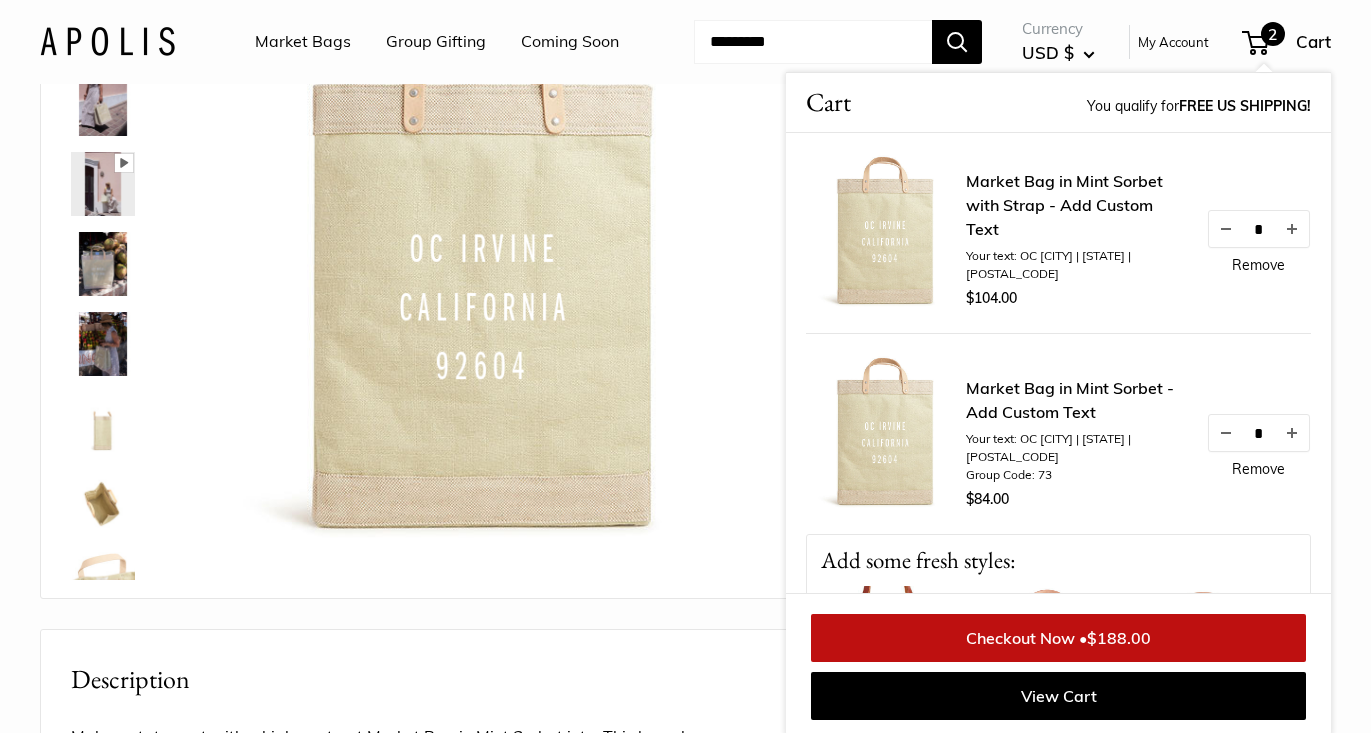 click on "Market Bag in Mint Sorbet - Add Custom Text
Your text: OC IRVINE | CALIFORNIA | 92604
Group Code:
73
$84.00
*
Remove" at bounding box center [1138, 445] 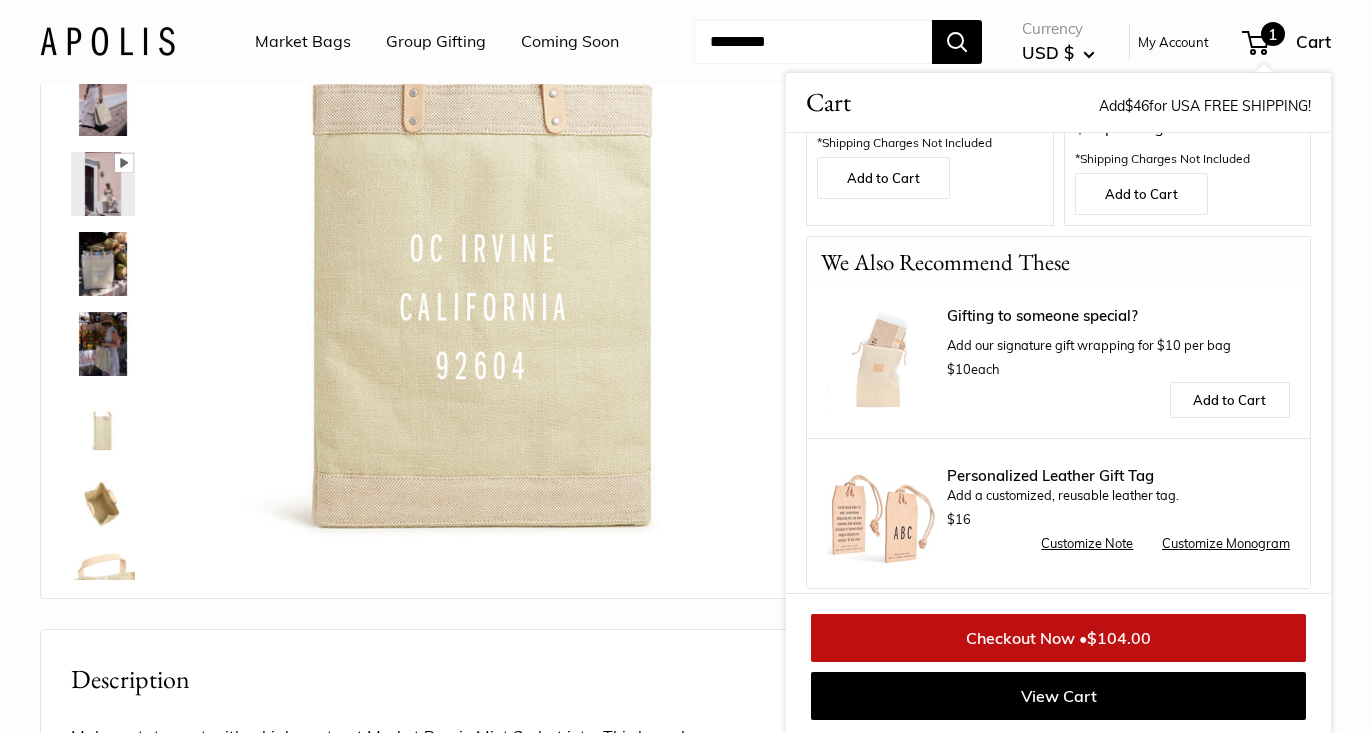 scroll, scrollTop: 0, scrollLeft: 0, axis: both 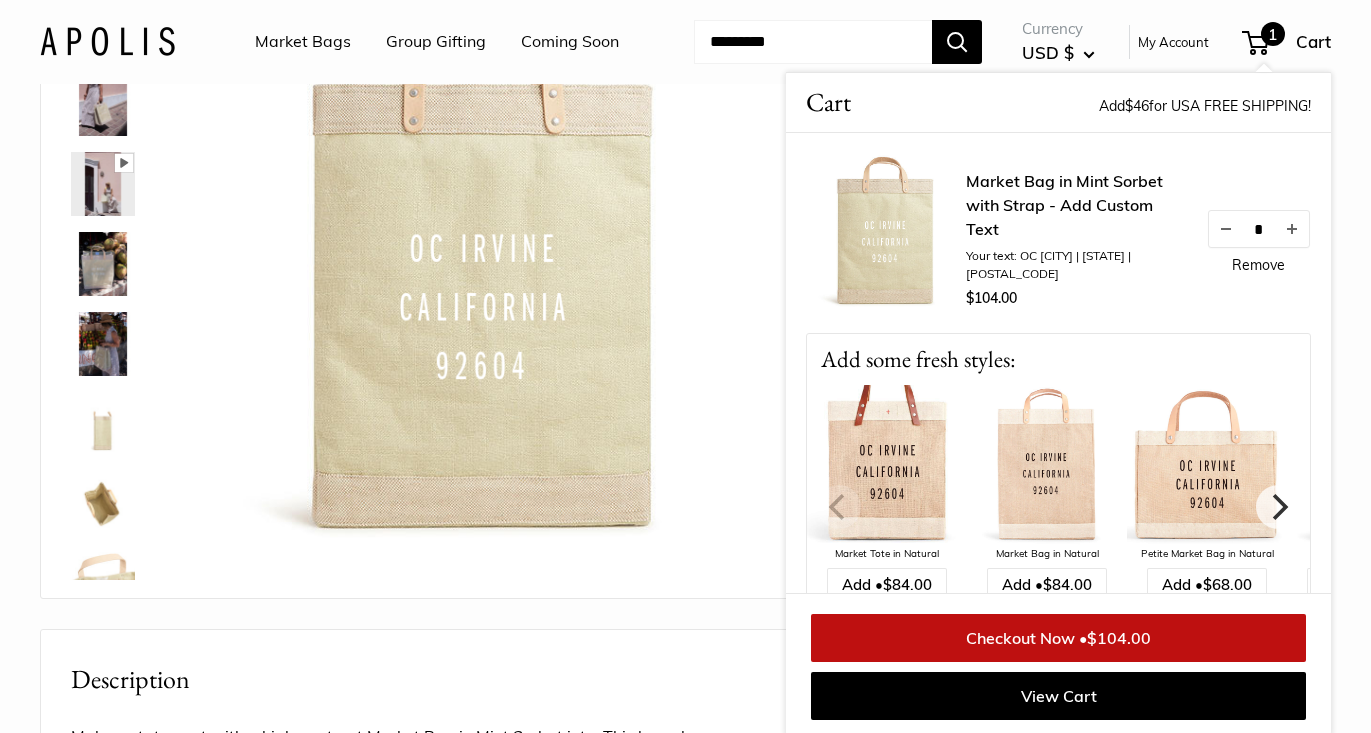 click at bounding box center (103, 504) 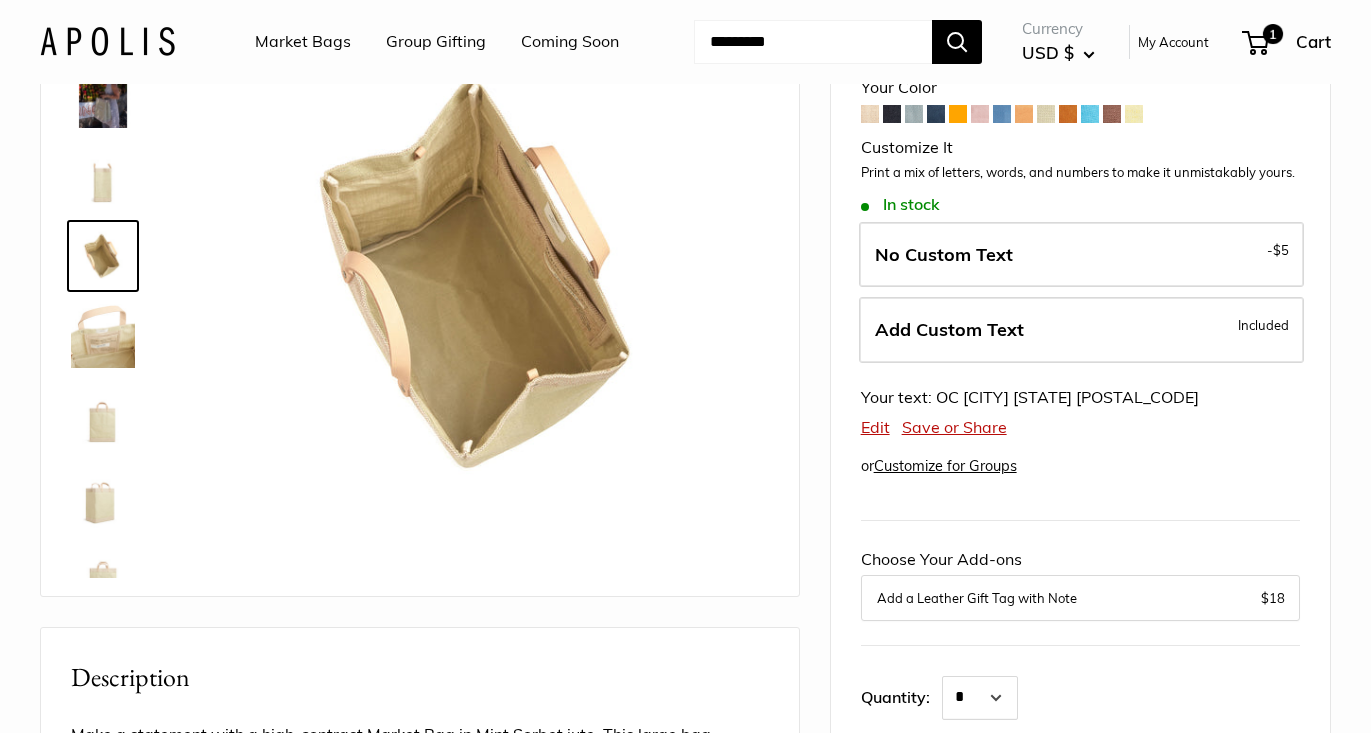 click at bounding box center (103, 496) 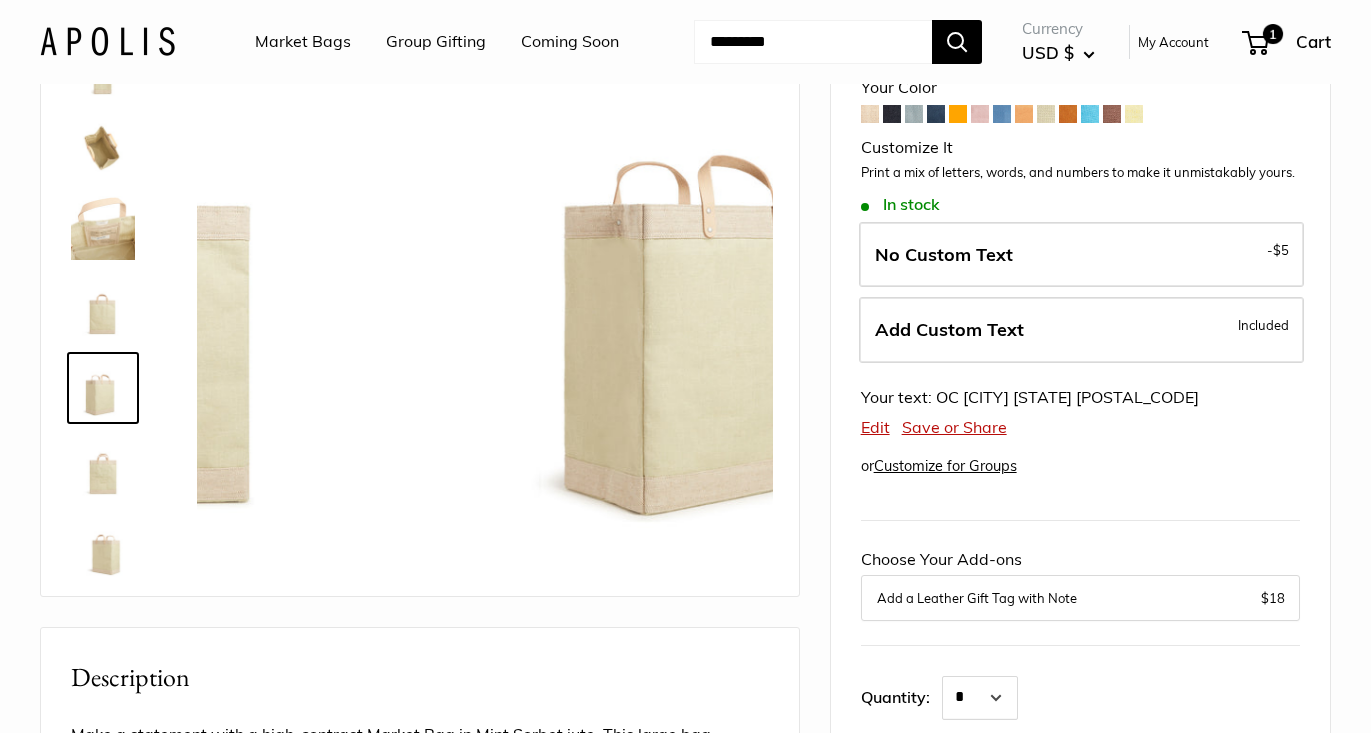 scroll, scrollTop: 368, scrollLeft: 0, axis: vertical 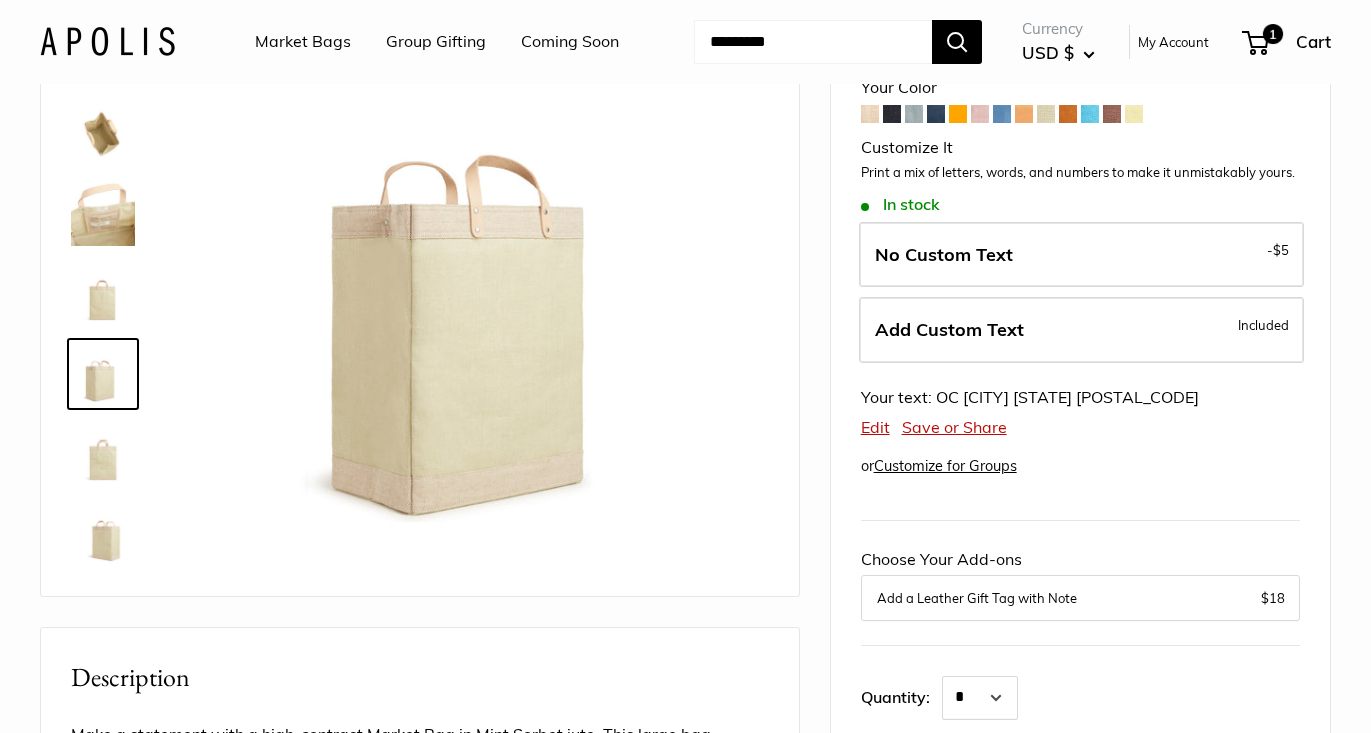 click at bounding box center (103, 534) 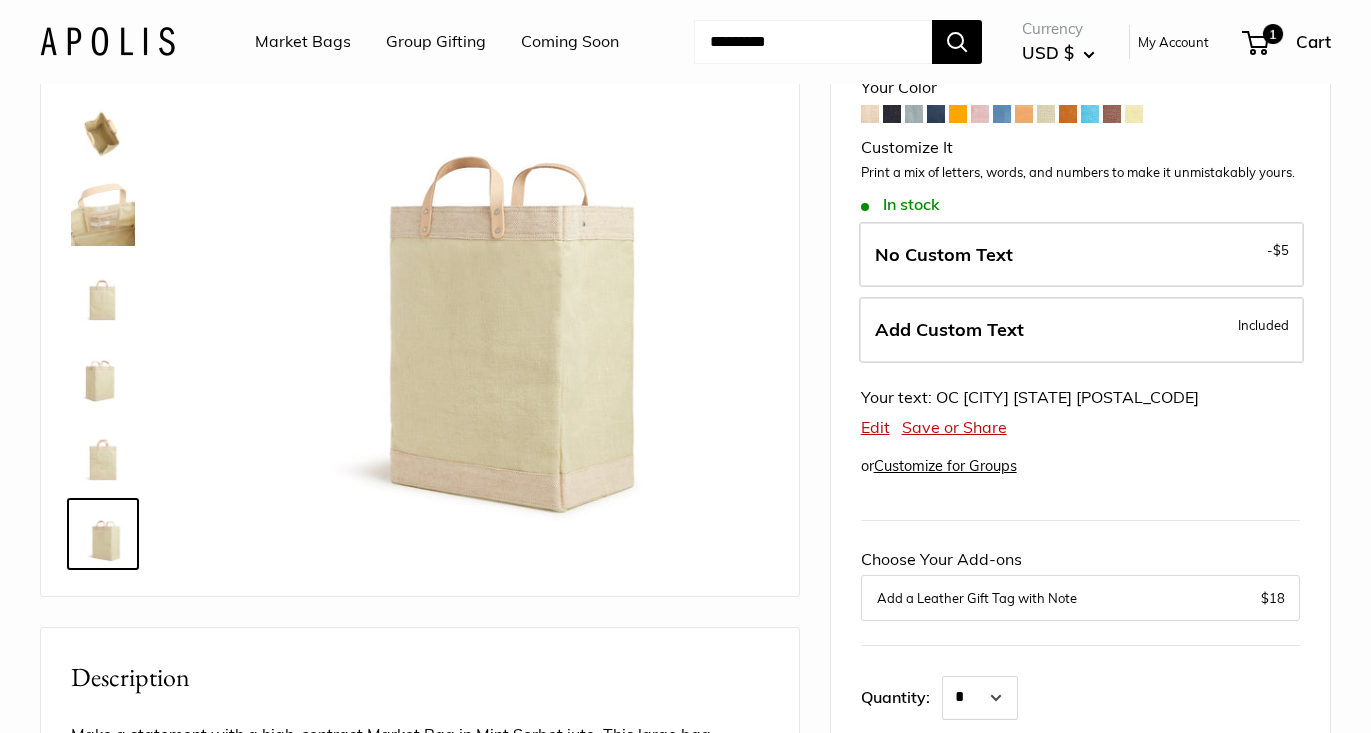 click at bounding box center (103, 454) 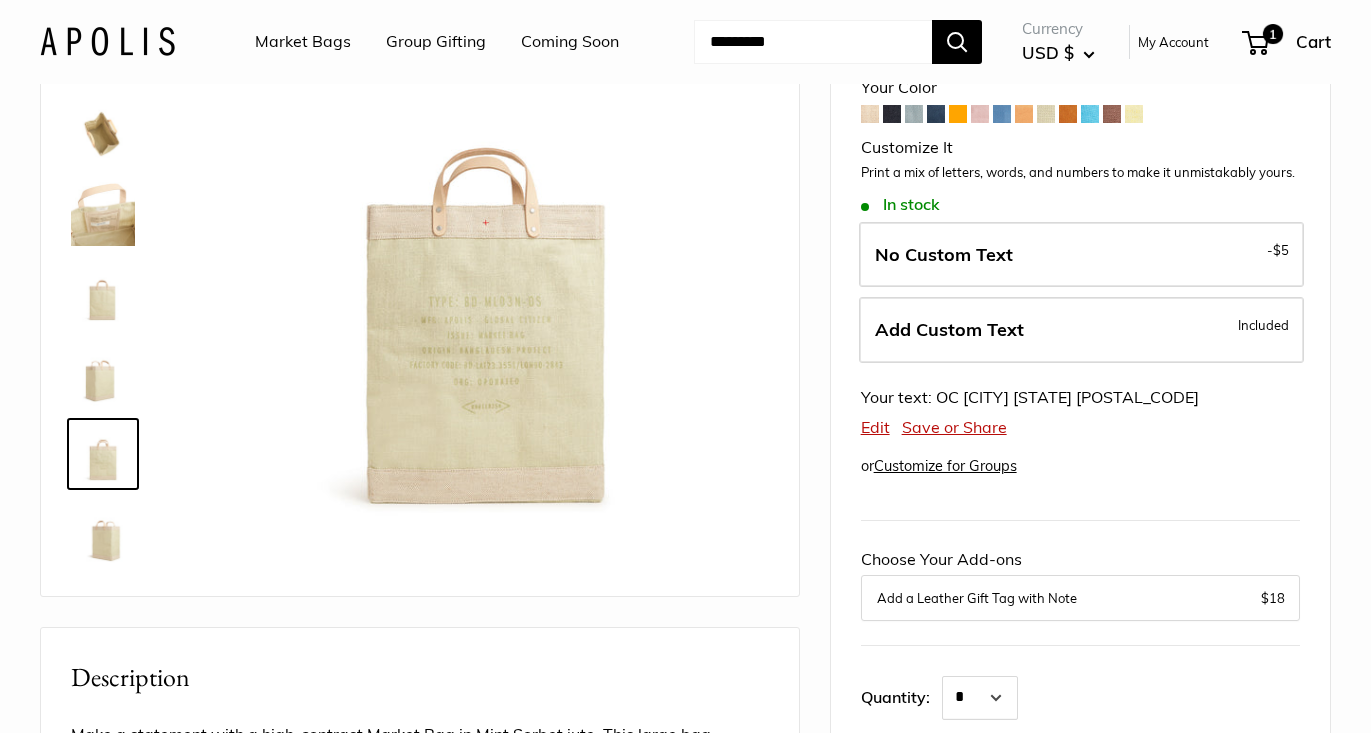 click at bounding box center [103, 134] 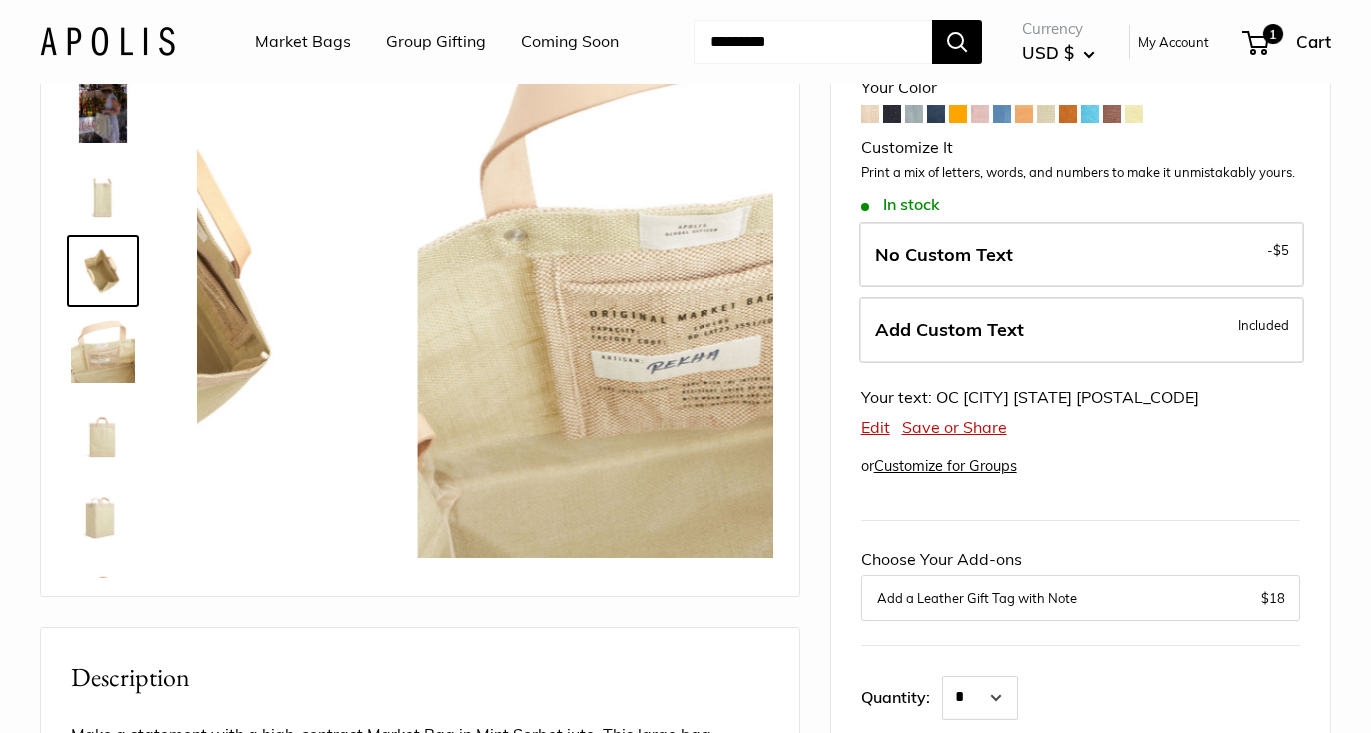 scroll, scrollTop: 222, scrollLeft: 0, axis: vertical 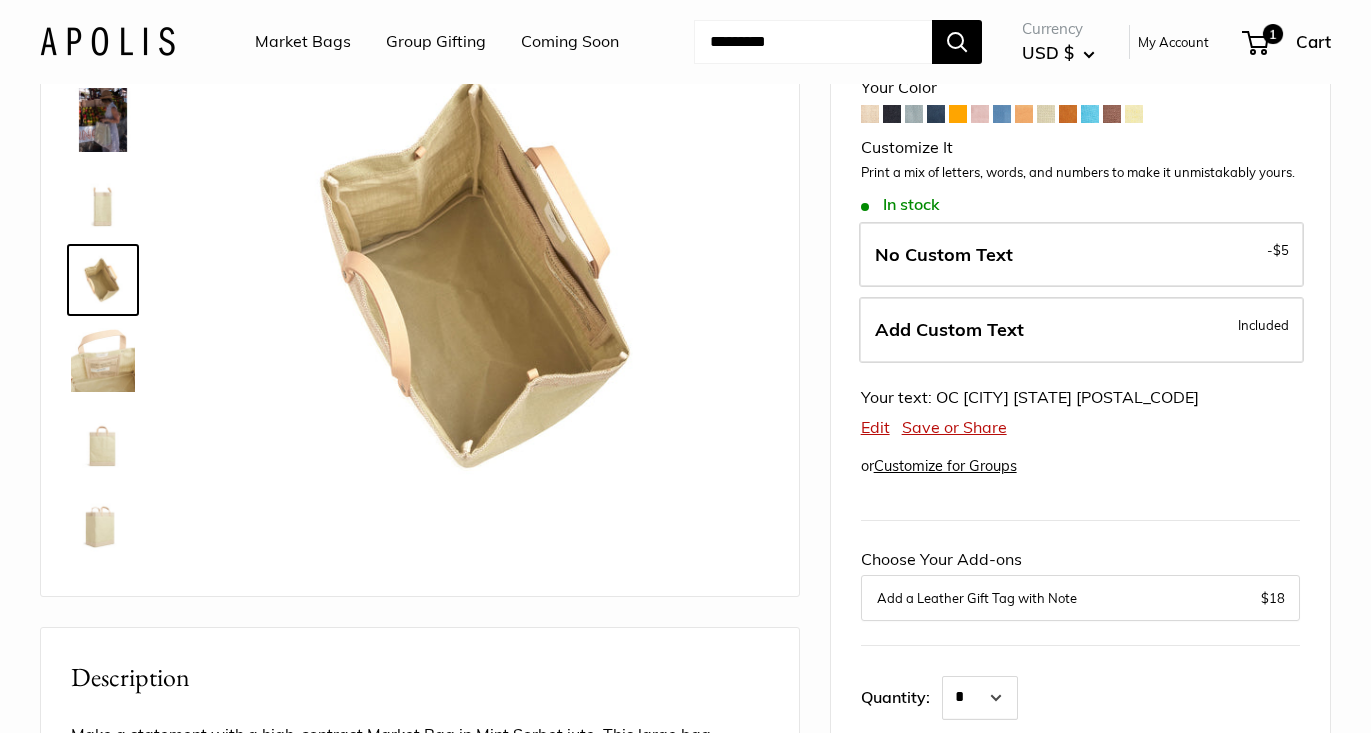 click at bounding box center [103, 200] 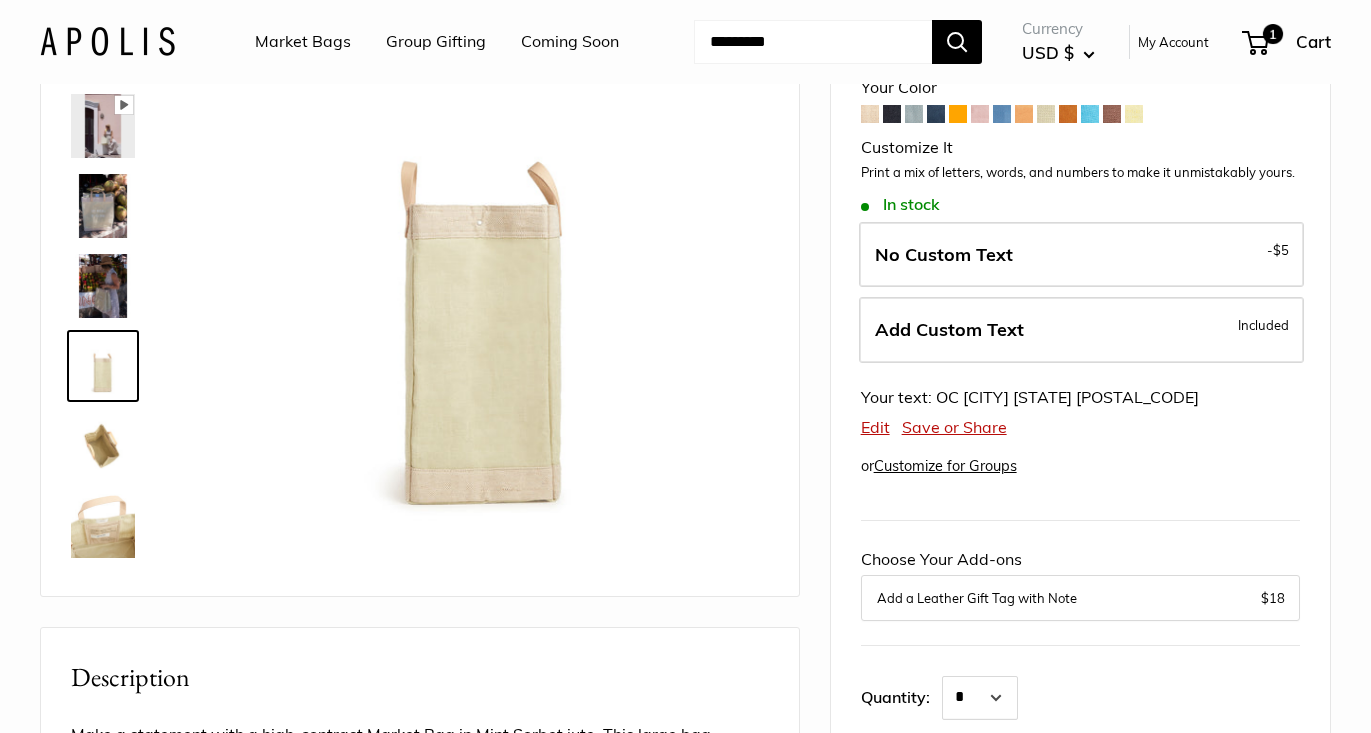 scroll, scrollTop: 0, scrollLeft: 0, axis: both 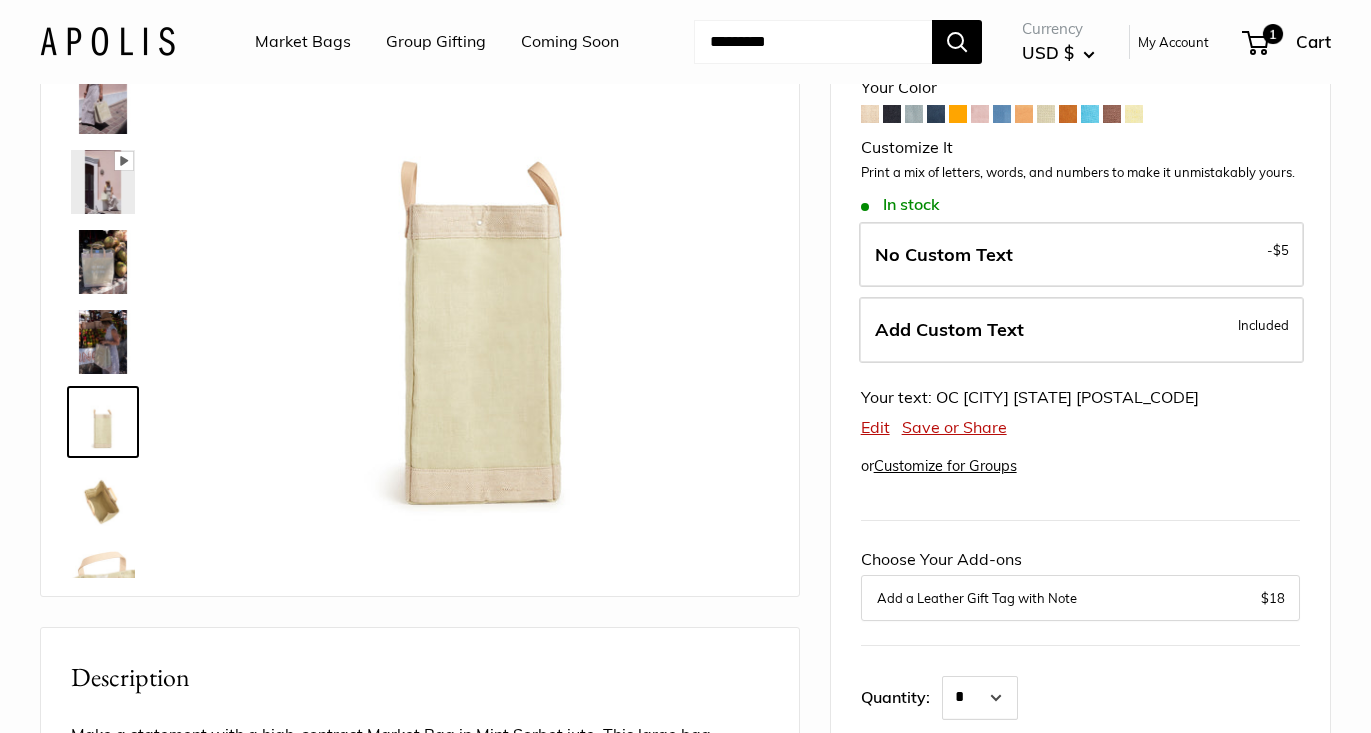 click at bounding box center (103, 102) 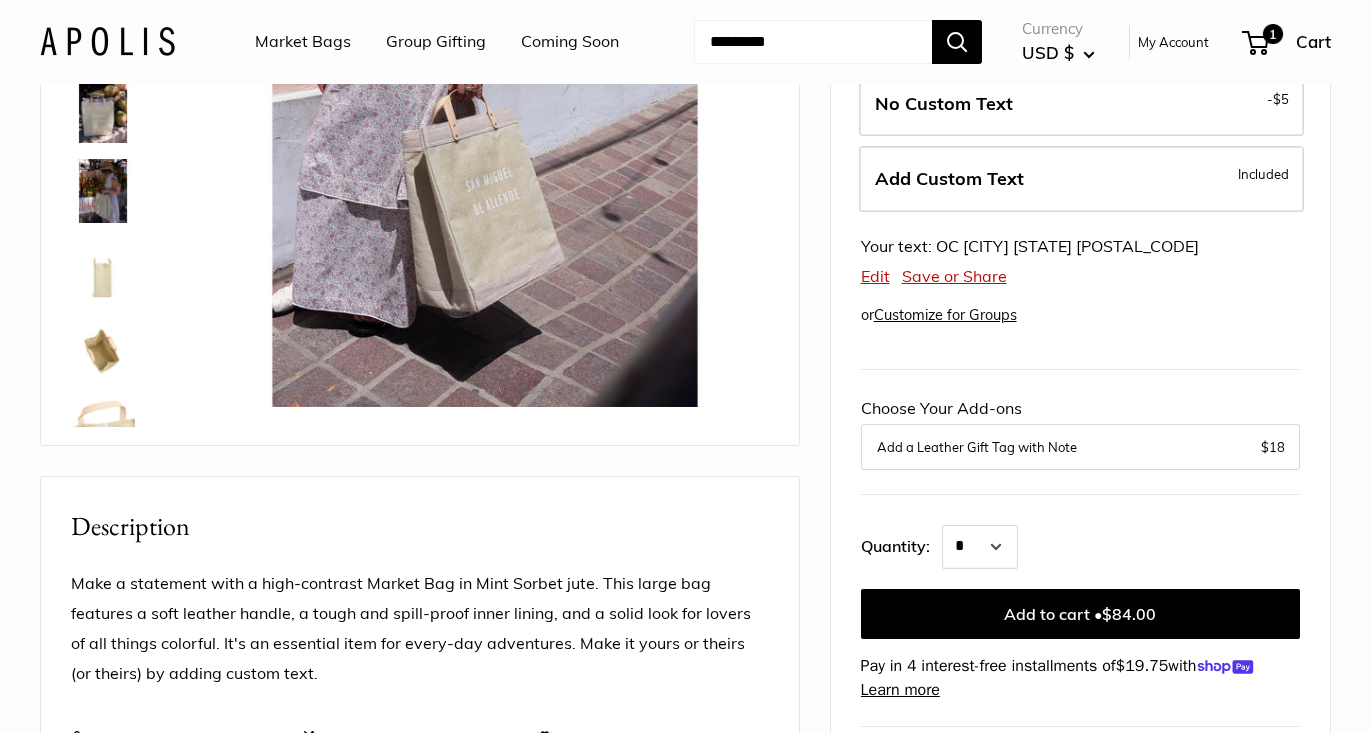 scroll, scrollTop: 323, scrollLeft: 0, axis: vertical 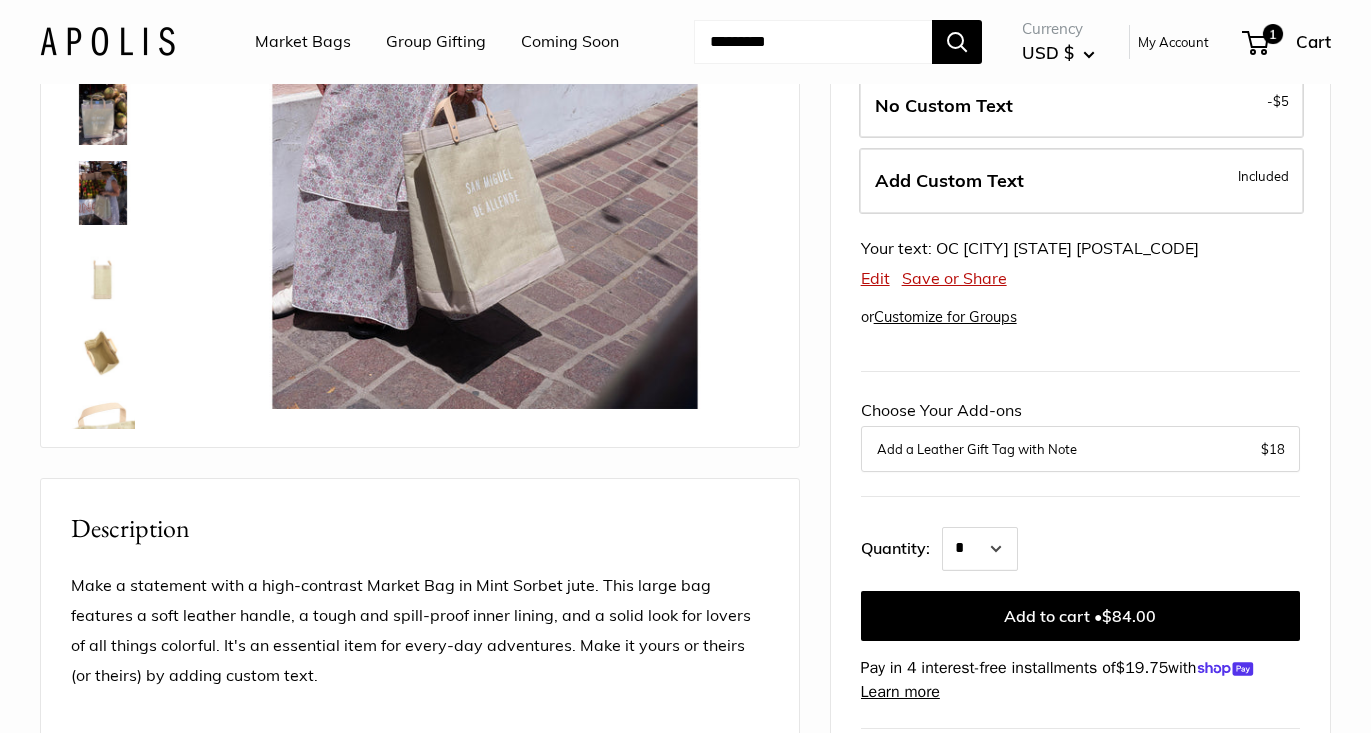 click on "Edit" at bounding box center [875, 278] 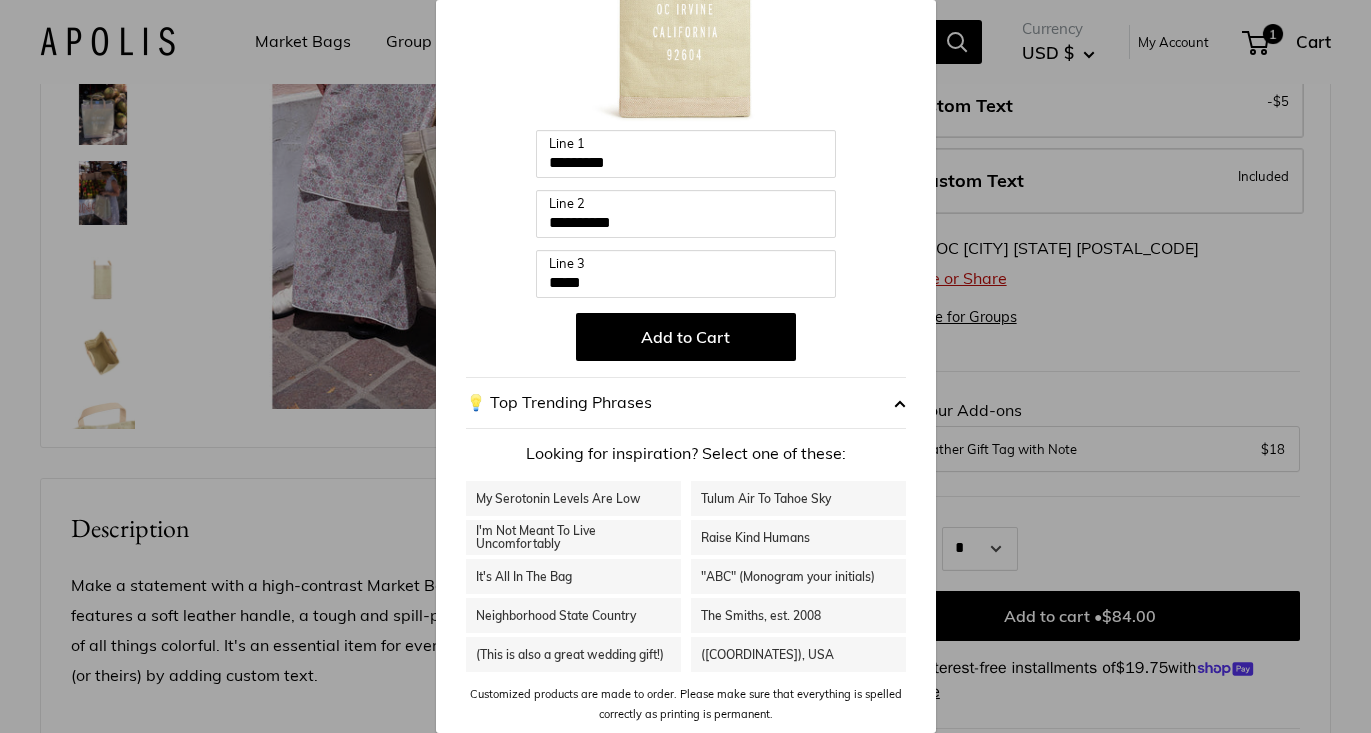 click on "**********" at bounding box center [685, 366] 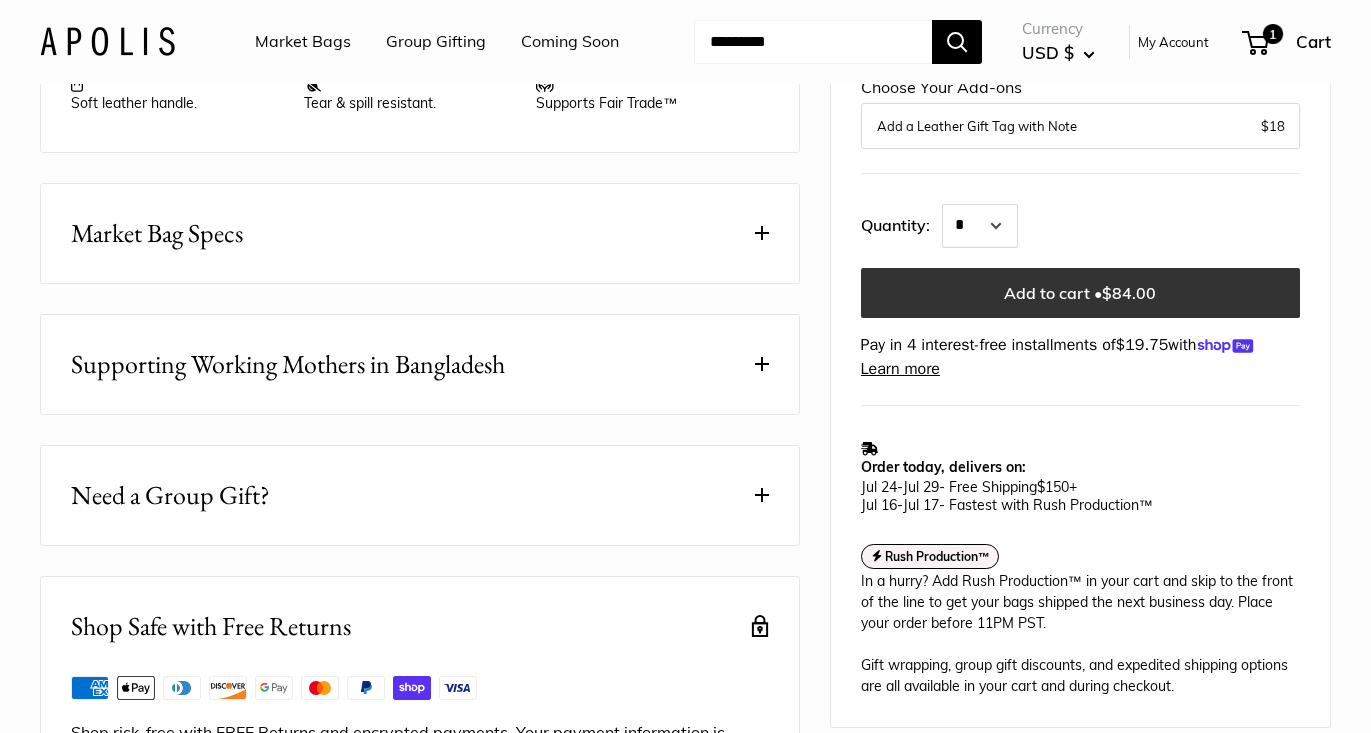 scroll, scrollTop: 983, scrollLeft: 0, axis: vertical 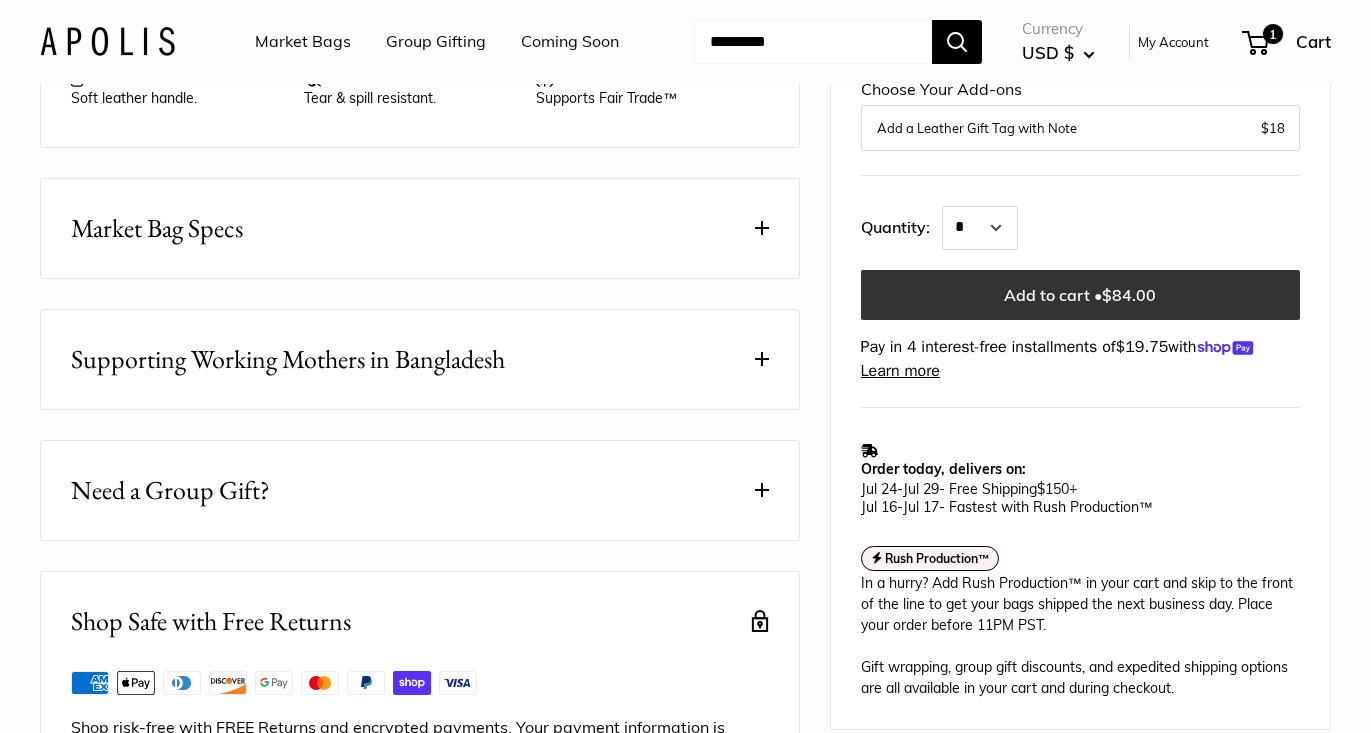 click on "Add to cart •  $84.00" at bounding box center [1080, 295] 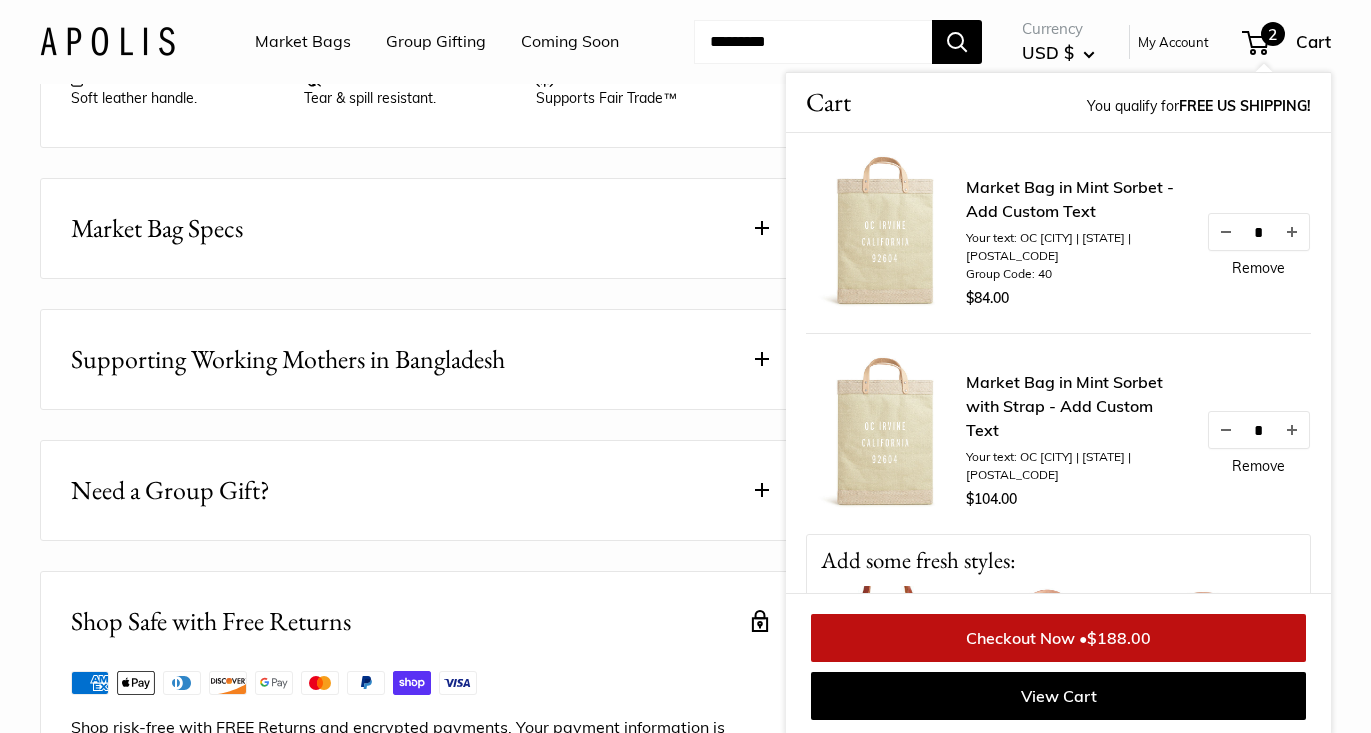 click on "Remove" at bounding box center [1258, 466] 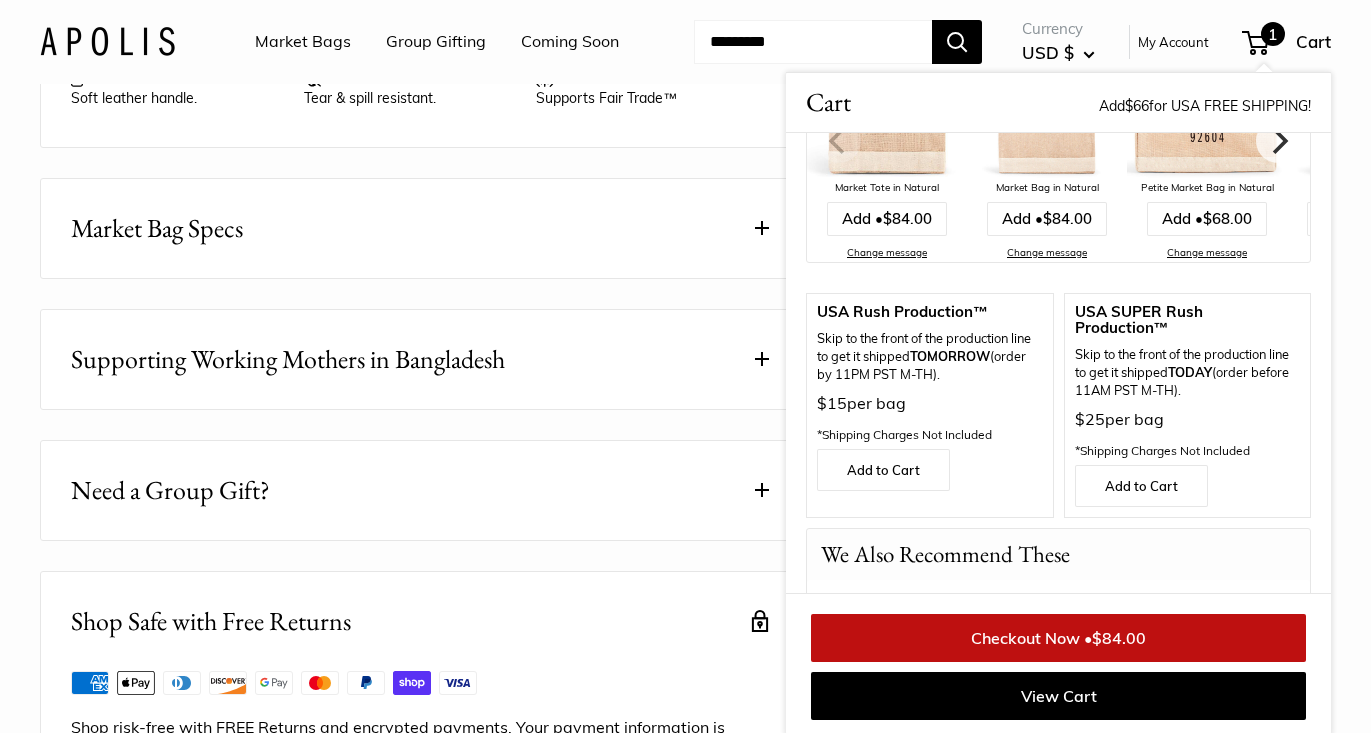 scroll, scrollTop: 0, scrollLeft: 0, axis: both 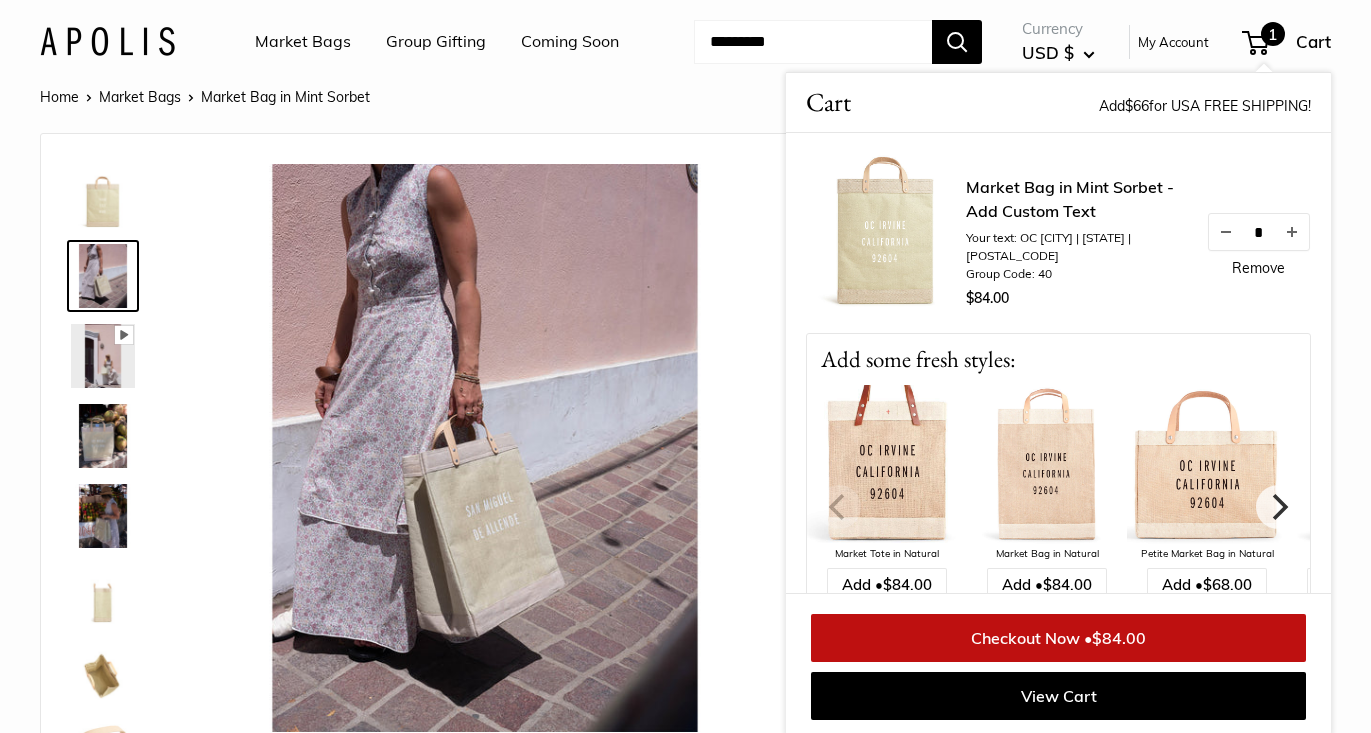 click on "Market Bags" at bounding box center [303, 42] 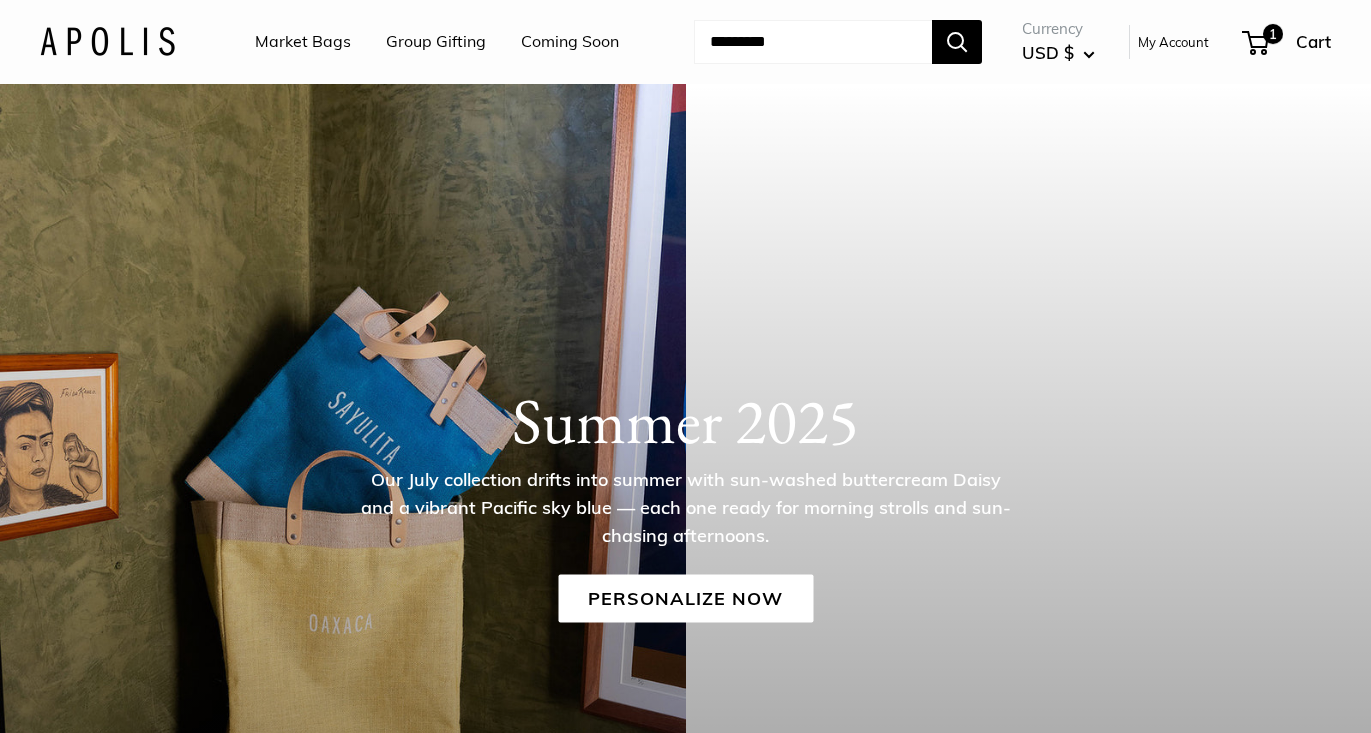 scroll, scrollTop: 0, scrollLeft: 0, axis: both 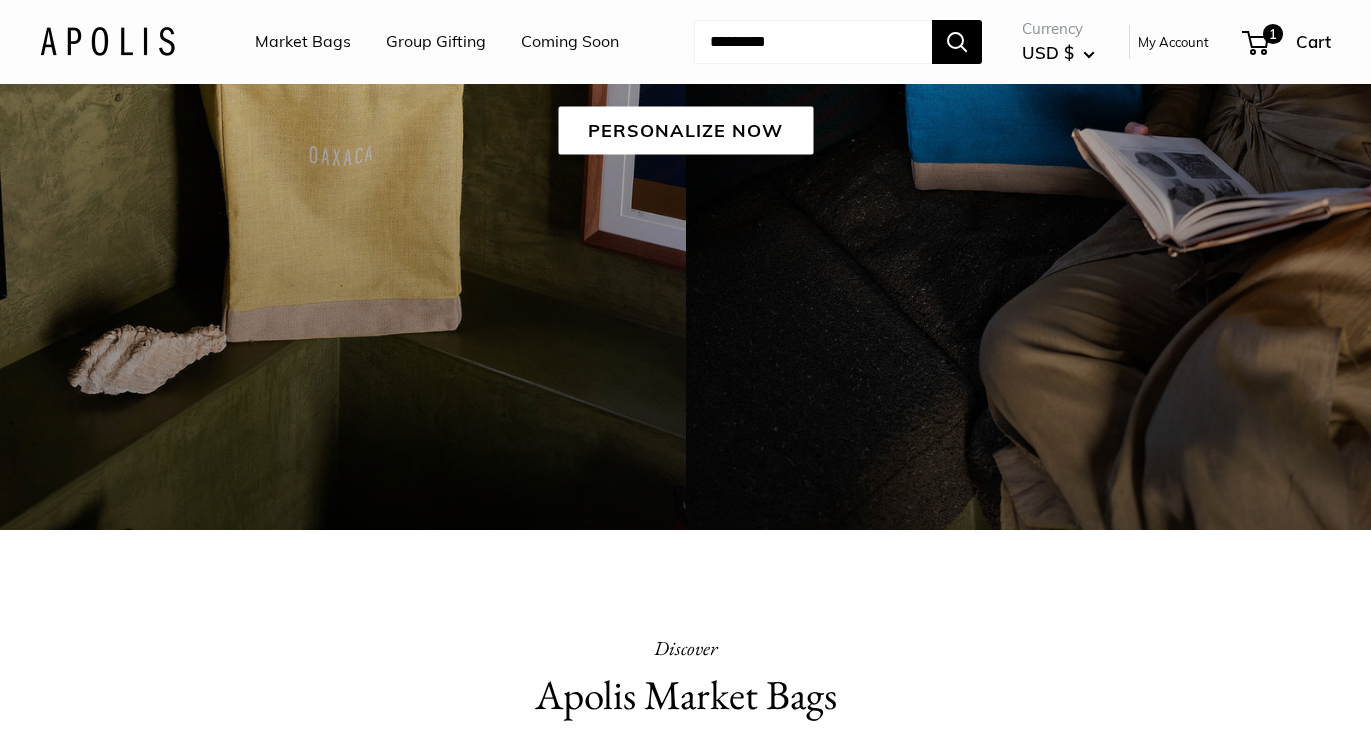 click on "Market Bags" at bounding box center (303, 42) 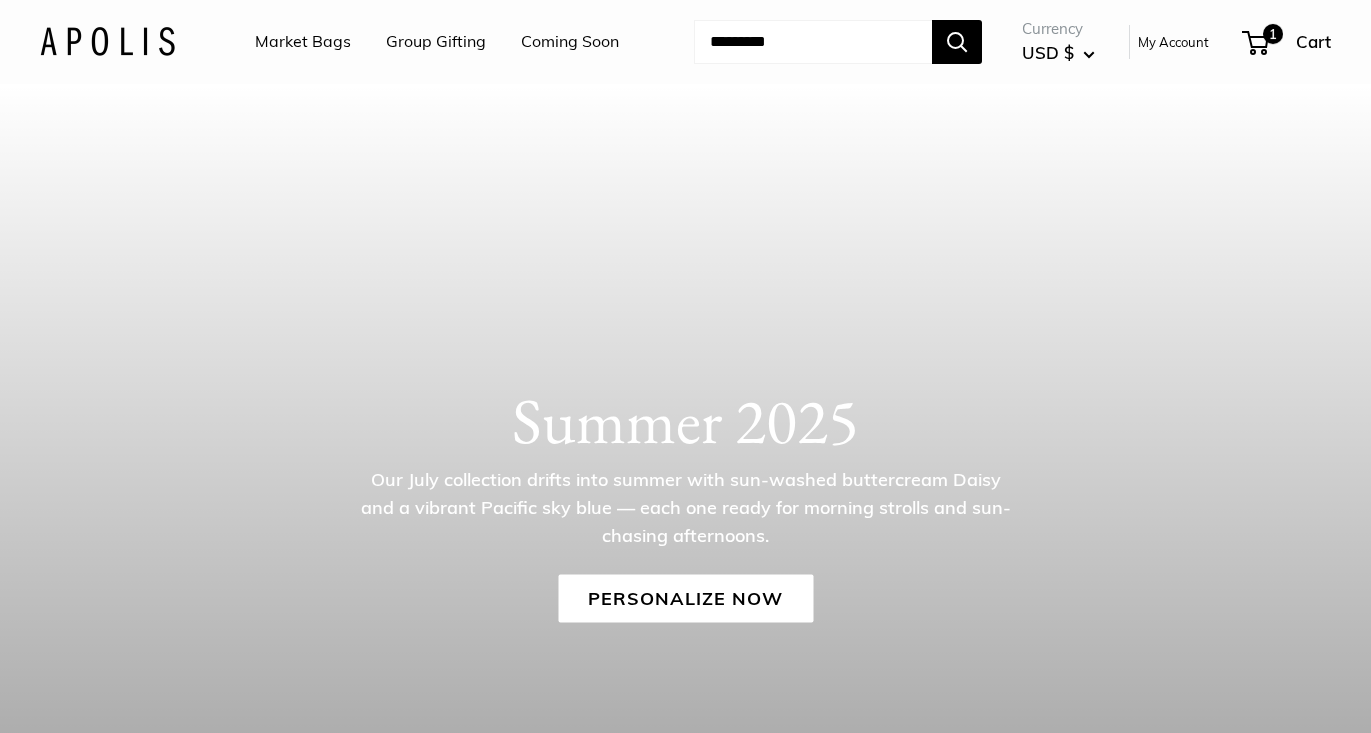 scroll, scrollTop: 0, scrollLeft: 0, axis: both 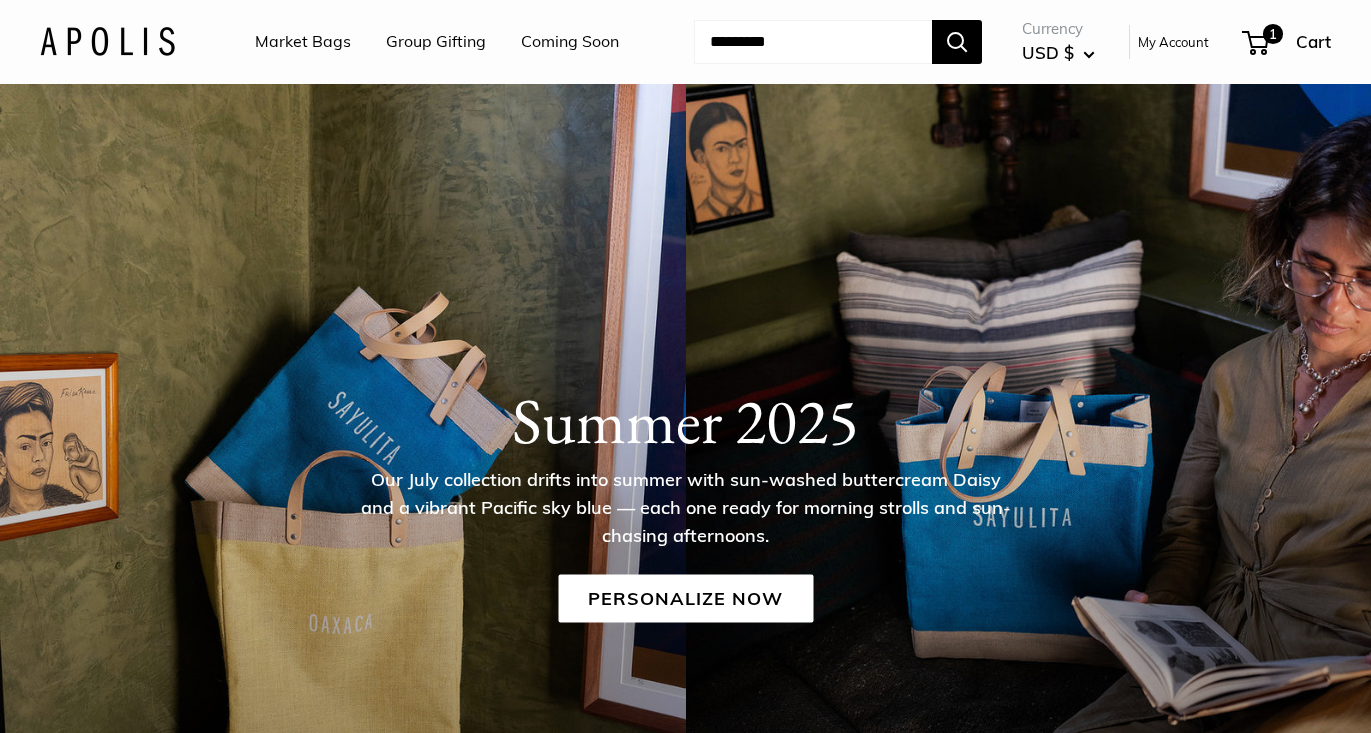 click on "Coming Soon" at bounding box center [570, 42] 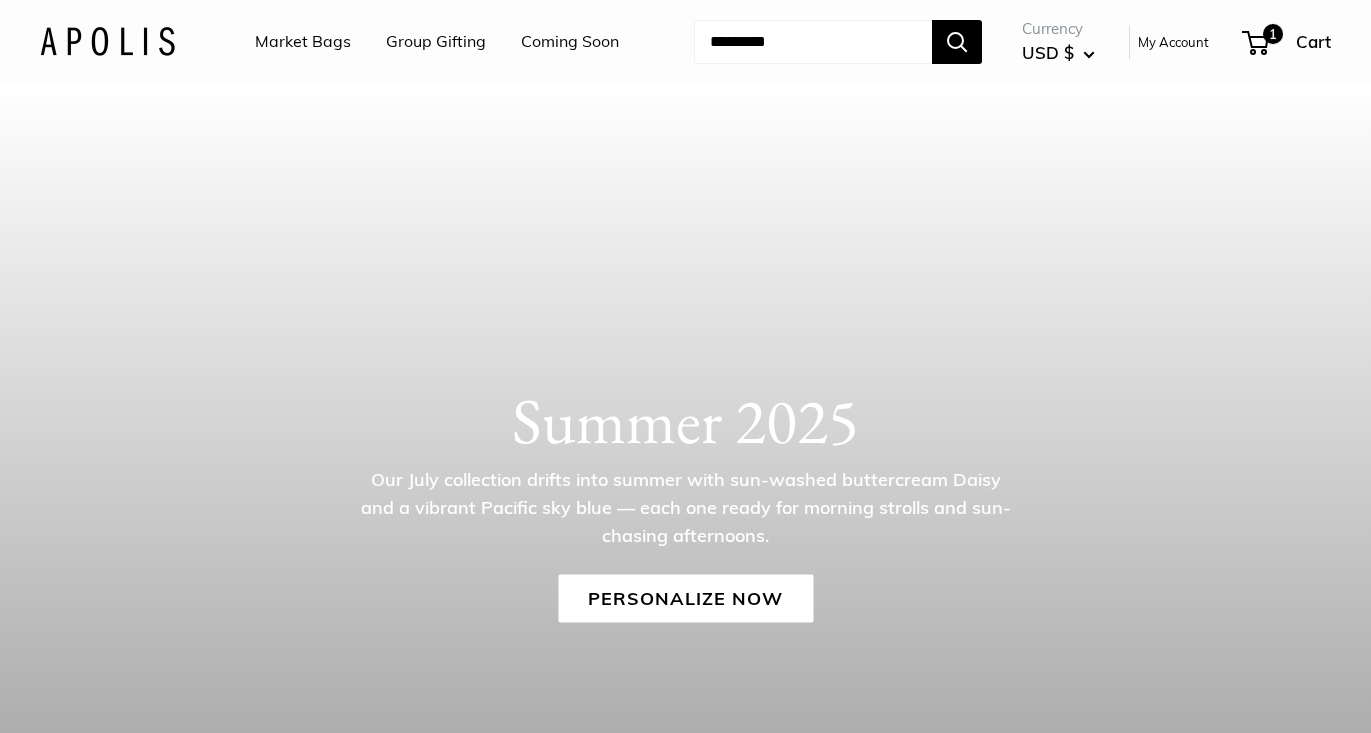 scroll, scrollTop: 0, scrollLeft: 0, axis: both 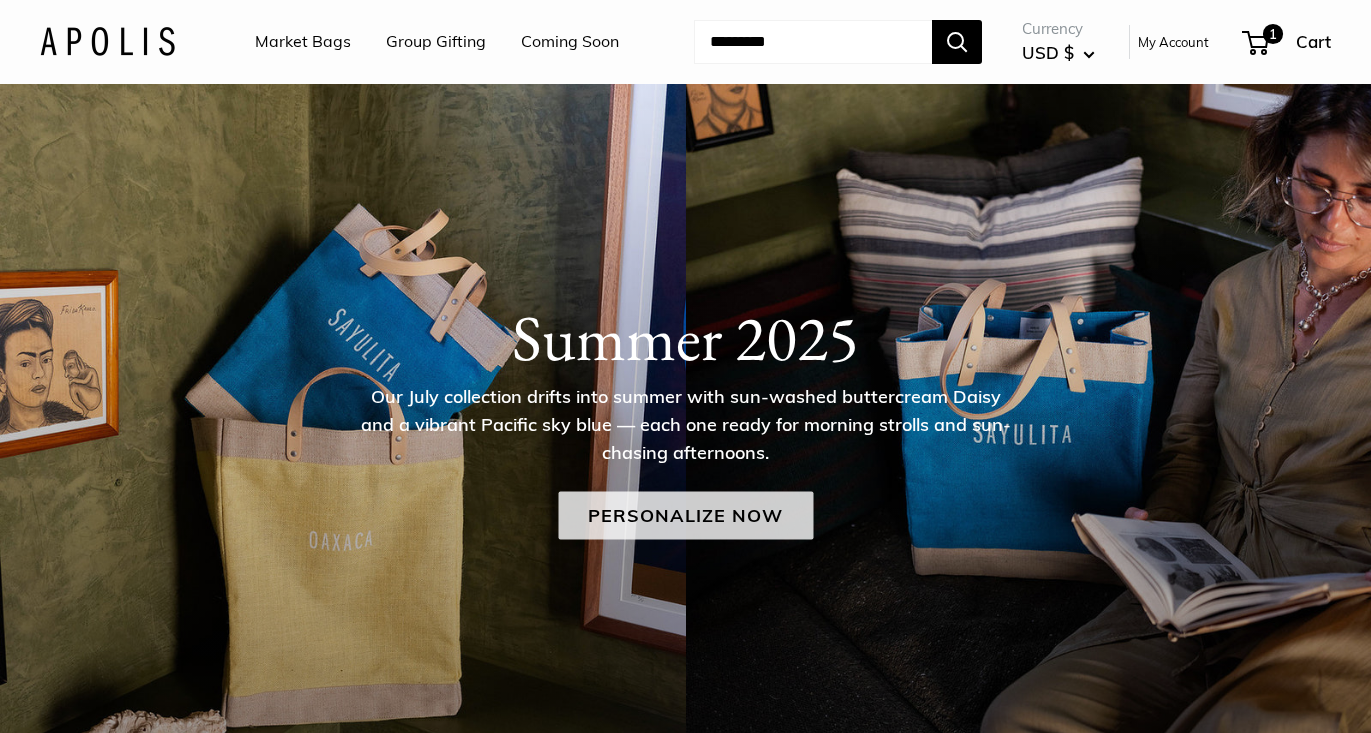 click on "Personalize Now" at bounding box center [685, 516] 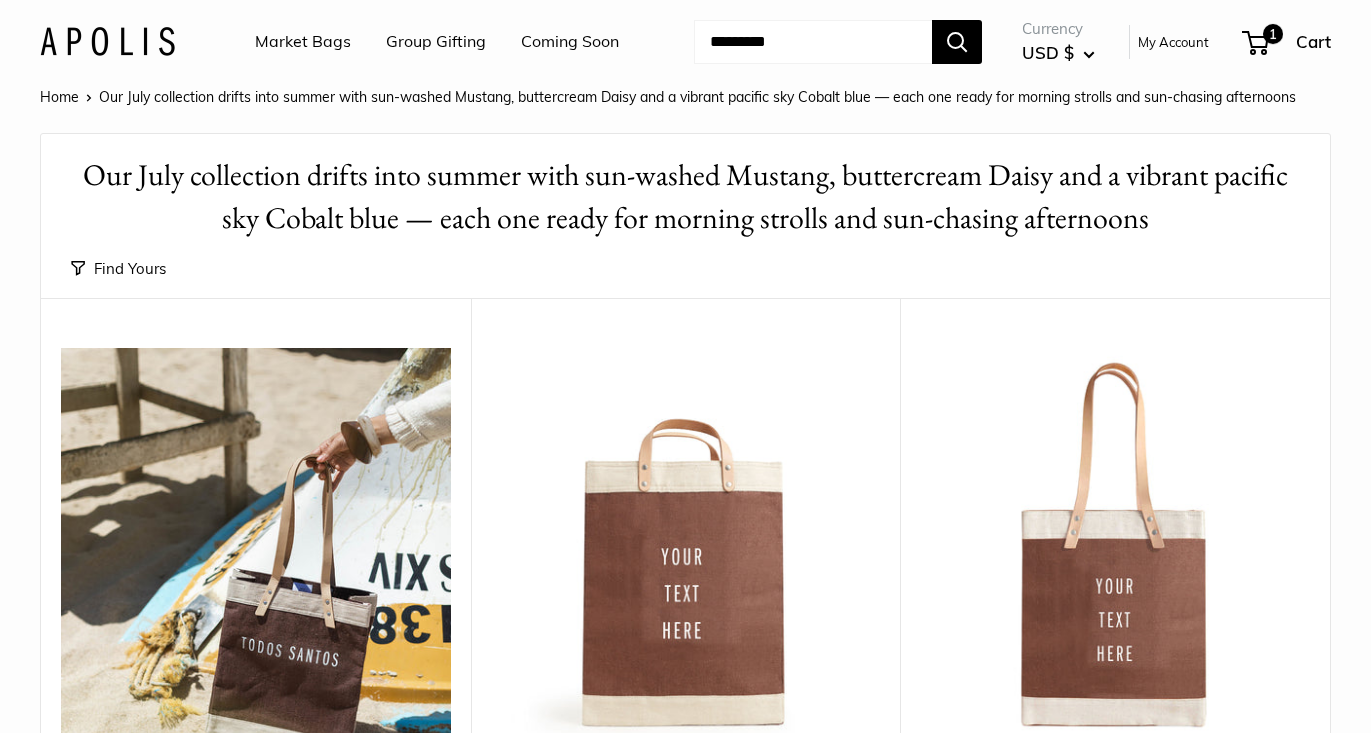 scroll, scrollTop: 55, scrollLeft: 0, axis: vertical 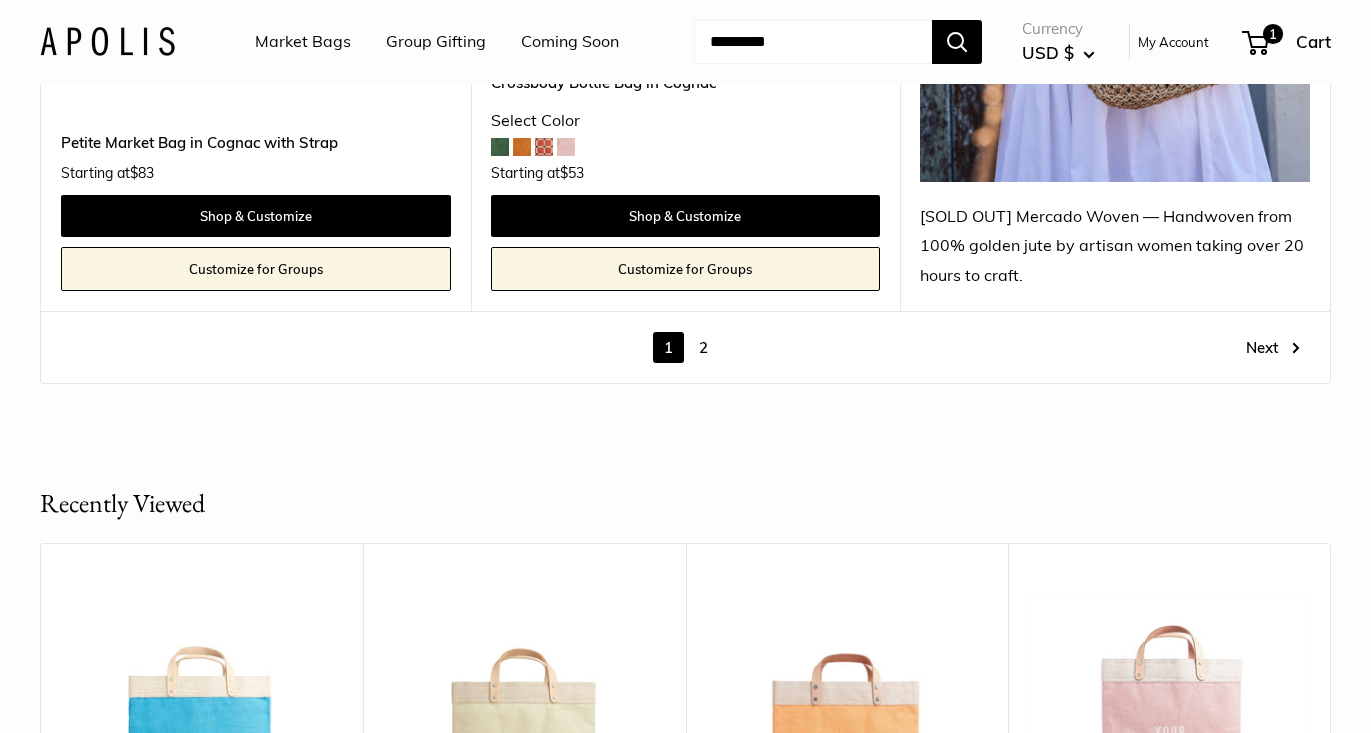 click on "2" at bounding box center [703, 347] 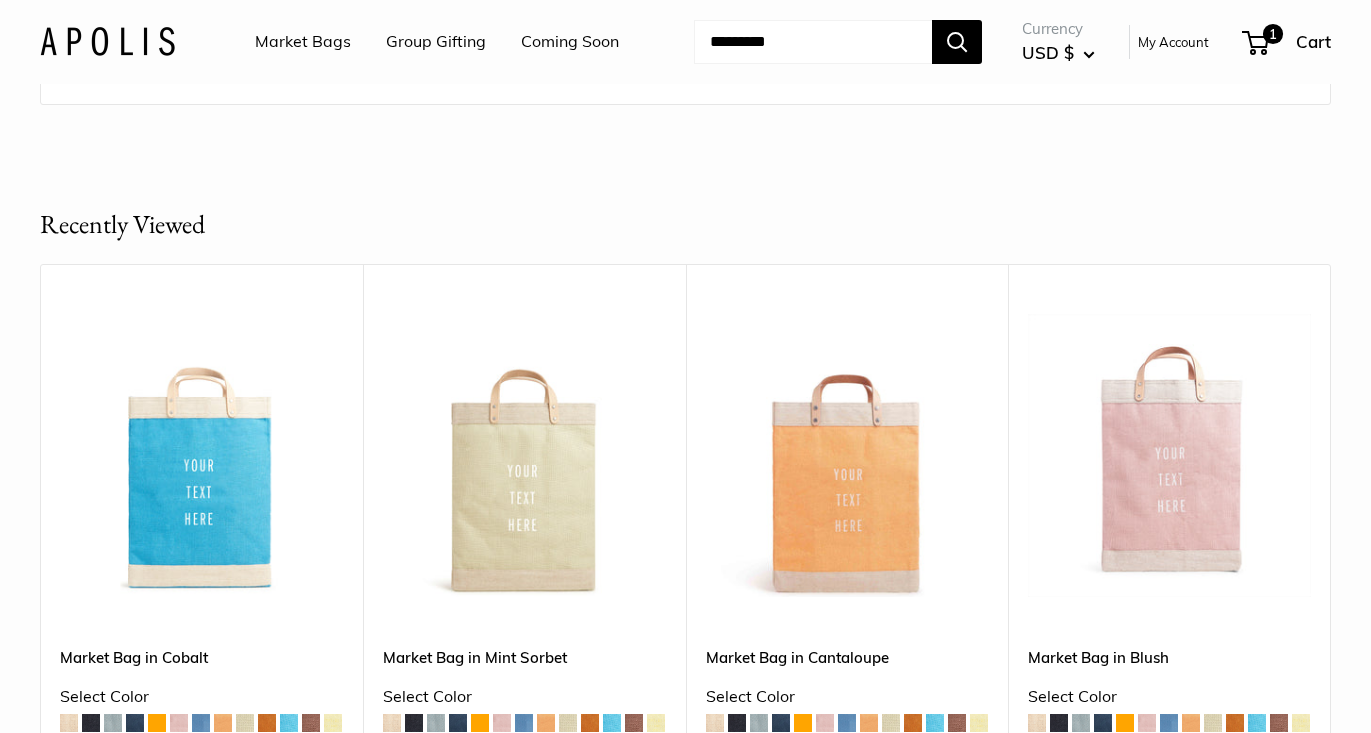scroll, scrollTop: 0, scrollLeft: 0, axis: both 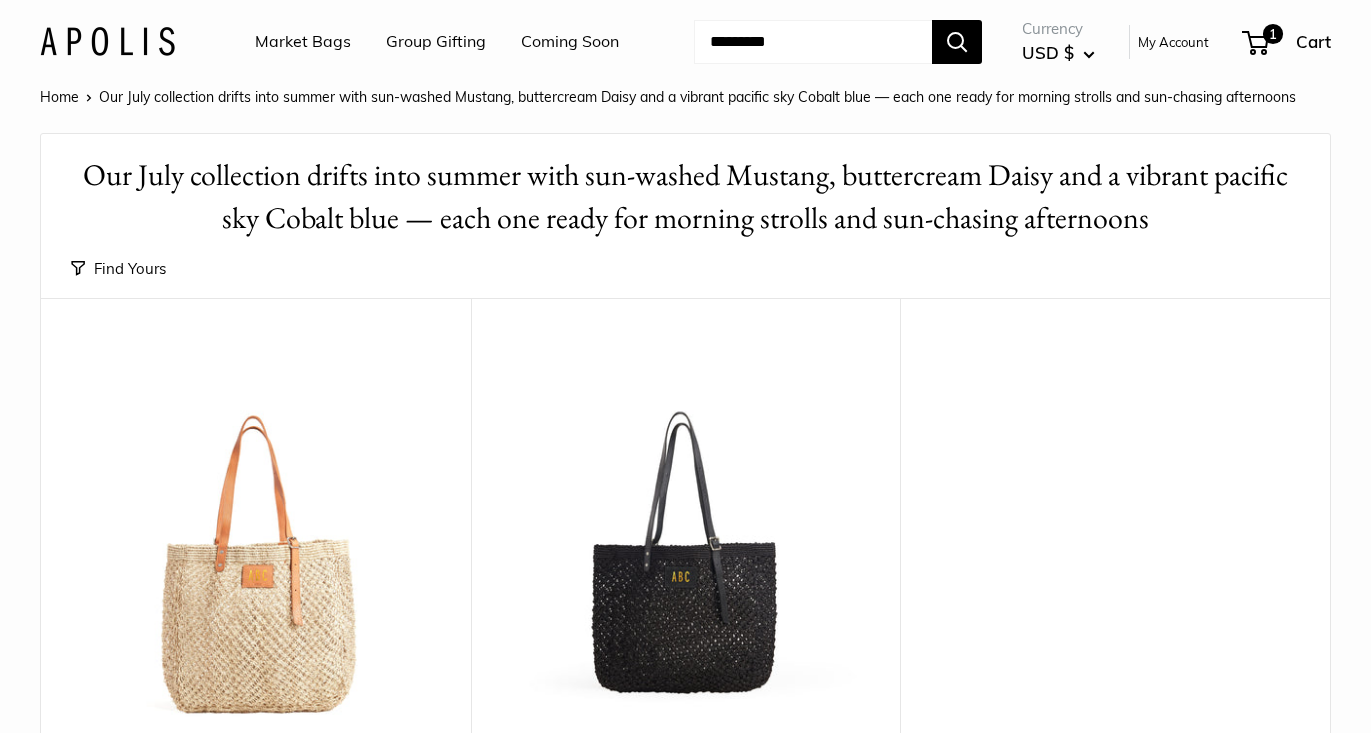 click on "Market Bags" at bounding box center [303, 42] 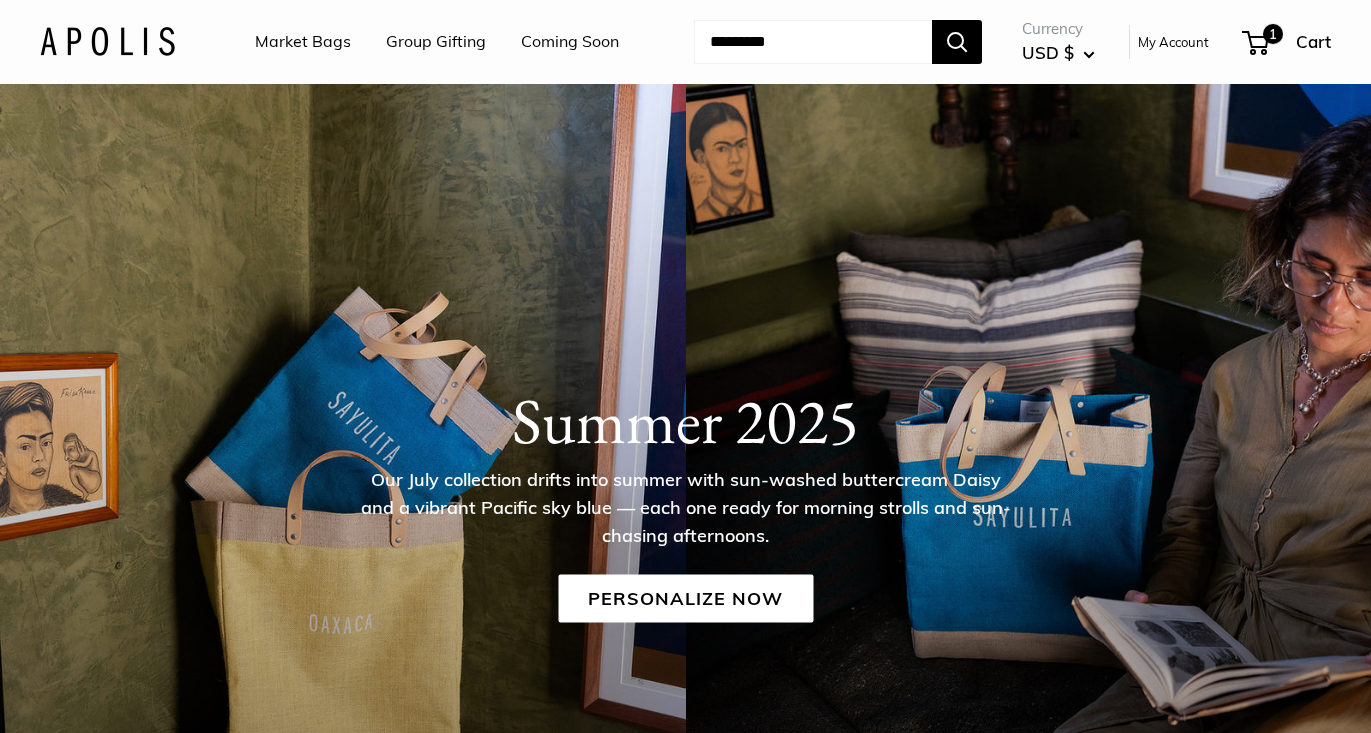 scroll, scrollTop: 0, scrollLeft: 0, axis: both 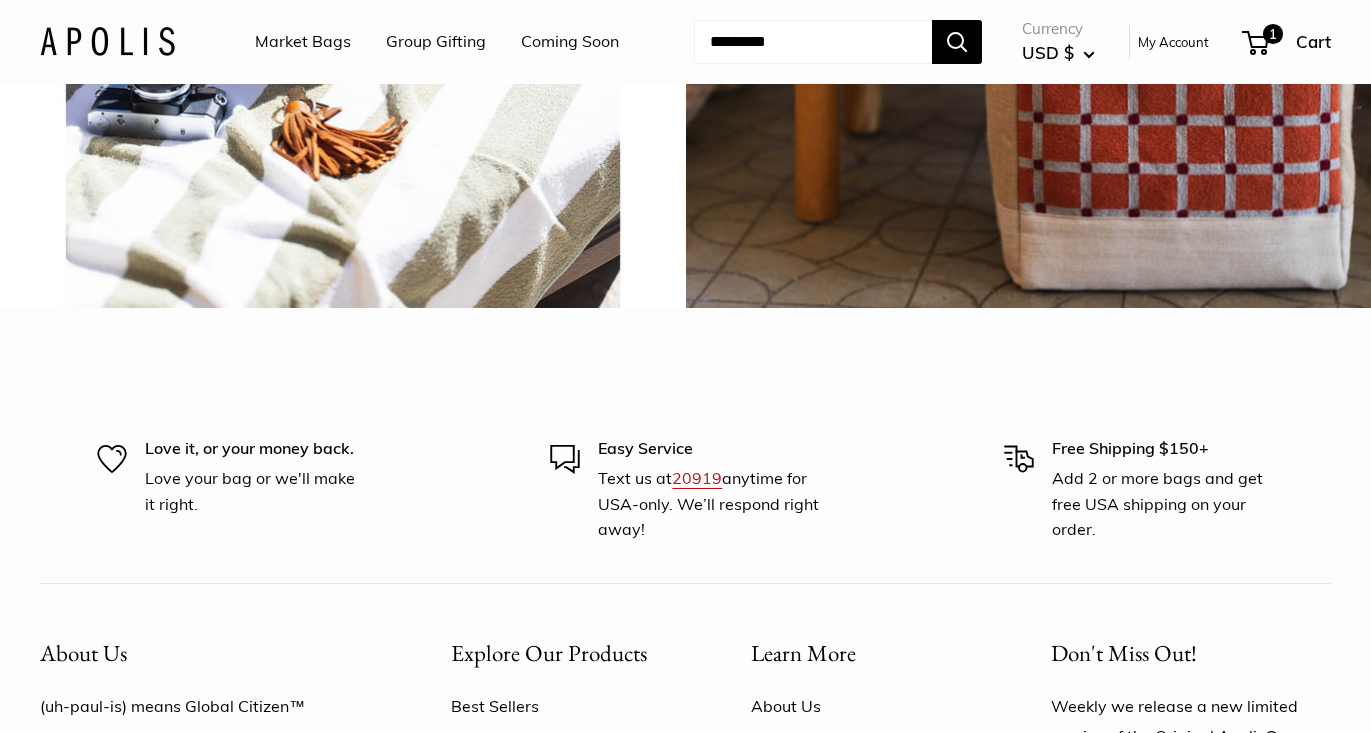 click on "View all" at bounding box center [722, -412] 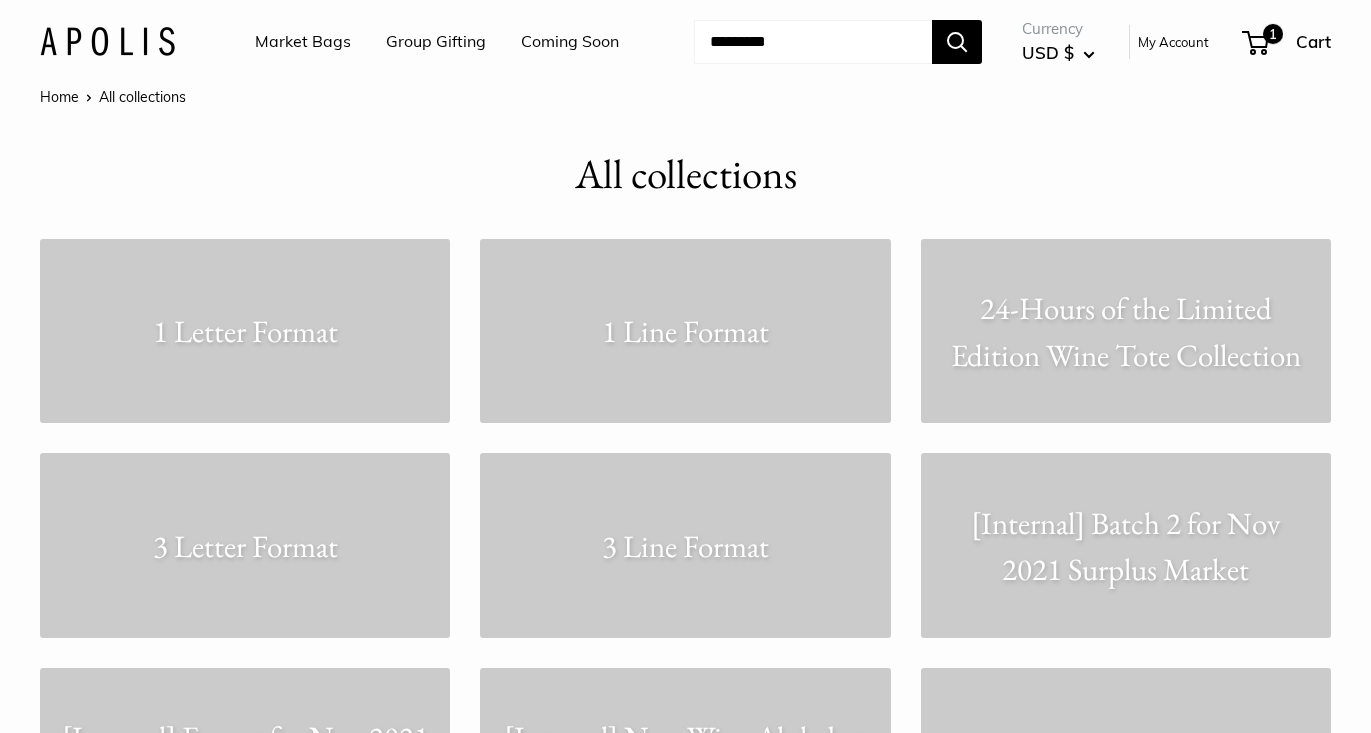scroll, scrollTop: 437, scrollLeft: 0, axis: vertical 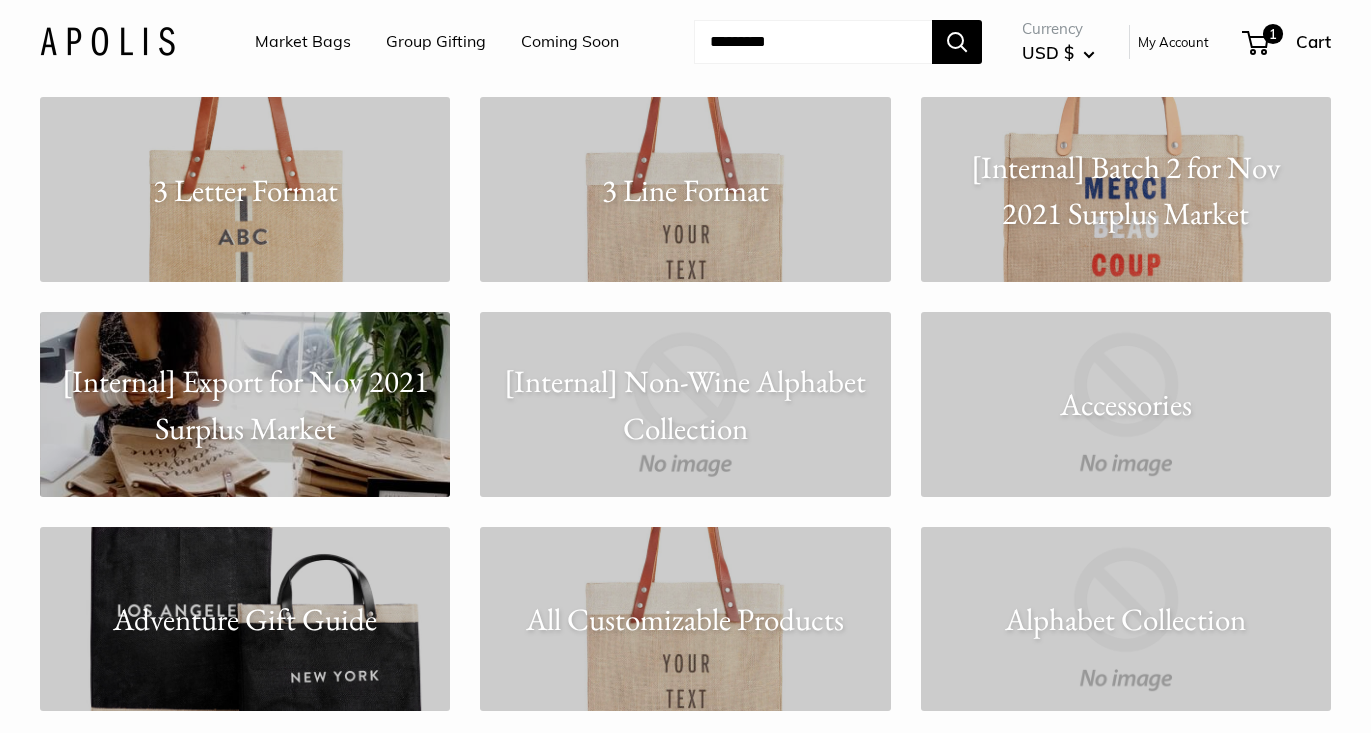 click on "[Internal] Batch 2 for Nov 2021 Surplus Market" at bounding box center [1126, 189] 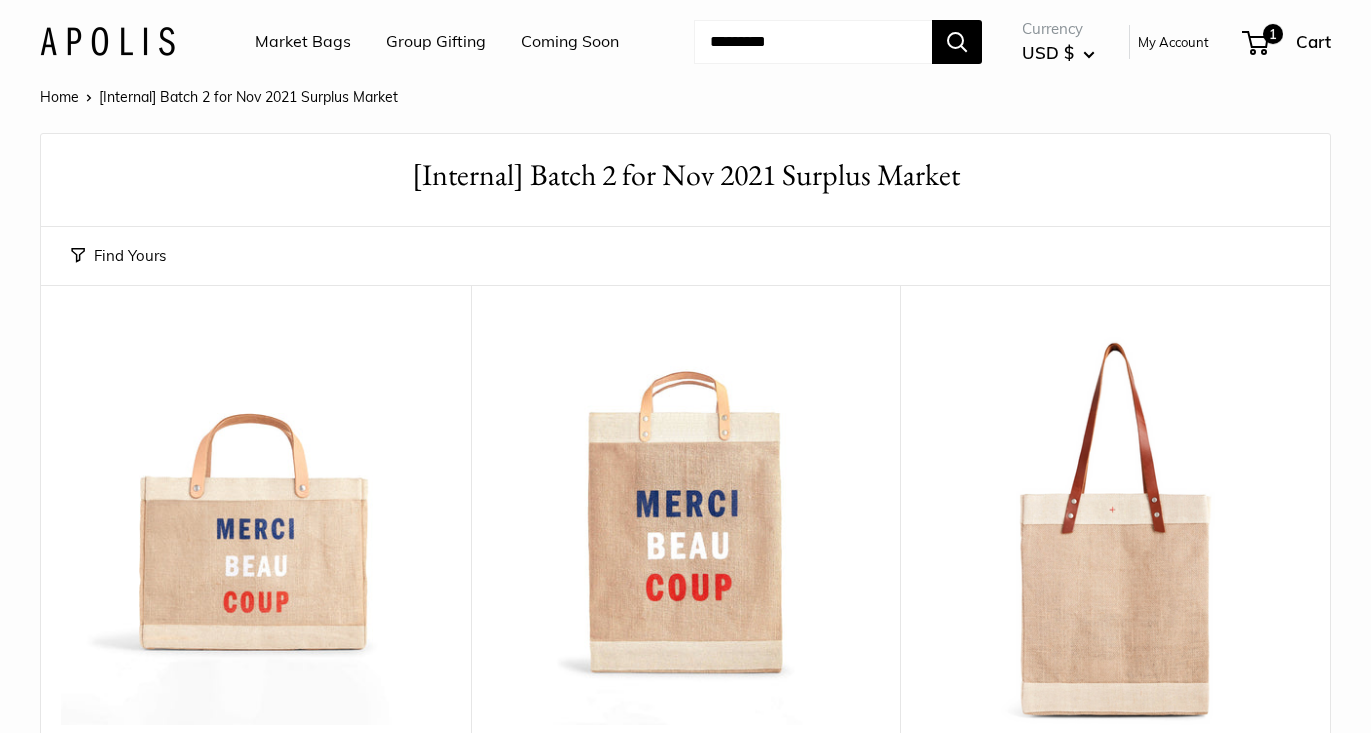 scroll, scrollTop: 0, scrollLeft: 0, axis: both 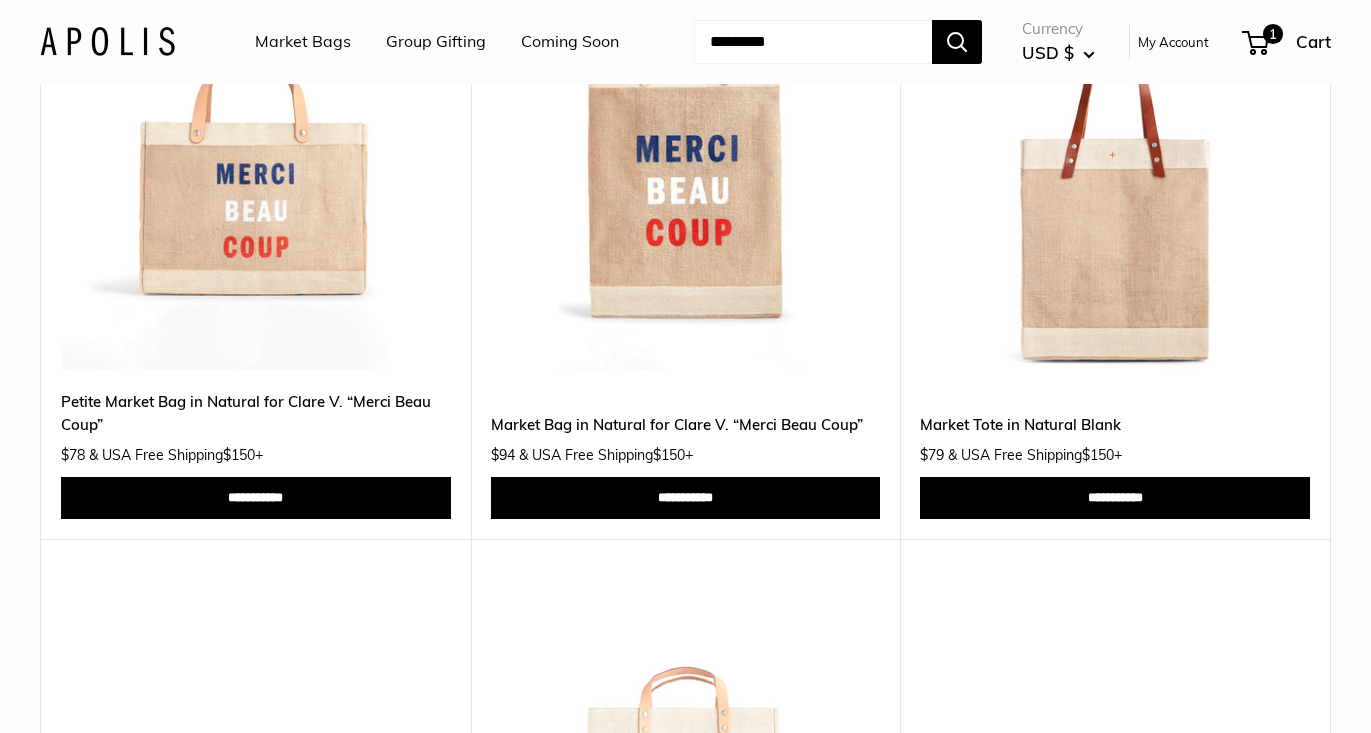 click at bounding box center (0, 0) 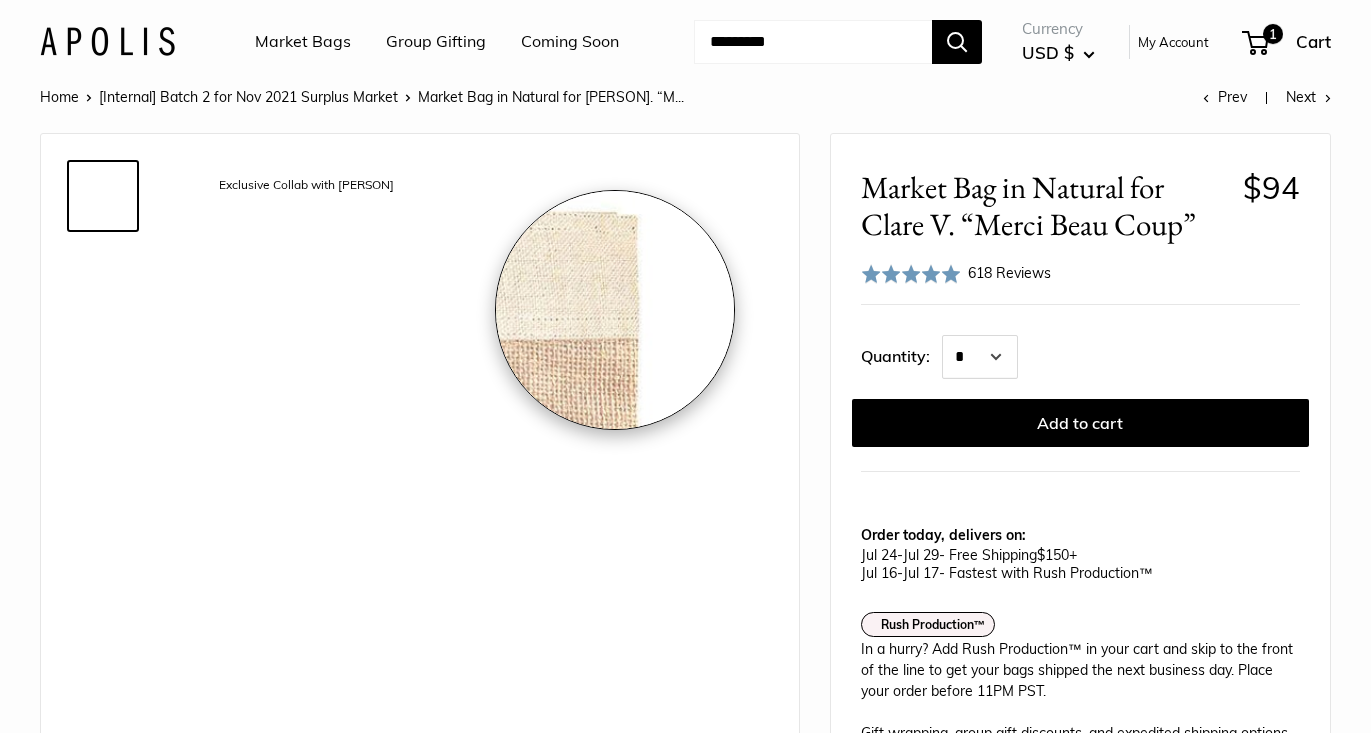 scroll, scrollTop: 0, scrollLeft: 0, axis: both 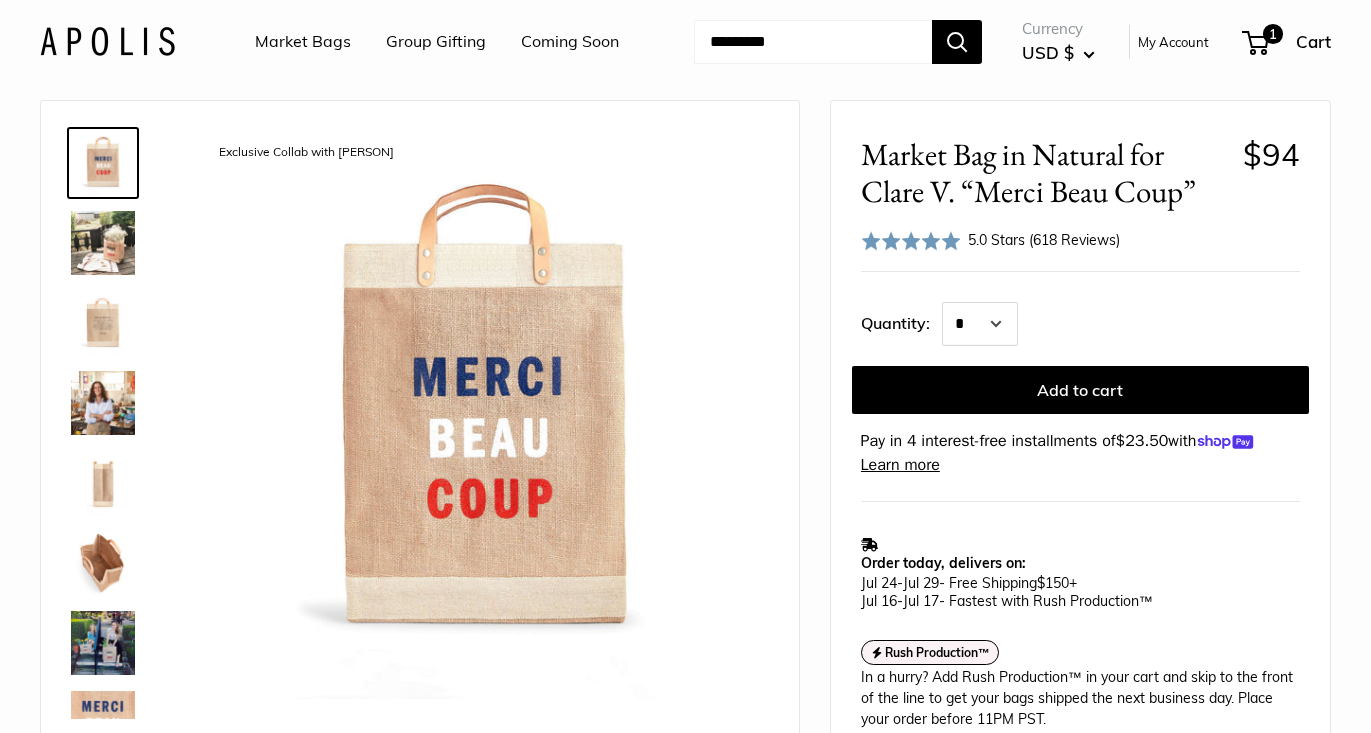 click at bounding box center [103, 243] 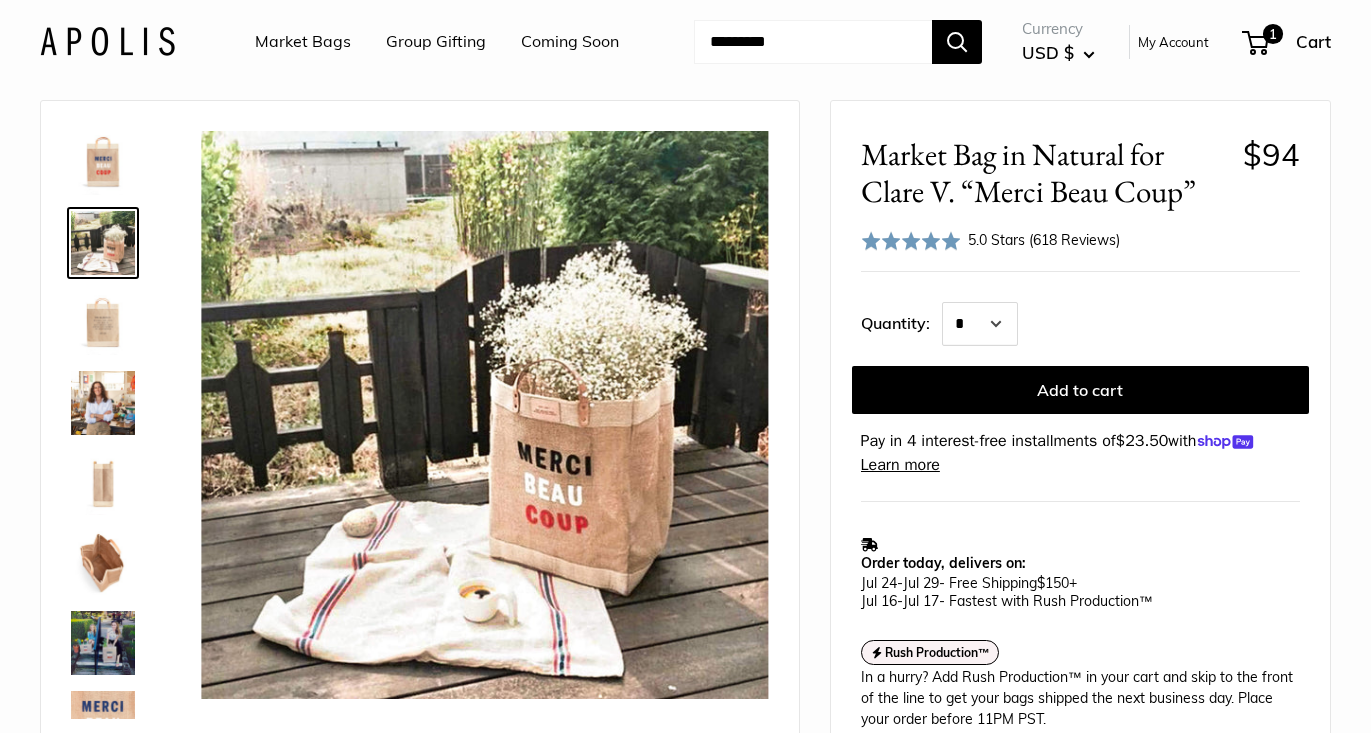 click at bounding box center (103, 323) 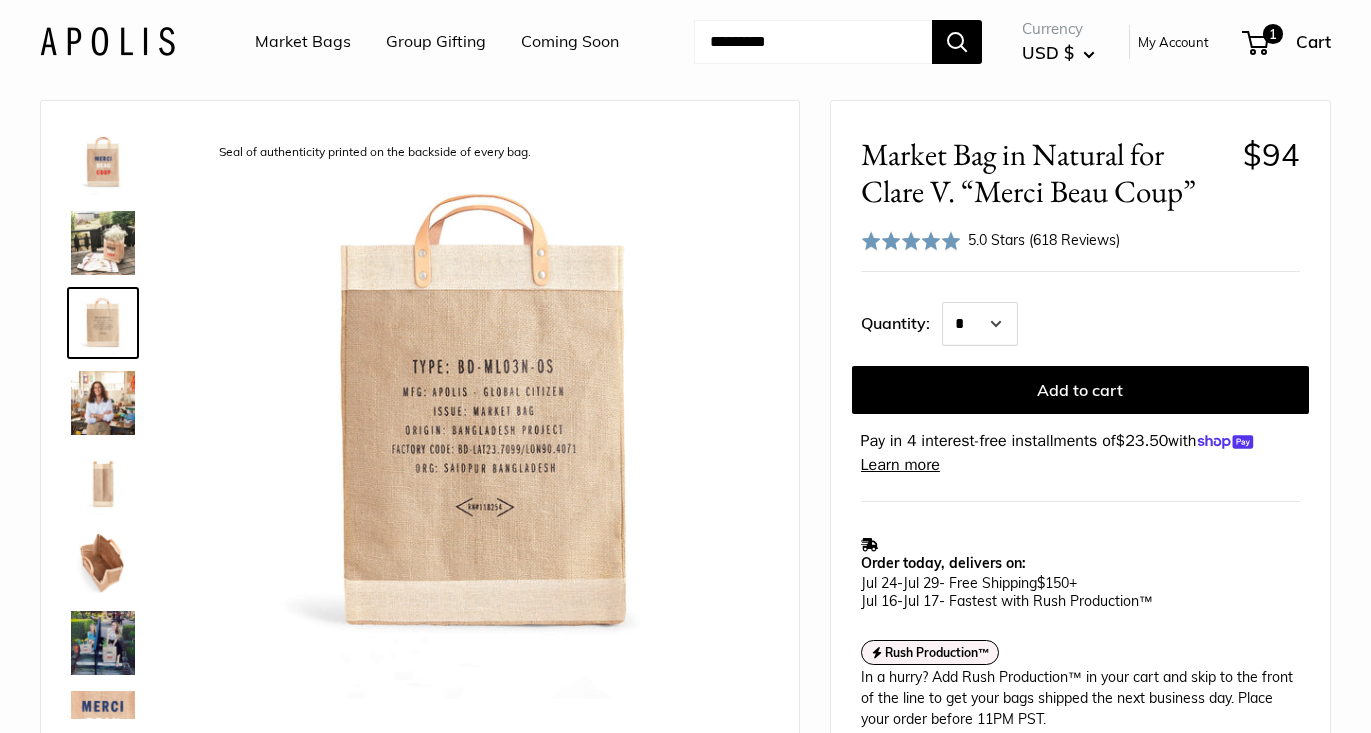 click at bounding box center [103, 403] 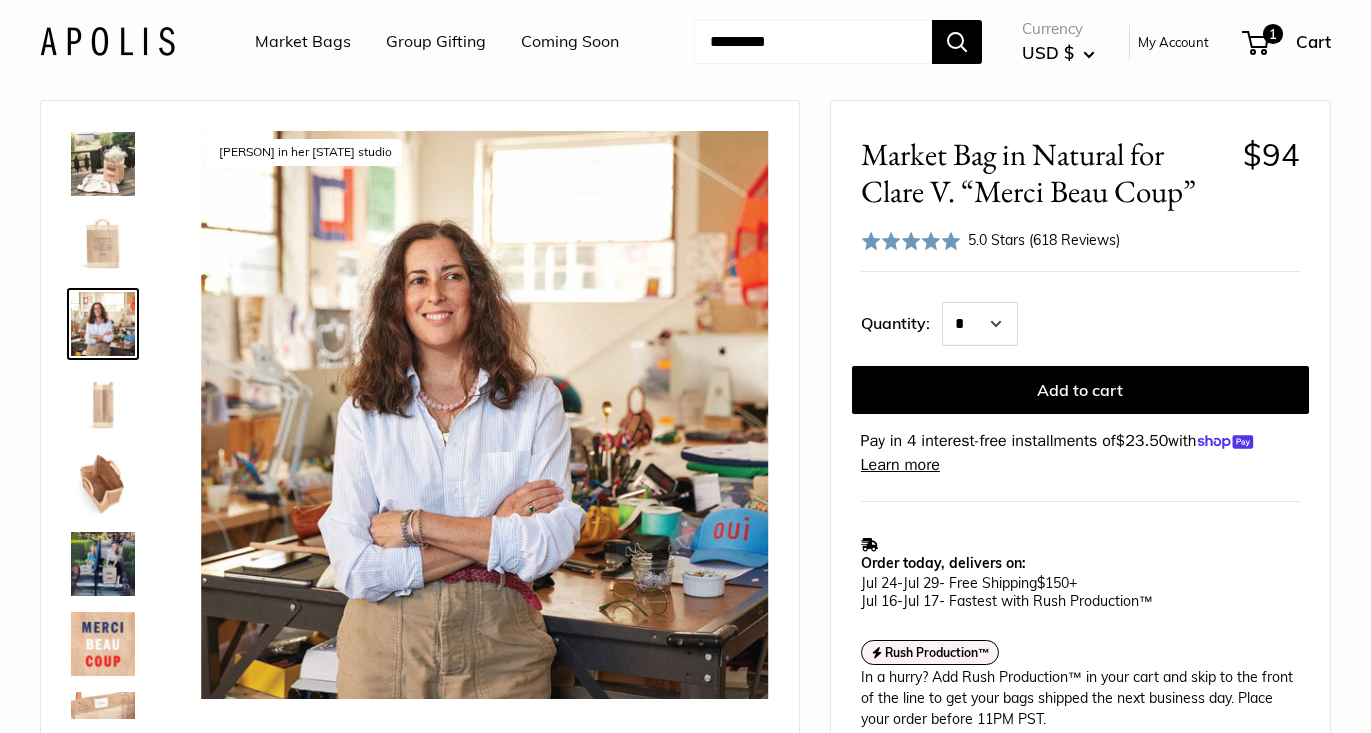 click at bounding box center (103, 404) 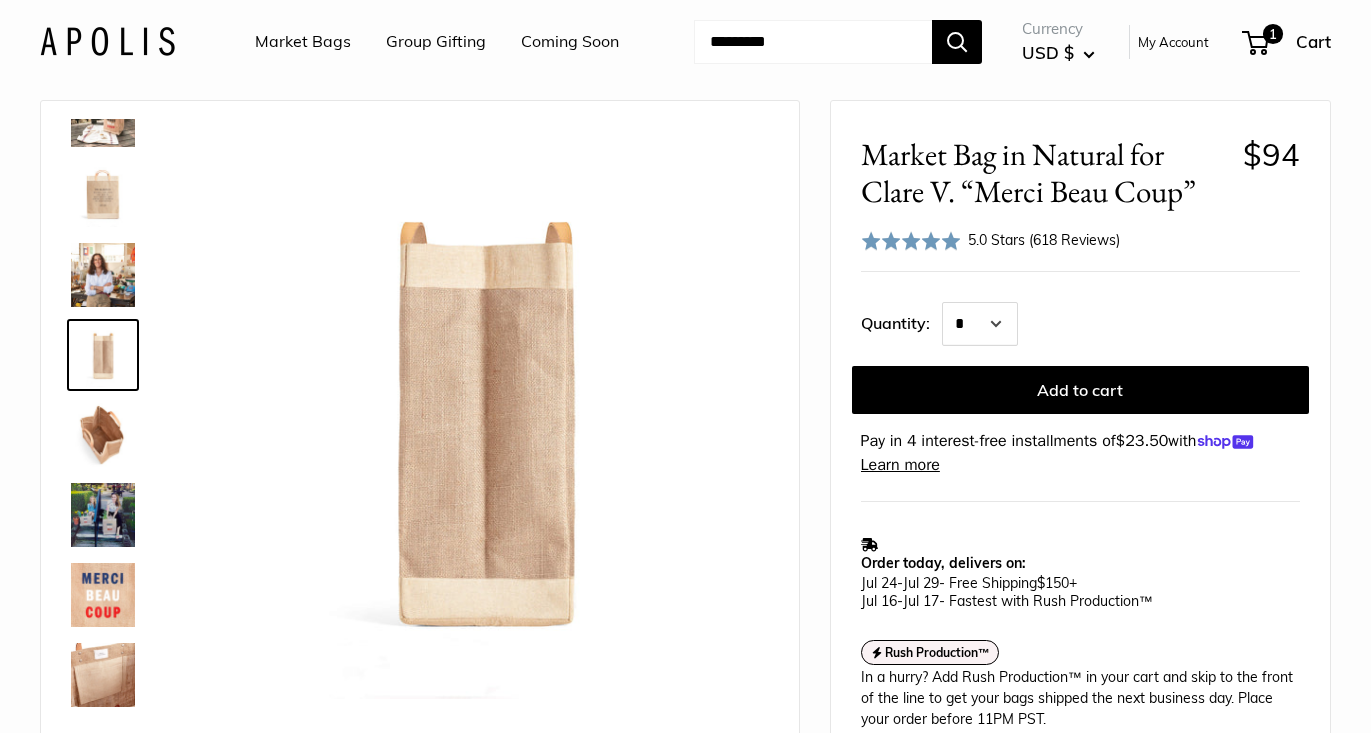 scroll, scrollTop: 127, scrollLeft: 0, axis: vertical 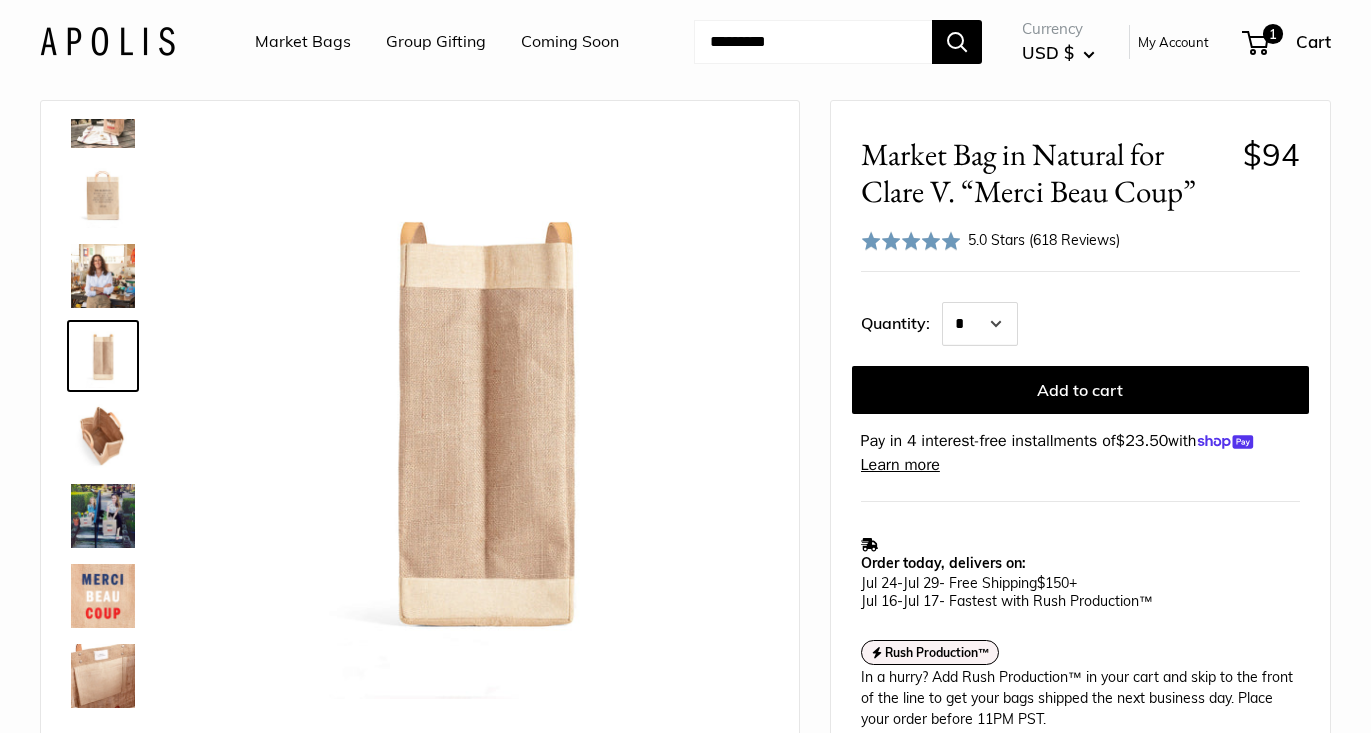 click at bounding box center [103, 596] 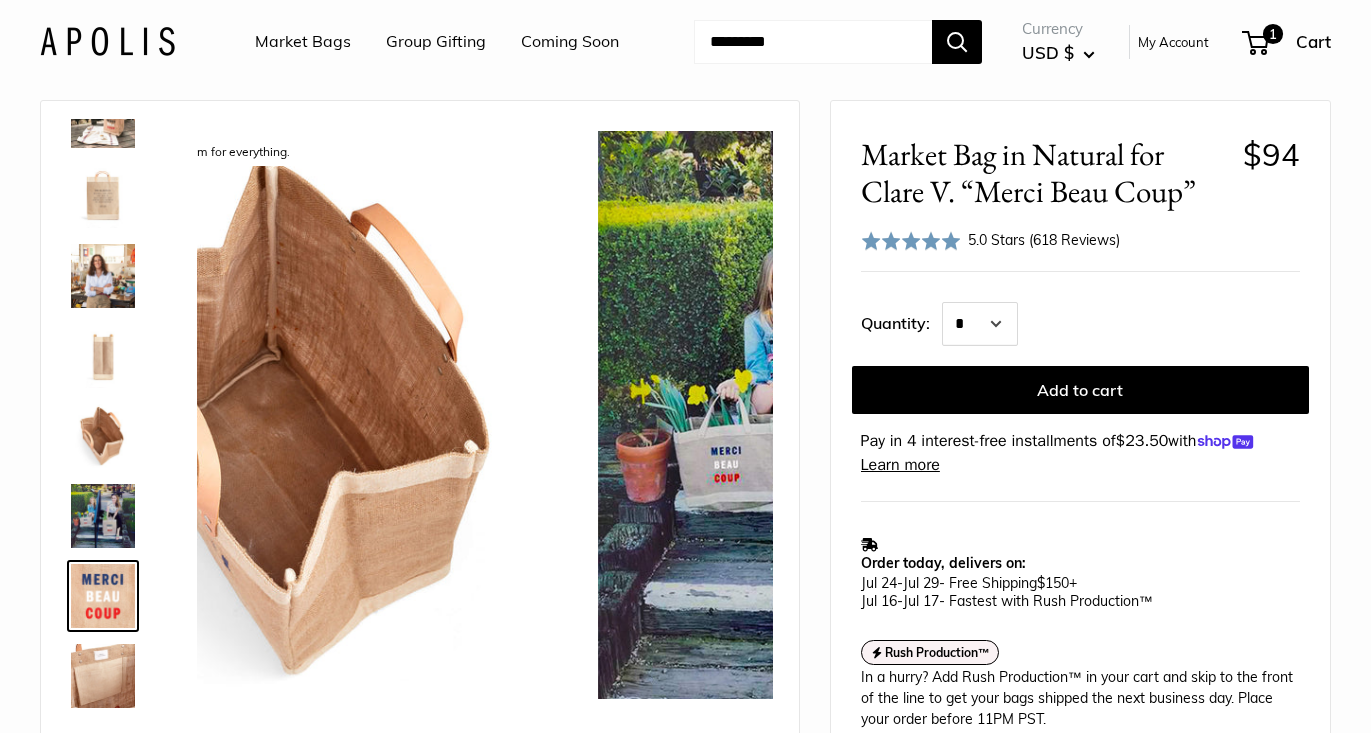 scroll, scrollTop: 128, scrollLeft: 0, axis: vertical 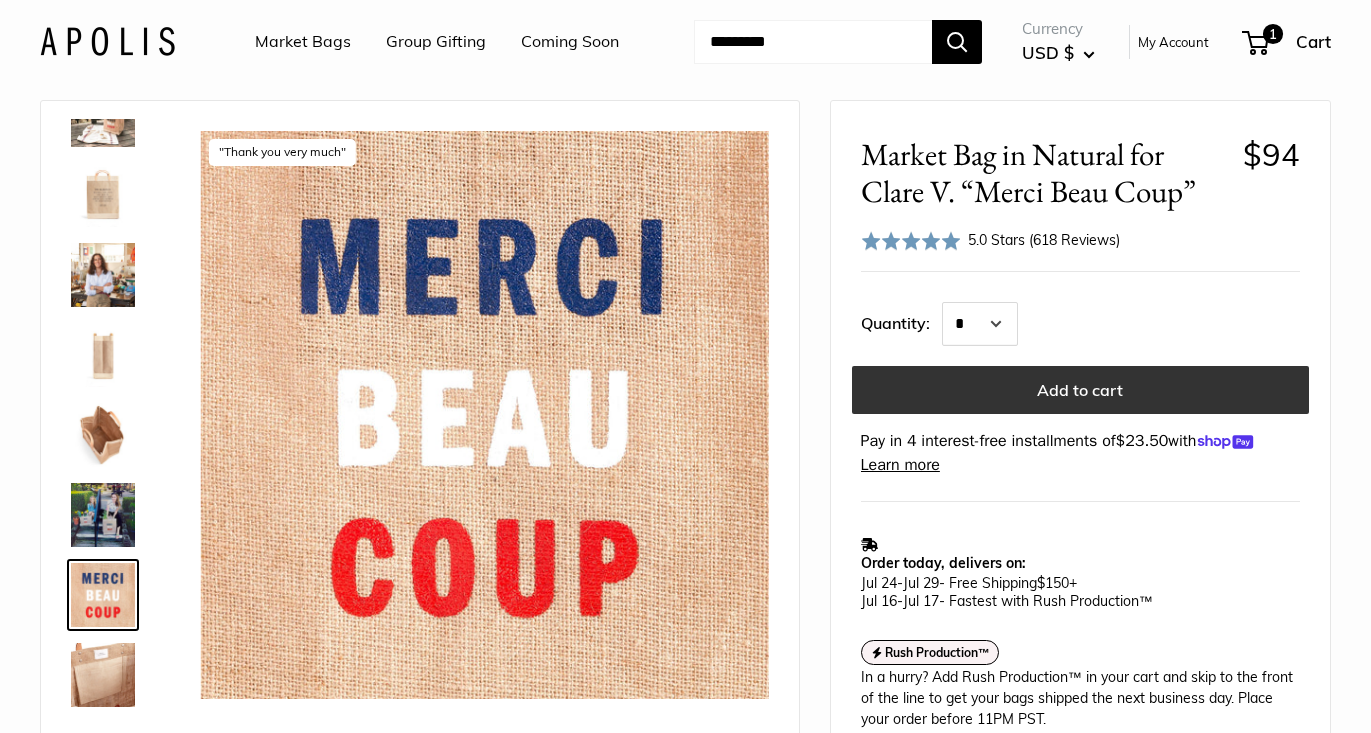 click on "Add to cart" at bounding box center [1080, 390] 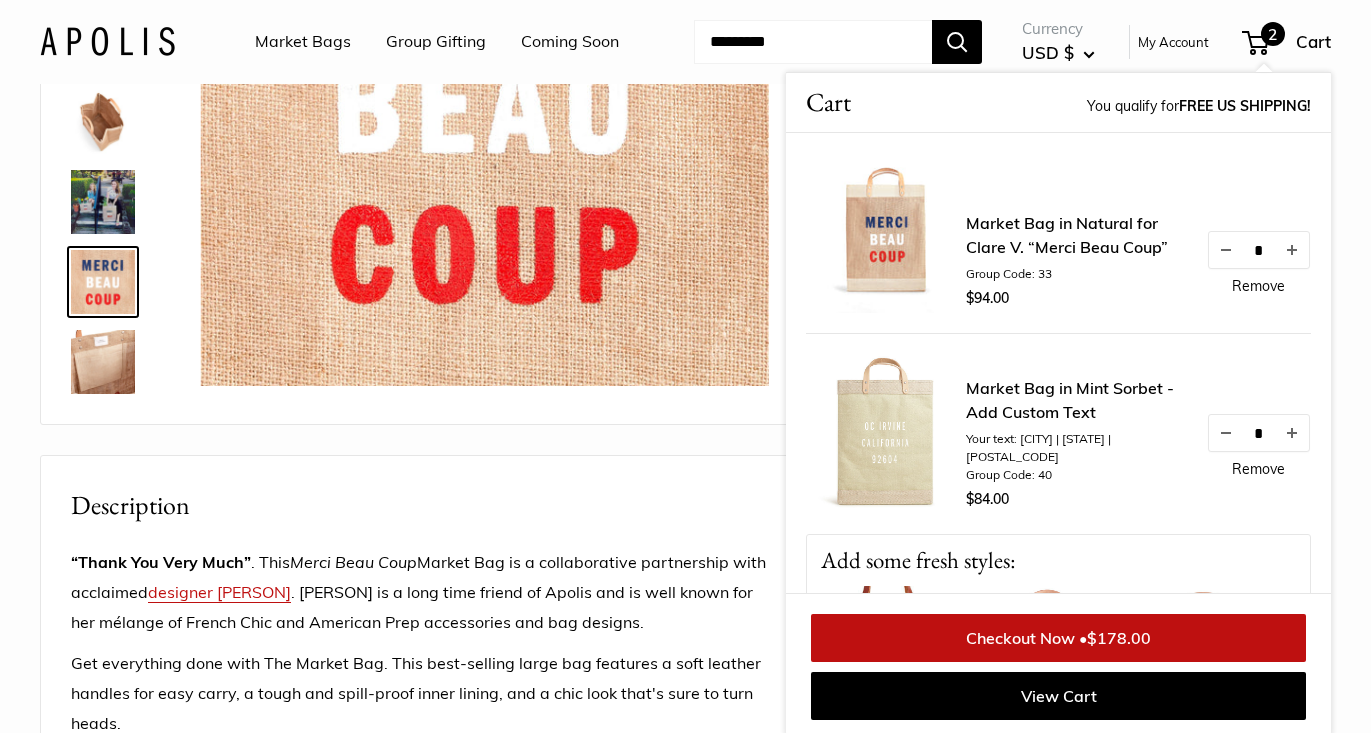 scroll, scrollTop: 347, scrollLeft: 0, axis: vertical 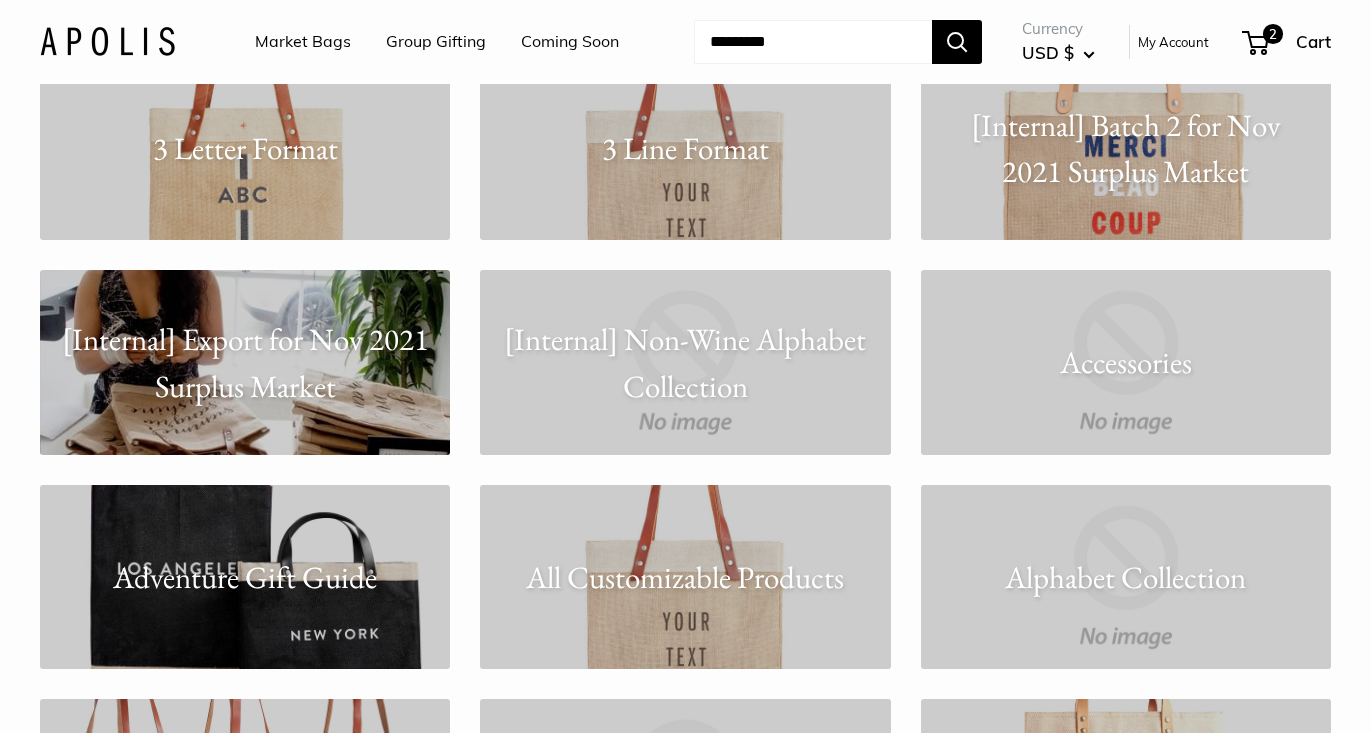 click on "[Internal] Non-Wine Alphabet Collection" at bounding box center (685, 362) 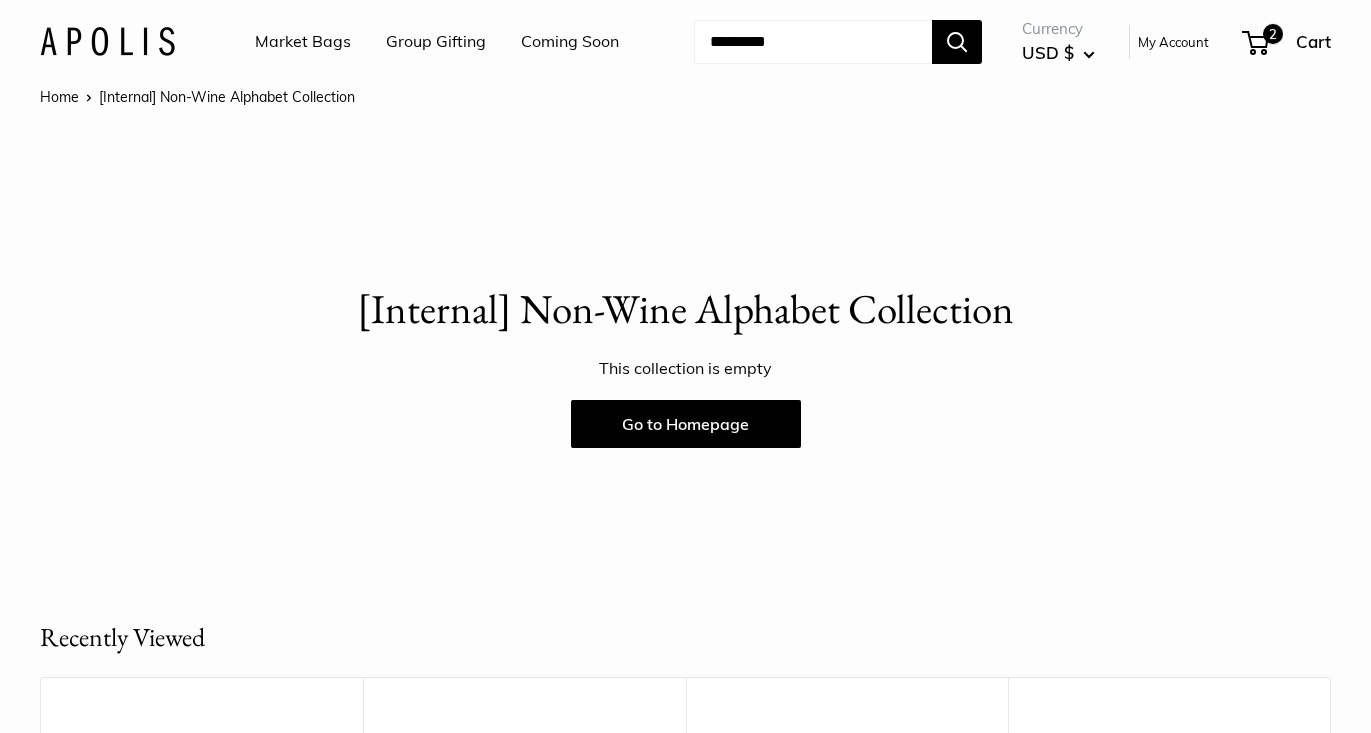 scroll, scrollTop: 0, scrollLeft: 0, axis: both 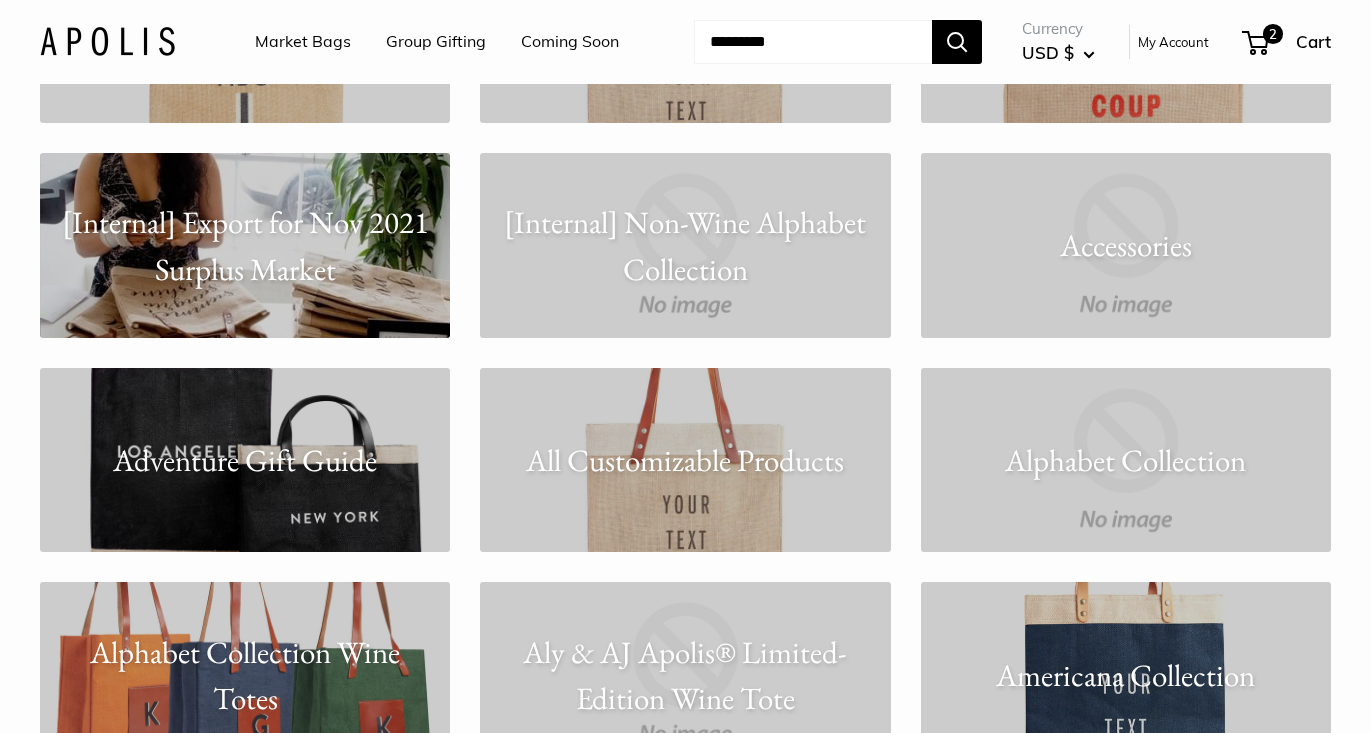 click on "[Internal] Export for Nov 2021 Surplus Market" at bounding box center (245, 245) 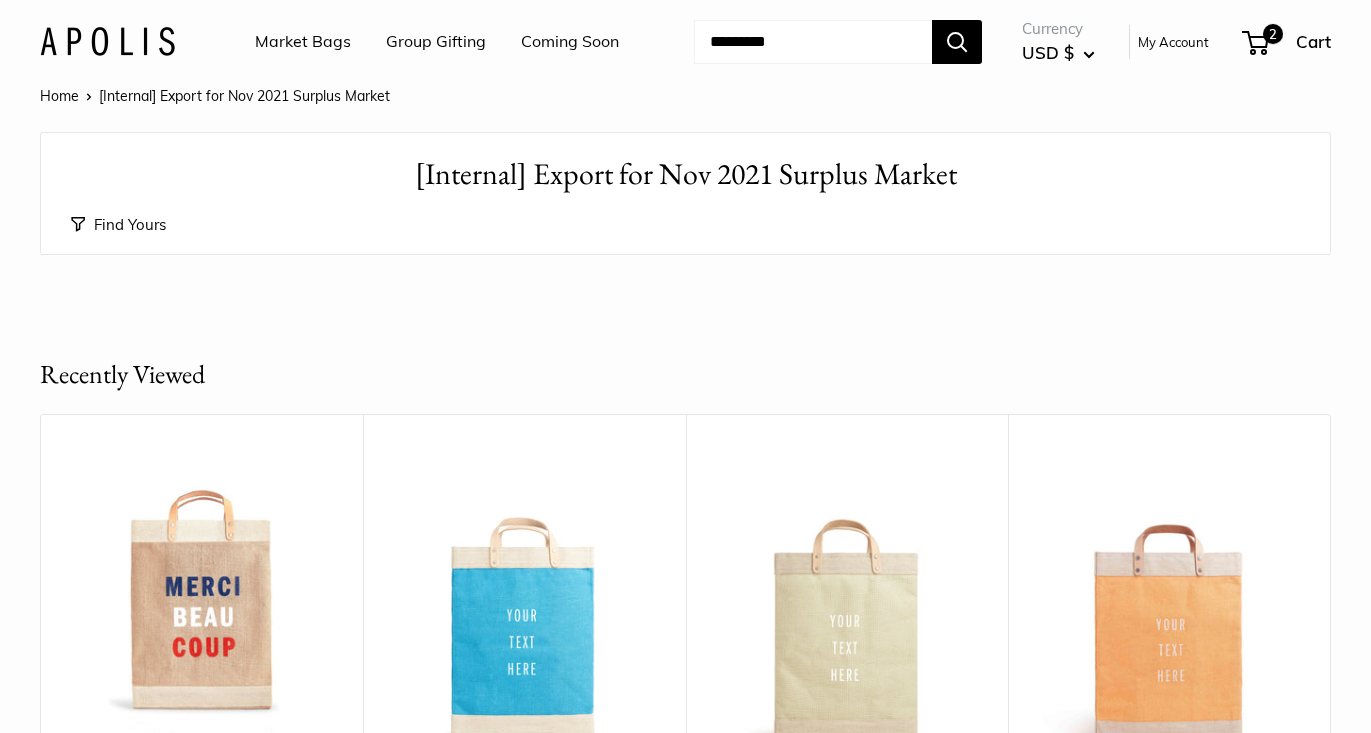 scroll, scrollTop: 107, scrollLeft: 0, axis: vertical 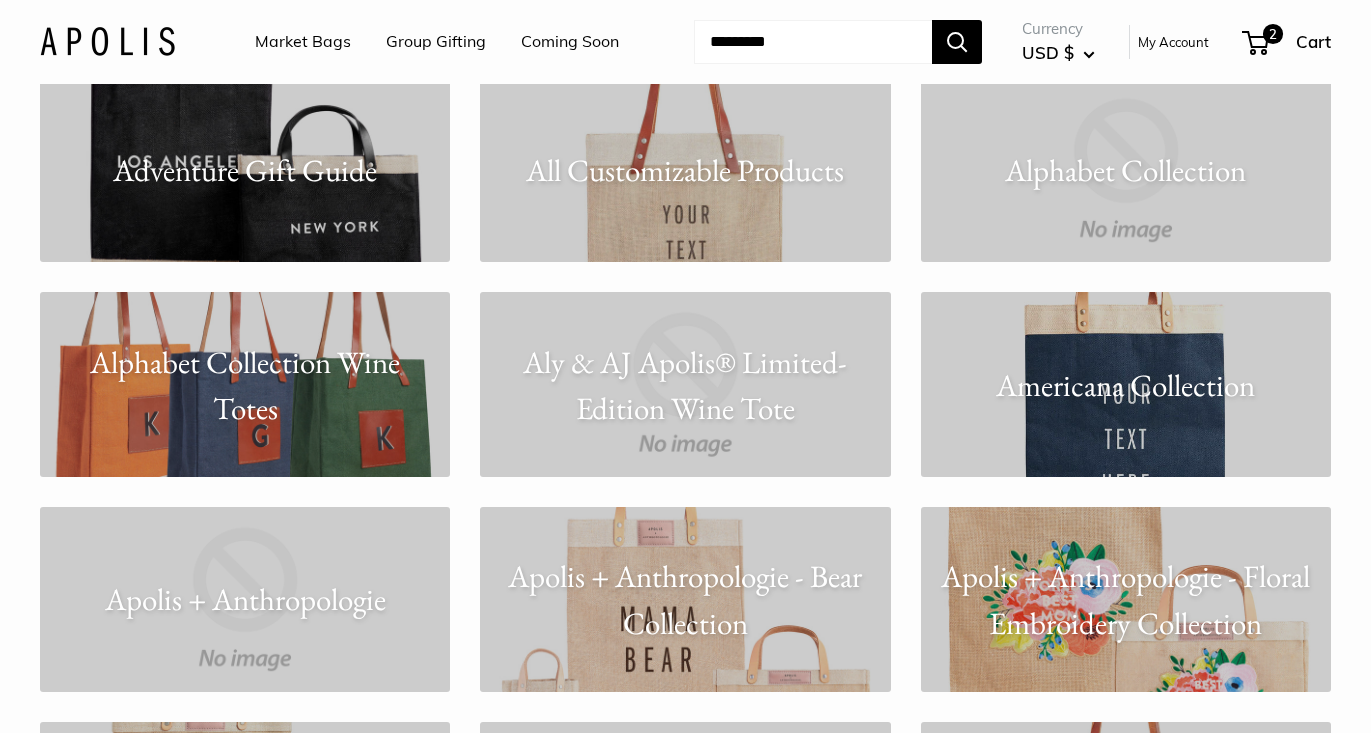 click on "Alphabet Collection Wine Totes" at bounding box center (245, 384) 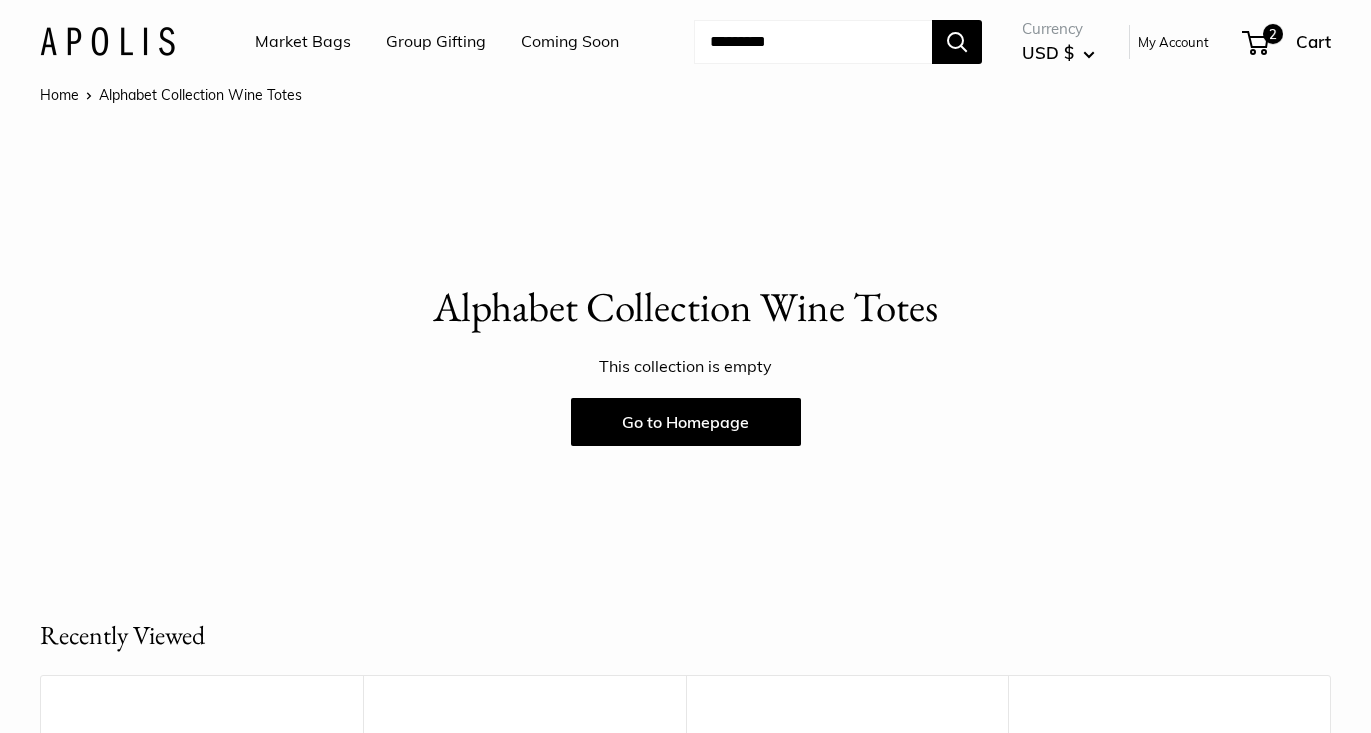 scroll, scrollTop: 79, scrollLeft: 0, axis: vertical 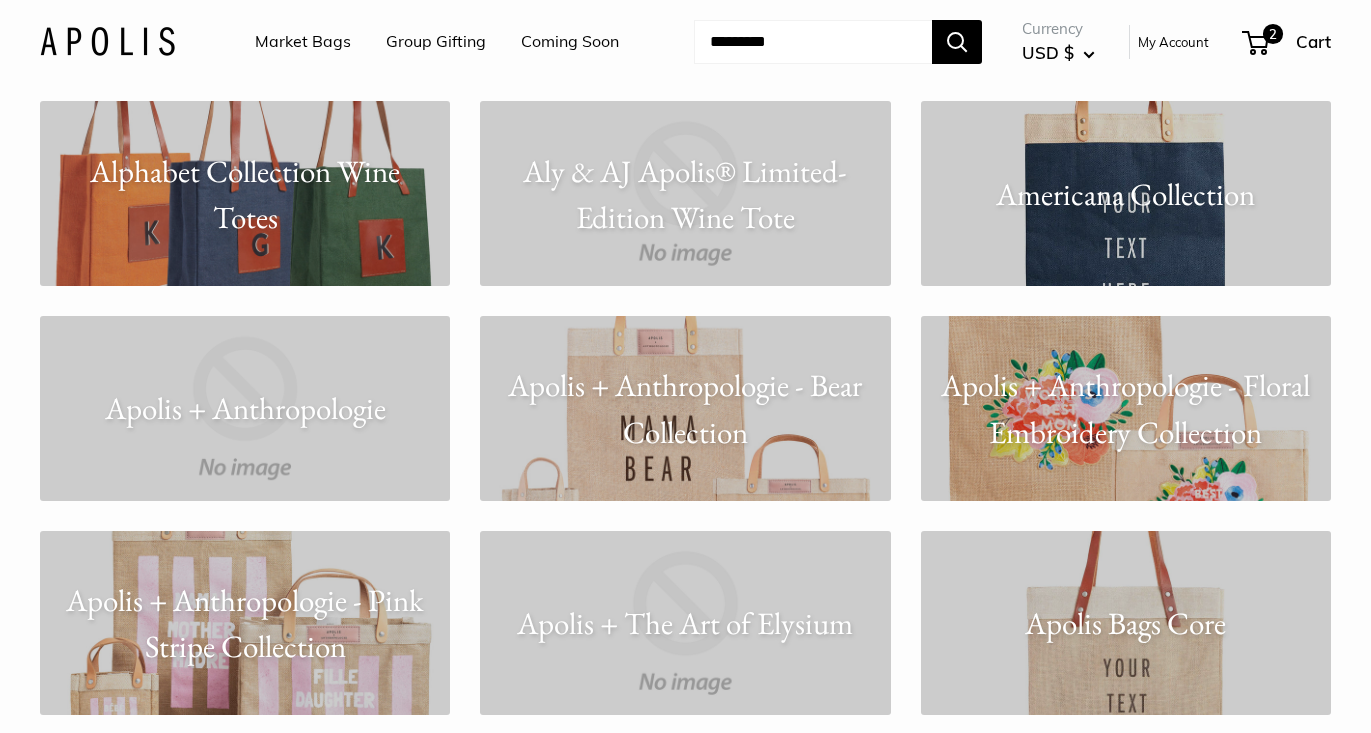 click on "Americana Collection" at bounding box center [1126, 193] 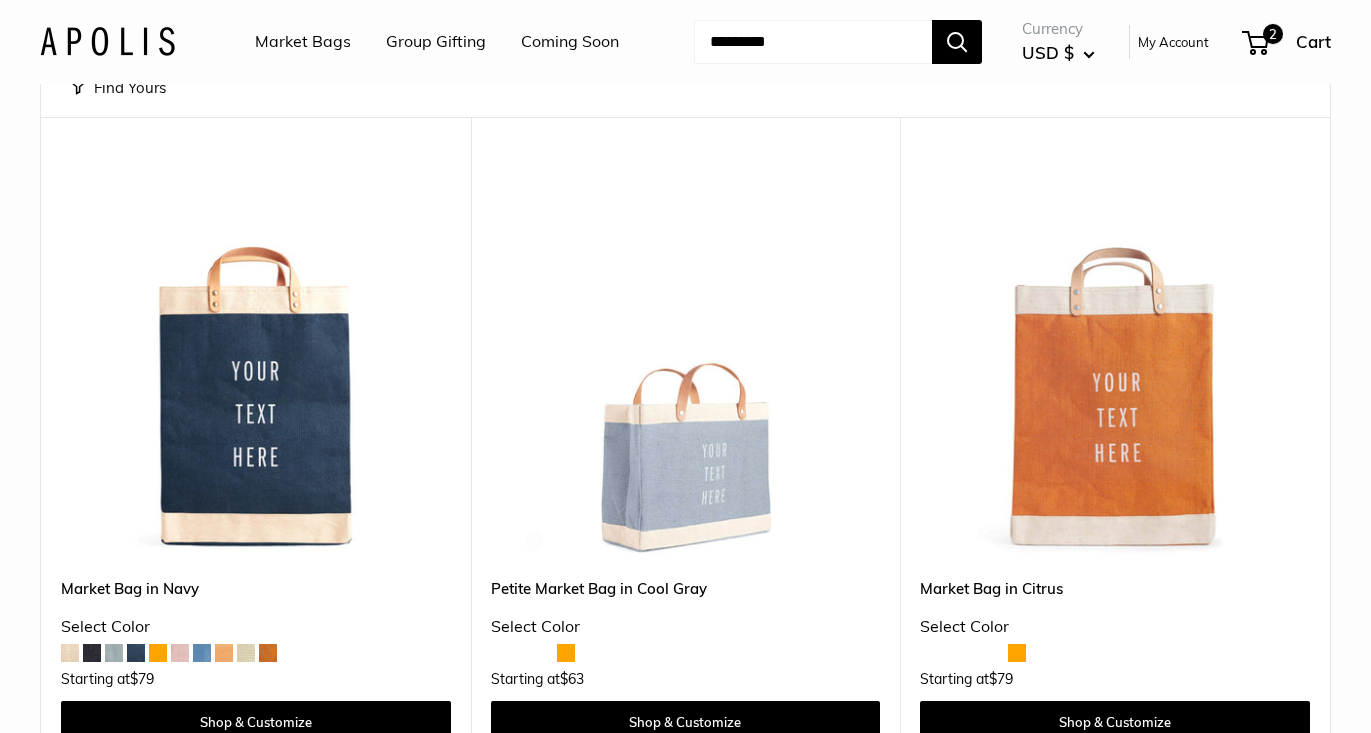 scroll, scrollTop: 0, scrollLeft: 0, axis: both 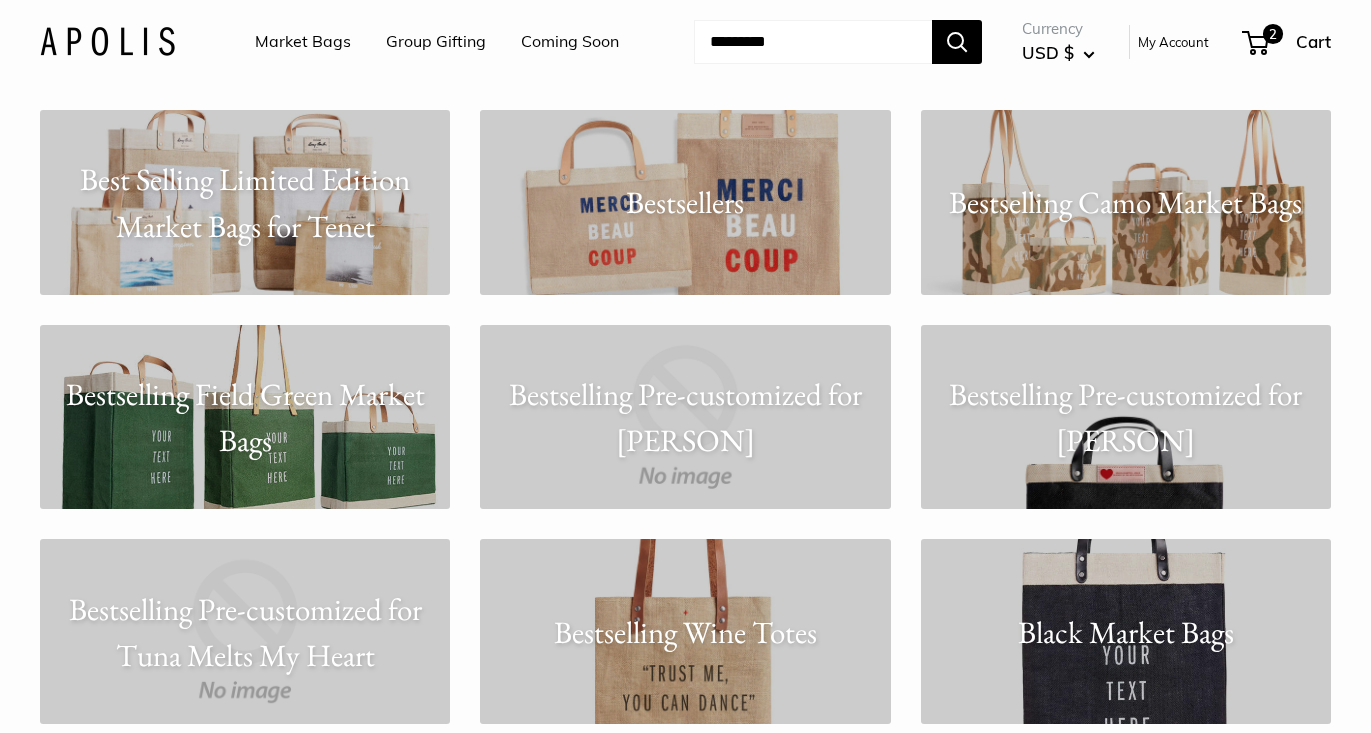 click on "Bestselling Camo Market Bags" at bounding box center [1126, 202] 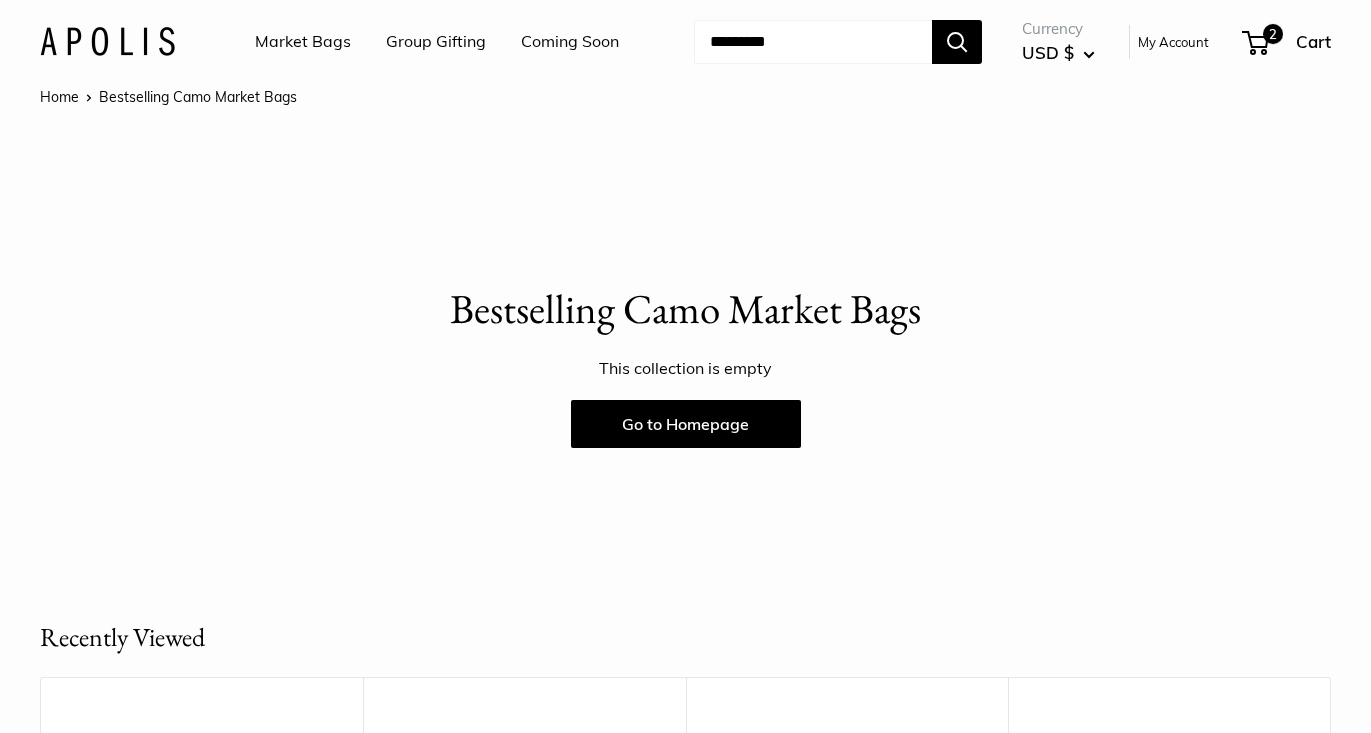 scroll, scrollTop: 39, scrollLeft: 0, axis: vertical 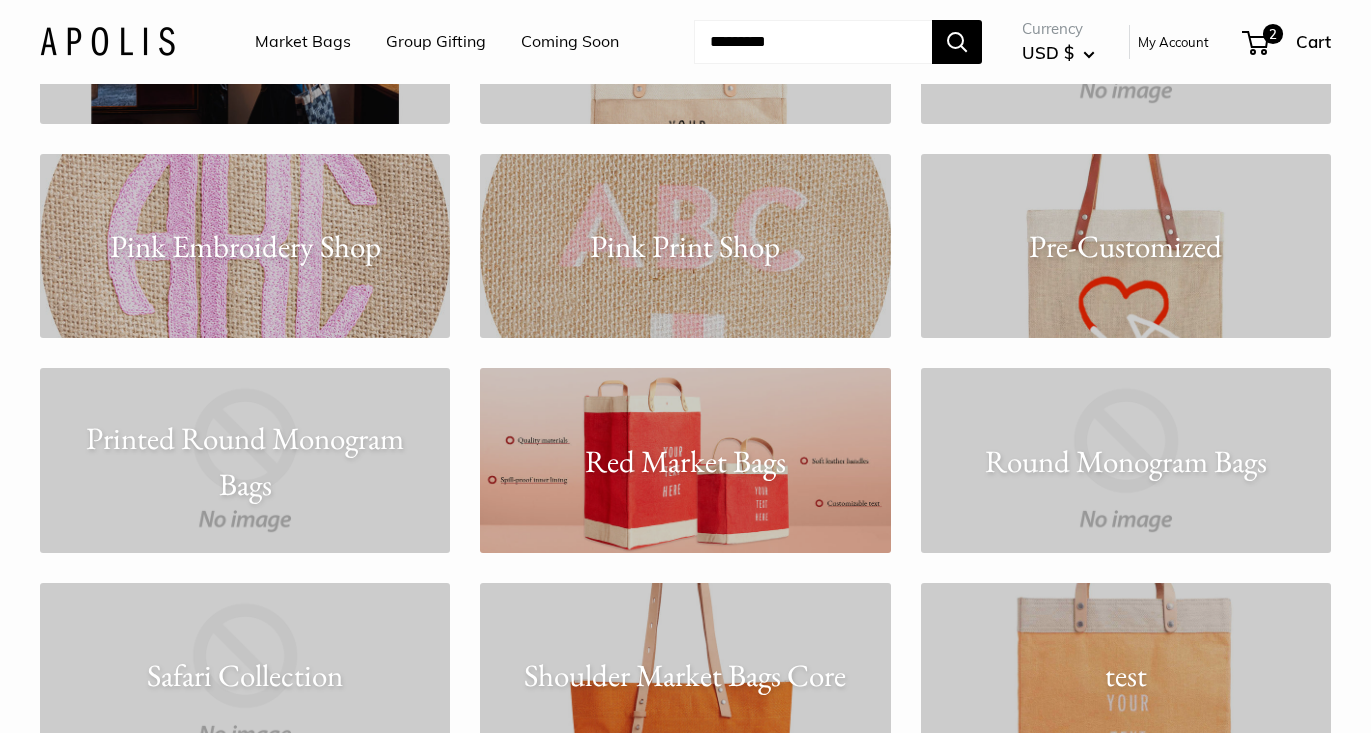 click on "Pre-Customized" at bounding box center (1126, 246) 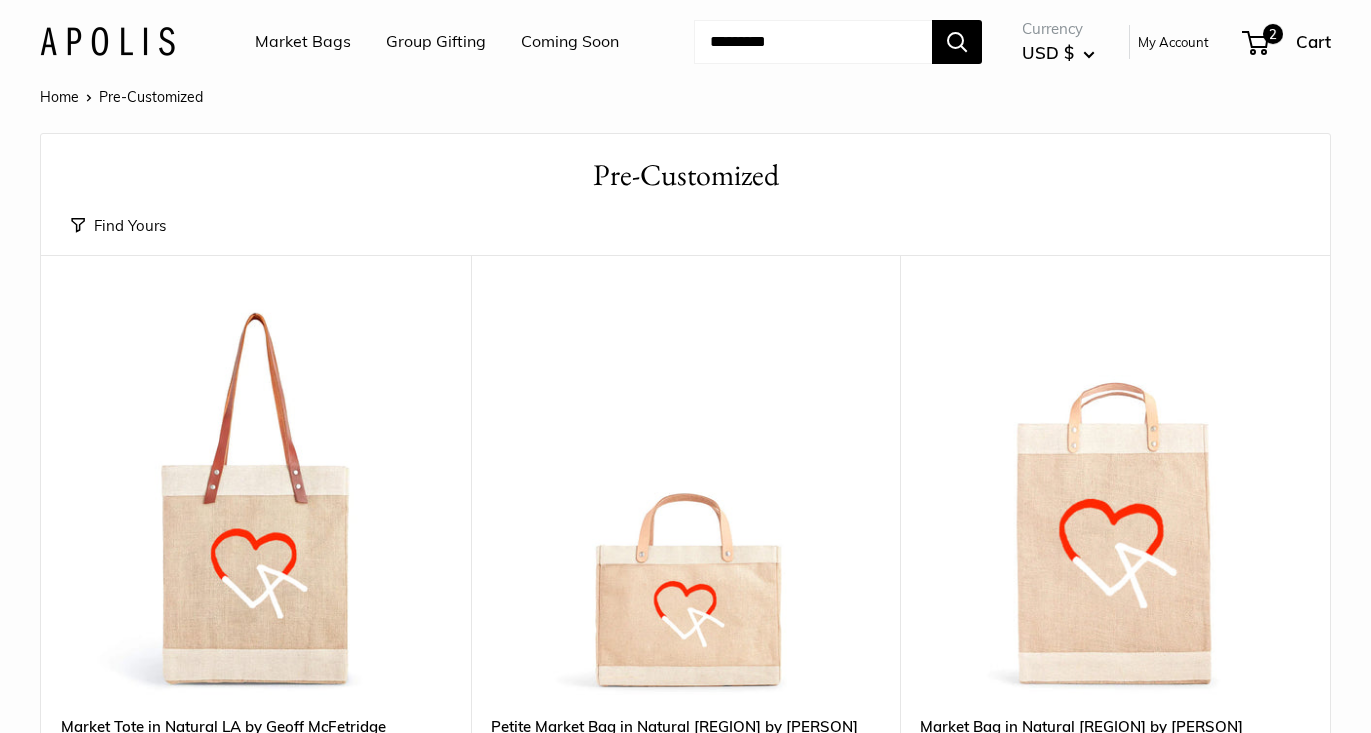 scroll, scrollTop: 0, scrollLeft: 0, axis: both 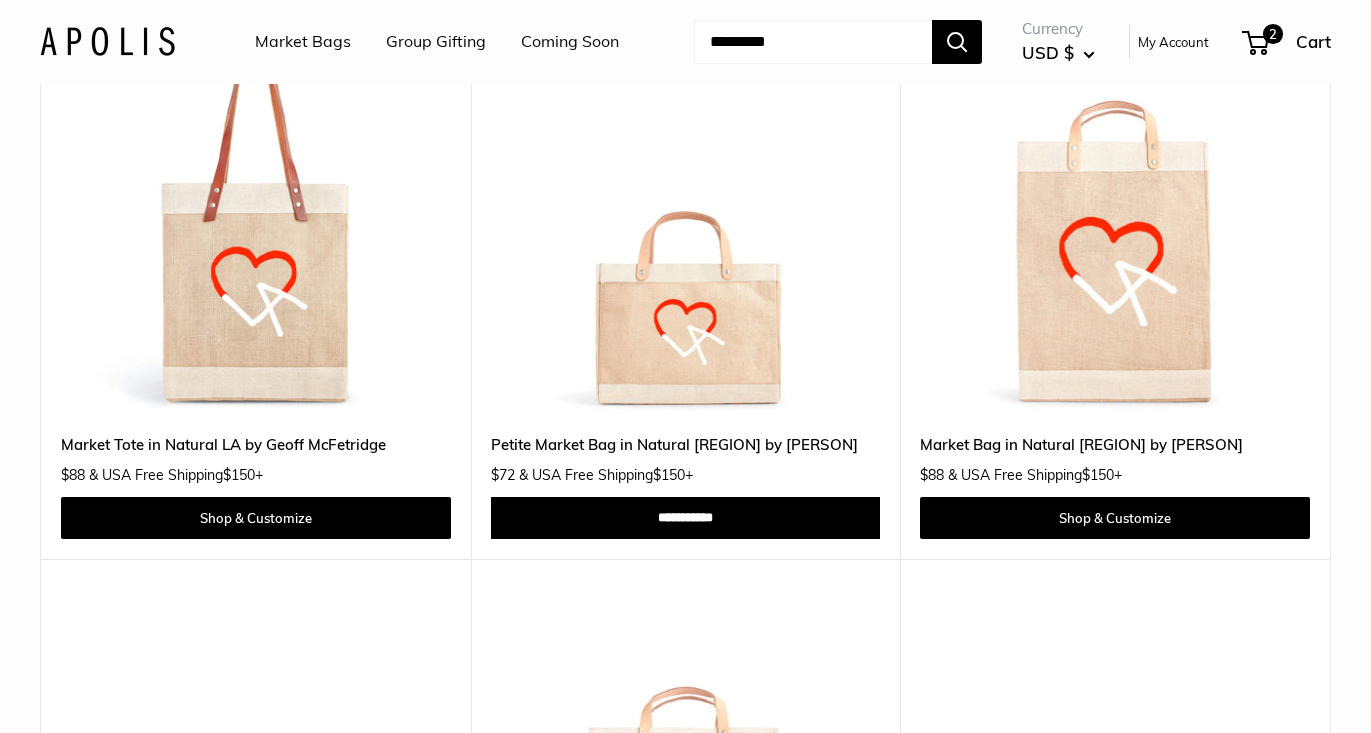click at bounding box center (0, 0) 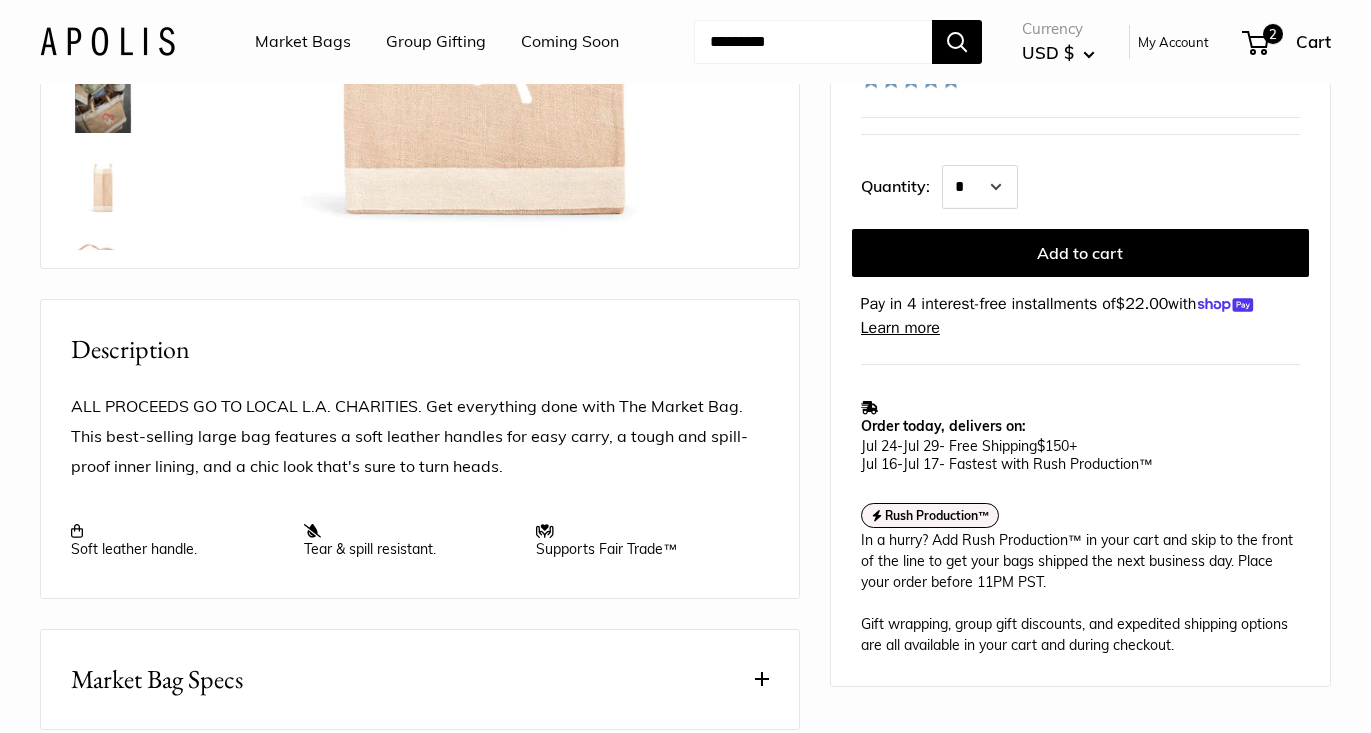scroll, scrollTop: 509, scrollLeft: 0, axis: vertical 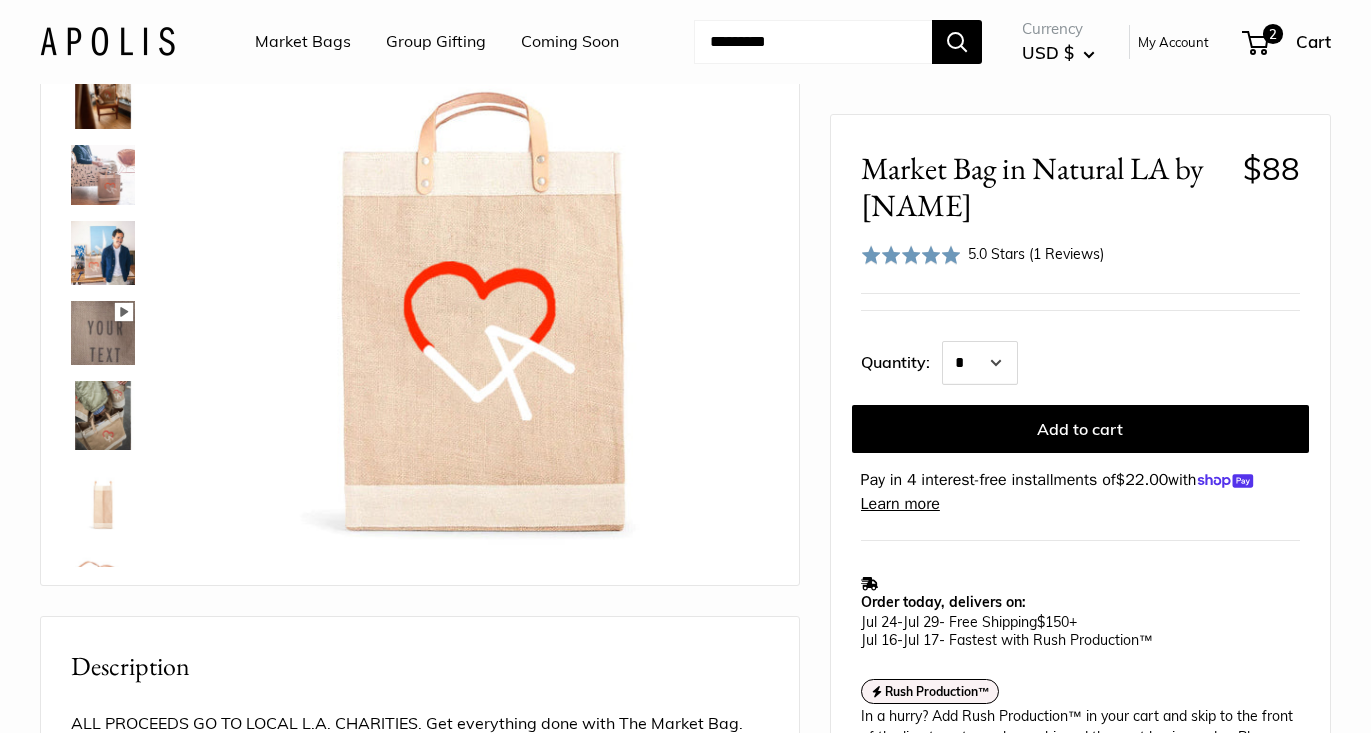 click at bounding box center (103, 175) 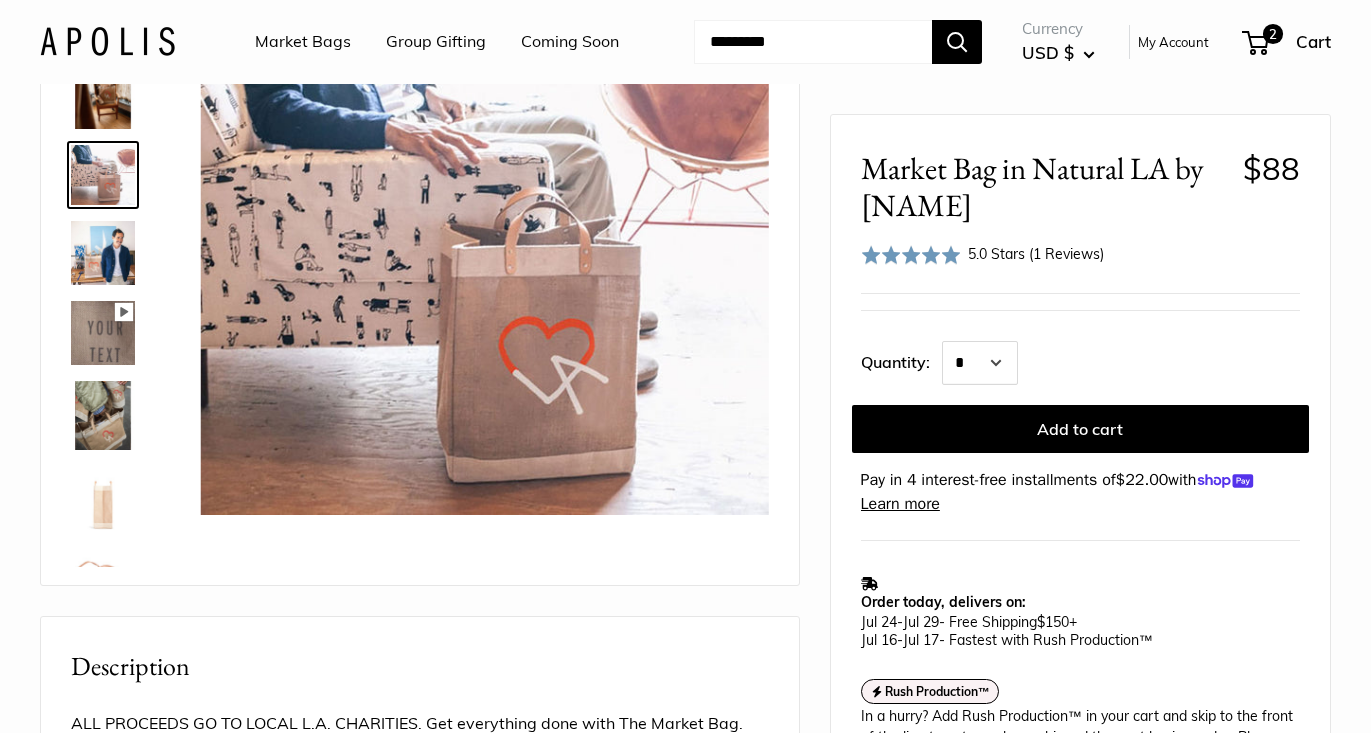 click at bounding box center [103, 253] 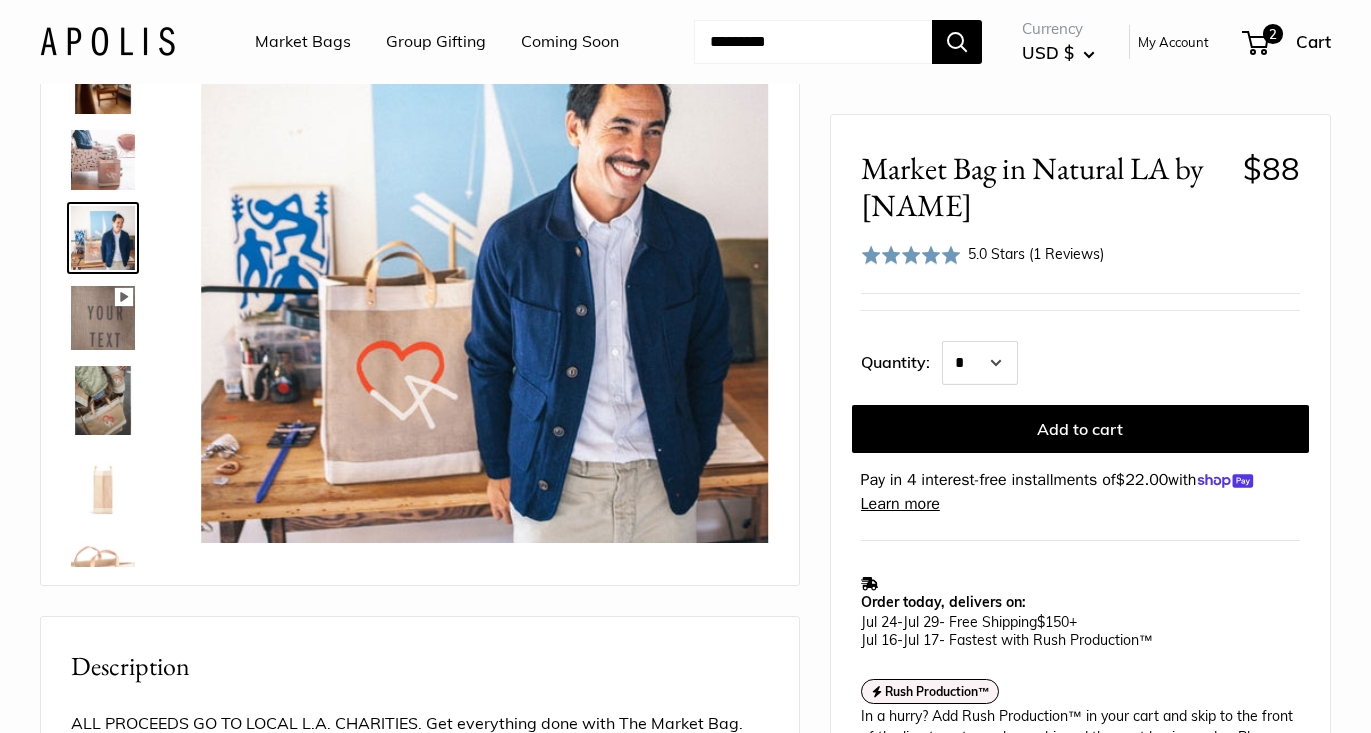 scroll, scrollTop: 19, scrollLeft: 0, axis: vertical 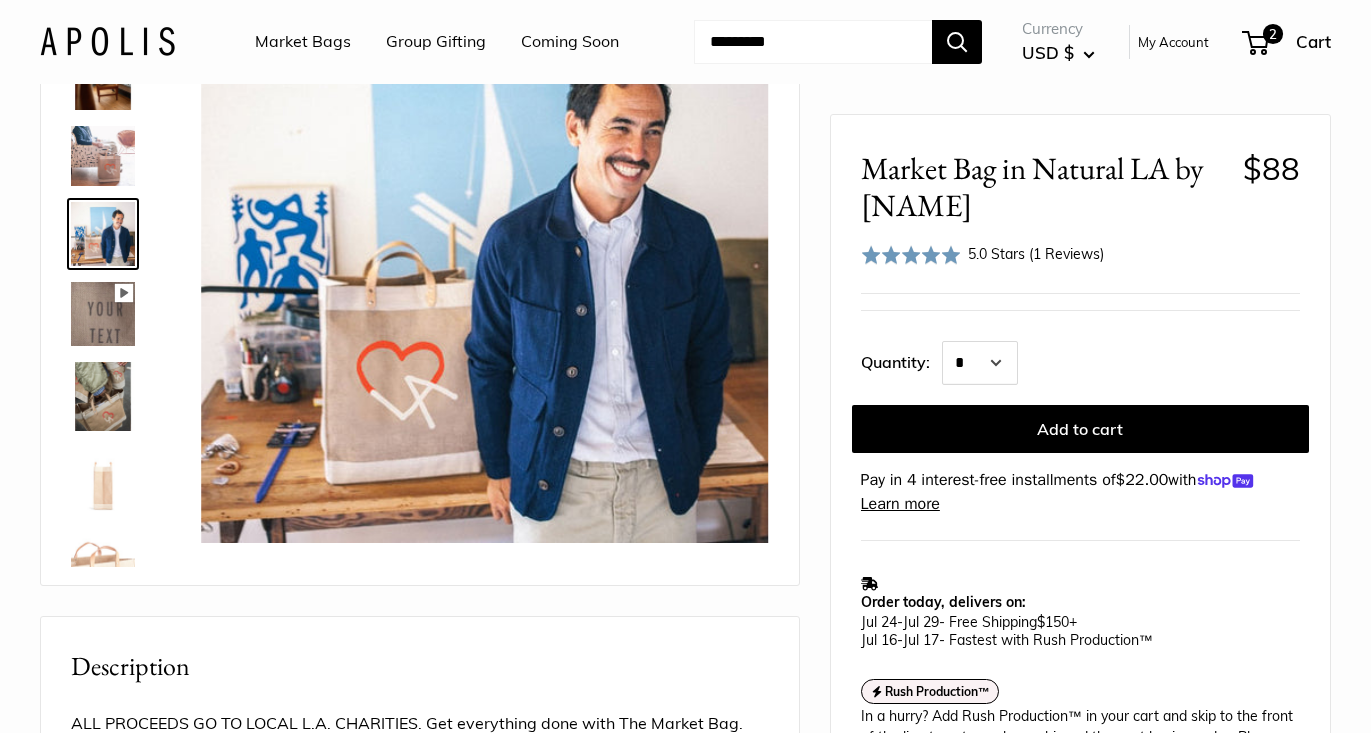 click at bounding box center (103, 397) 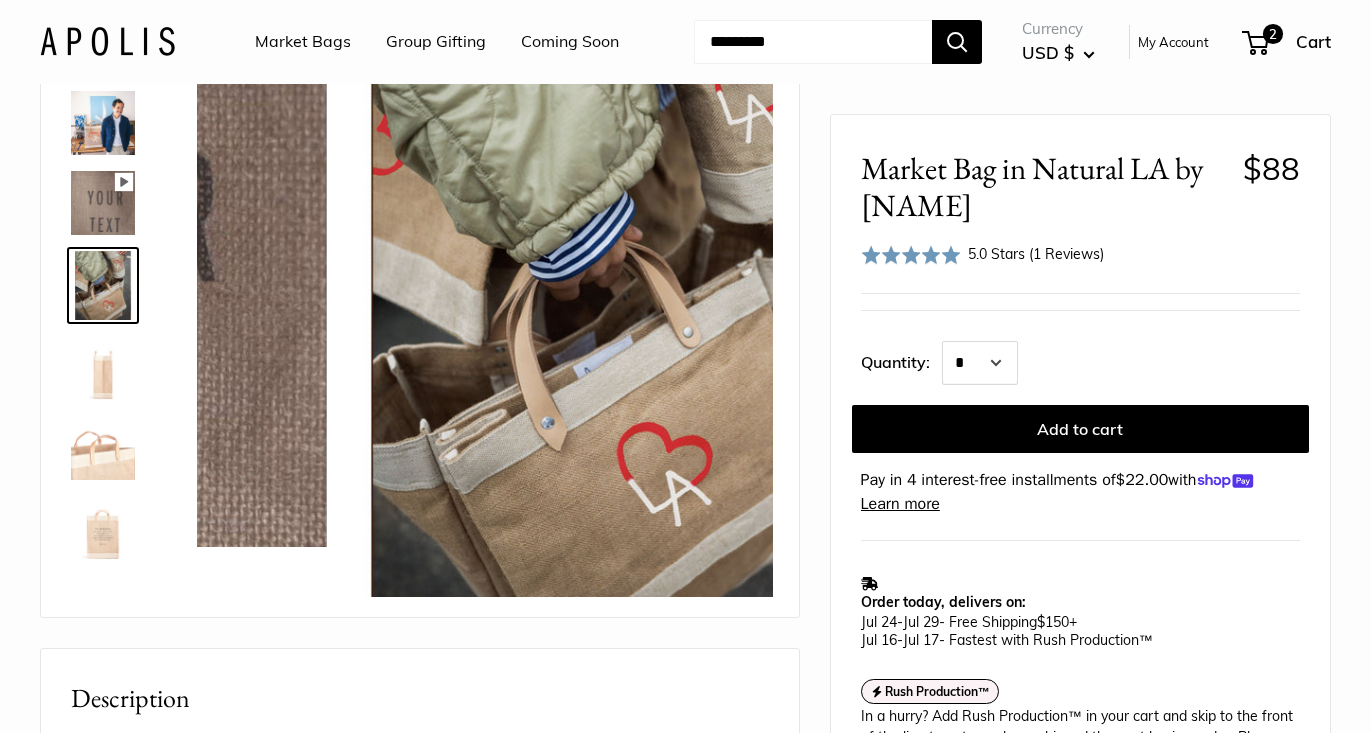 scroll, scrollTop: 147, scrollLeft: 0, axis: vertical 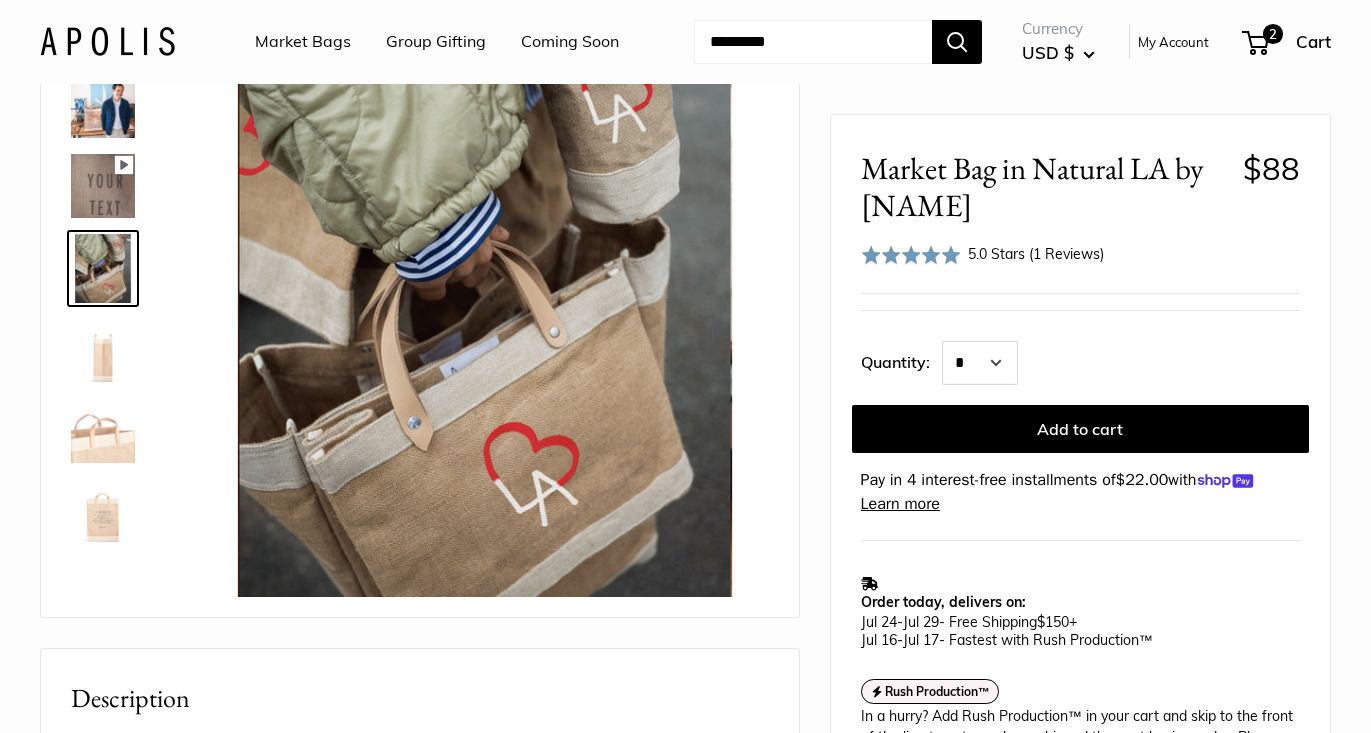 click at bounding box center (103, 431) 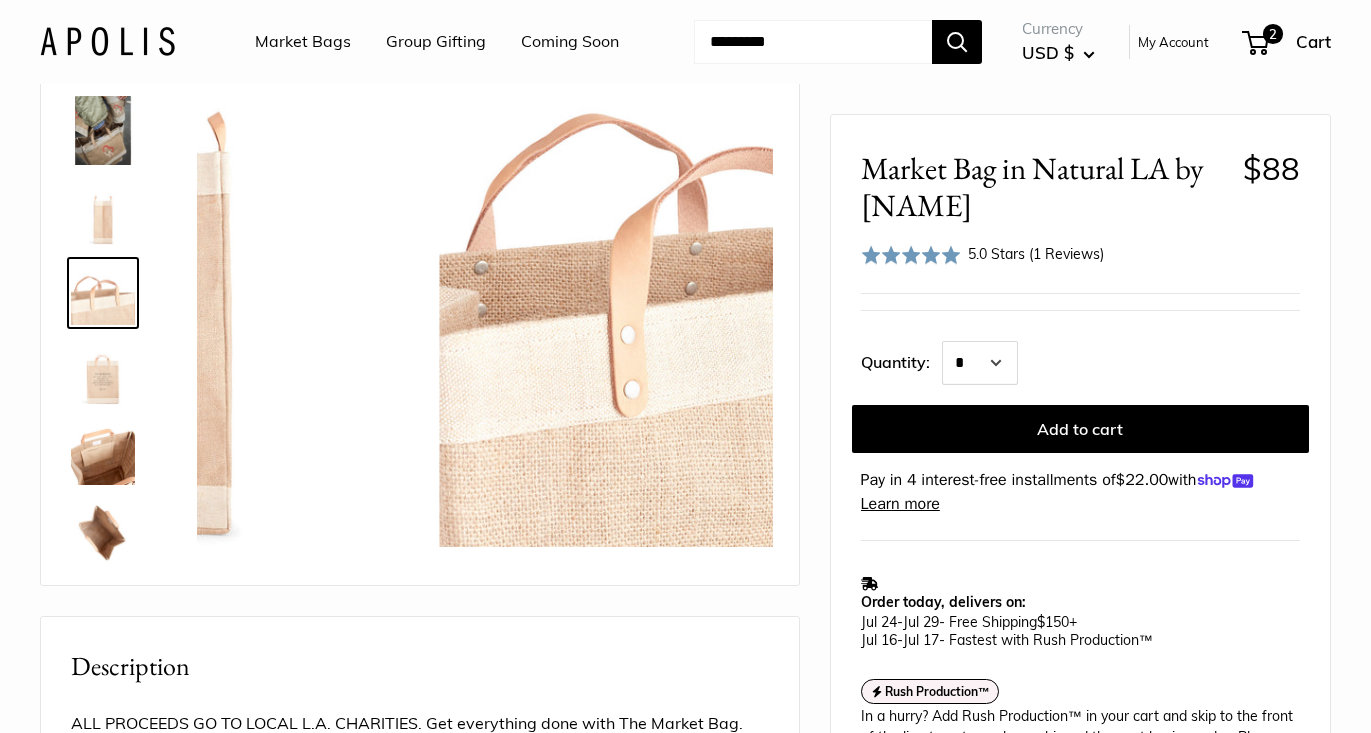 scroll, scrollTop: 295, scrollLeft: 0, axis: vertical 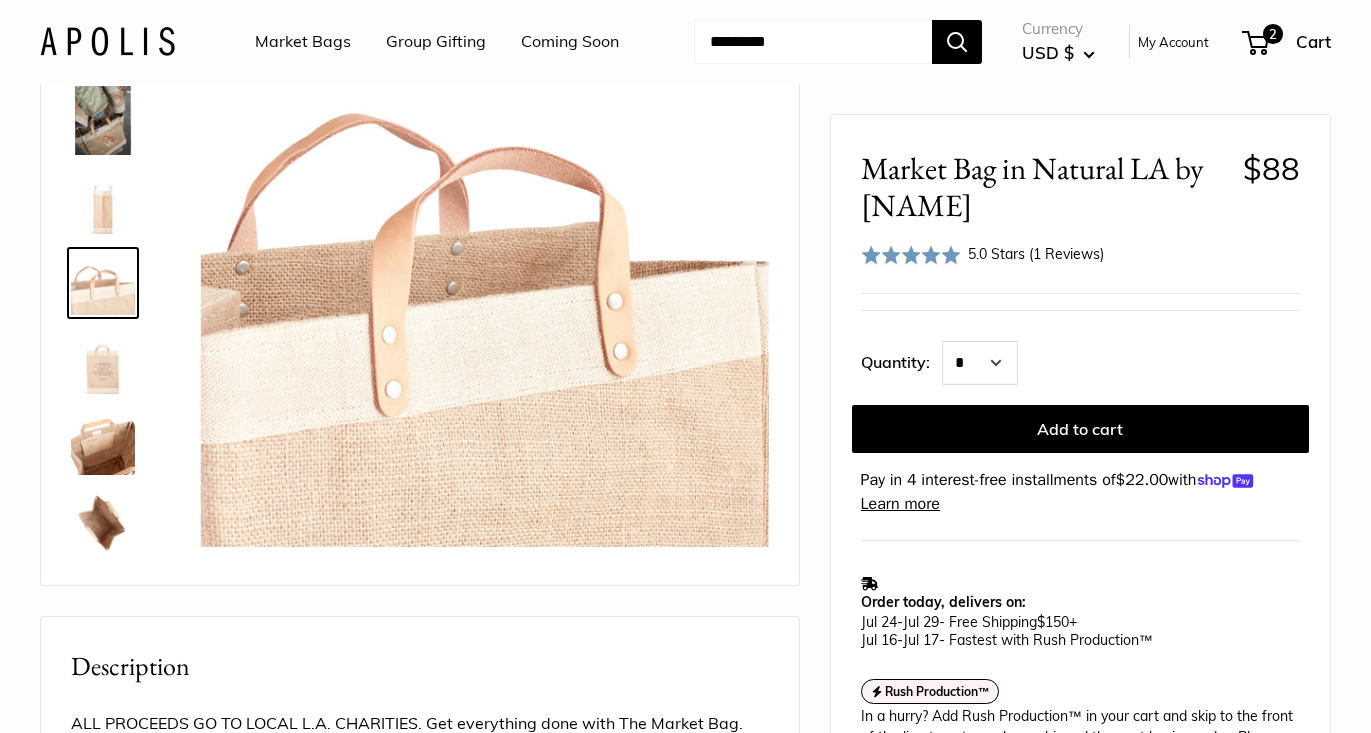click at bounding box center [103, 443] 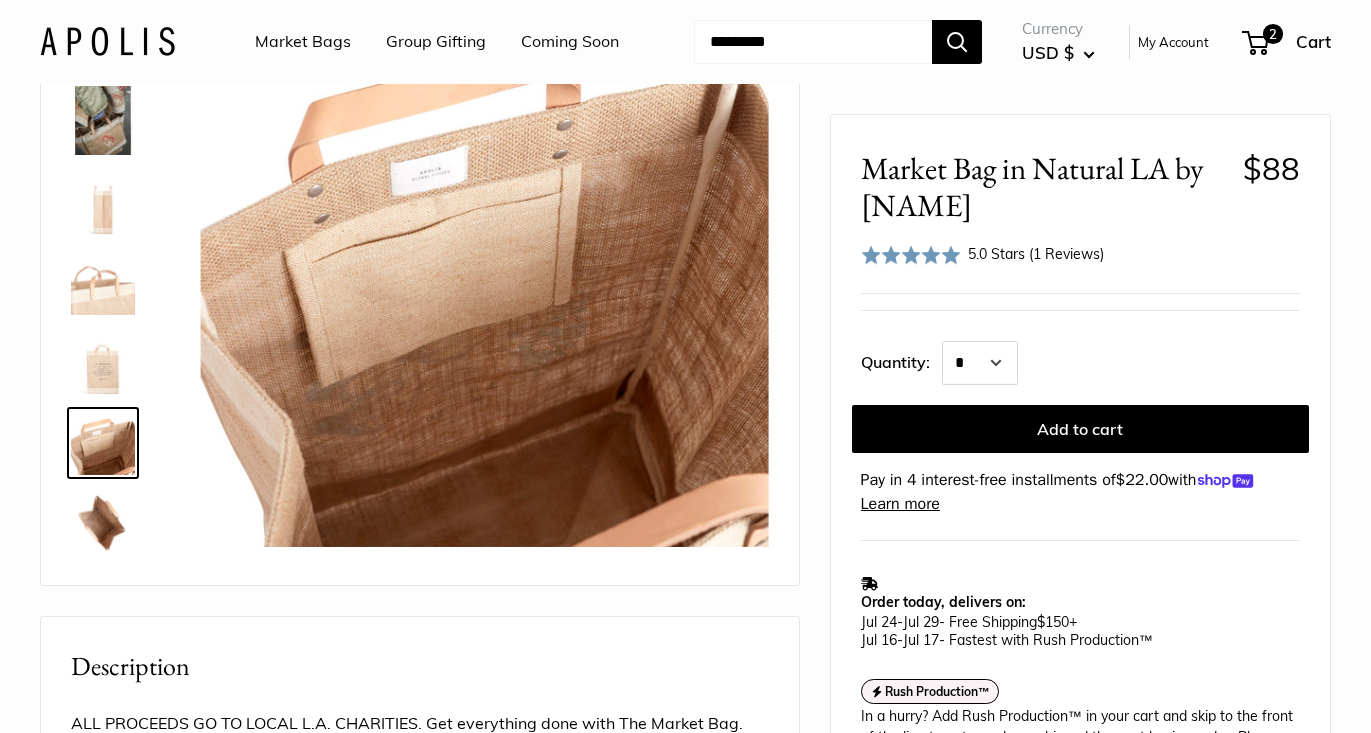 click at bounding box center [103, 523] 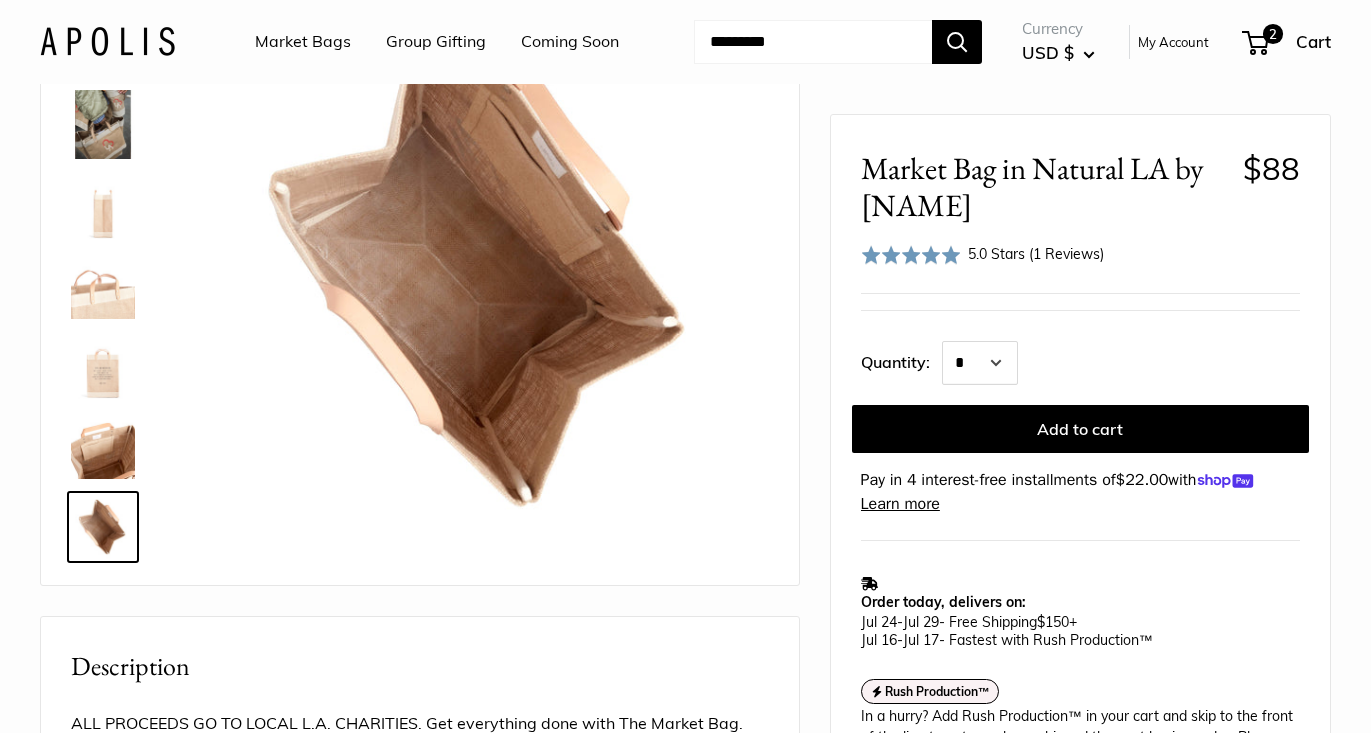 click at bounding box center [103, 367] 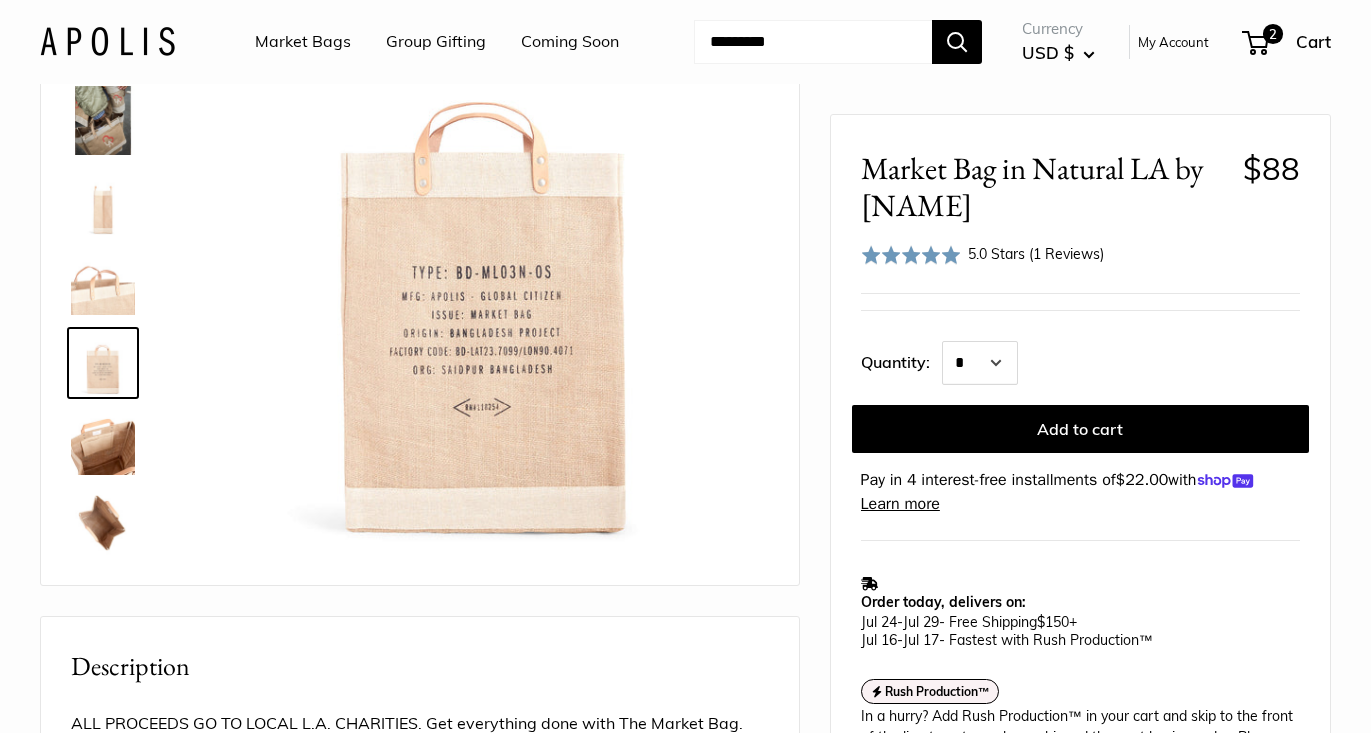 click at bounding box center [103, 121] 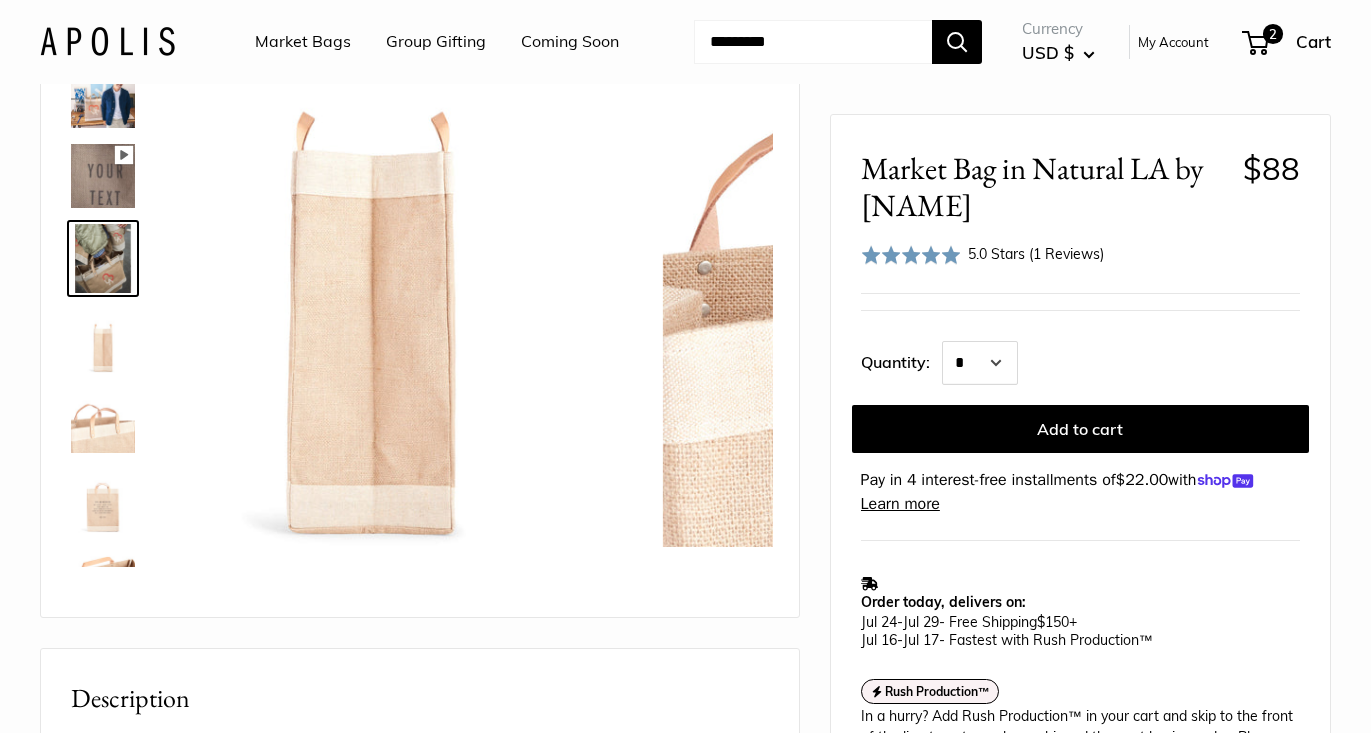 scroll, scrollTop: 147, scrollLeft: 0, axis: vertical 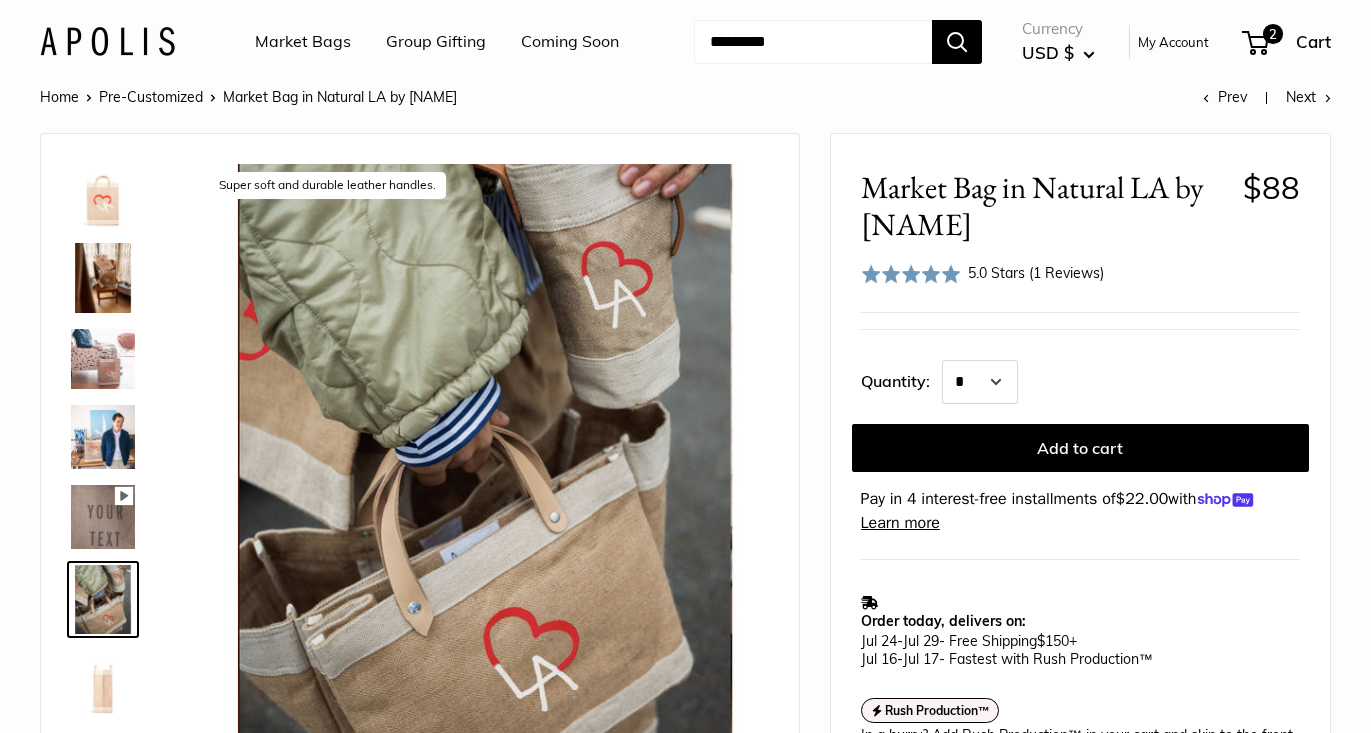 click at bounding box center [103, 195] 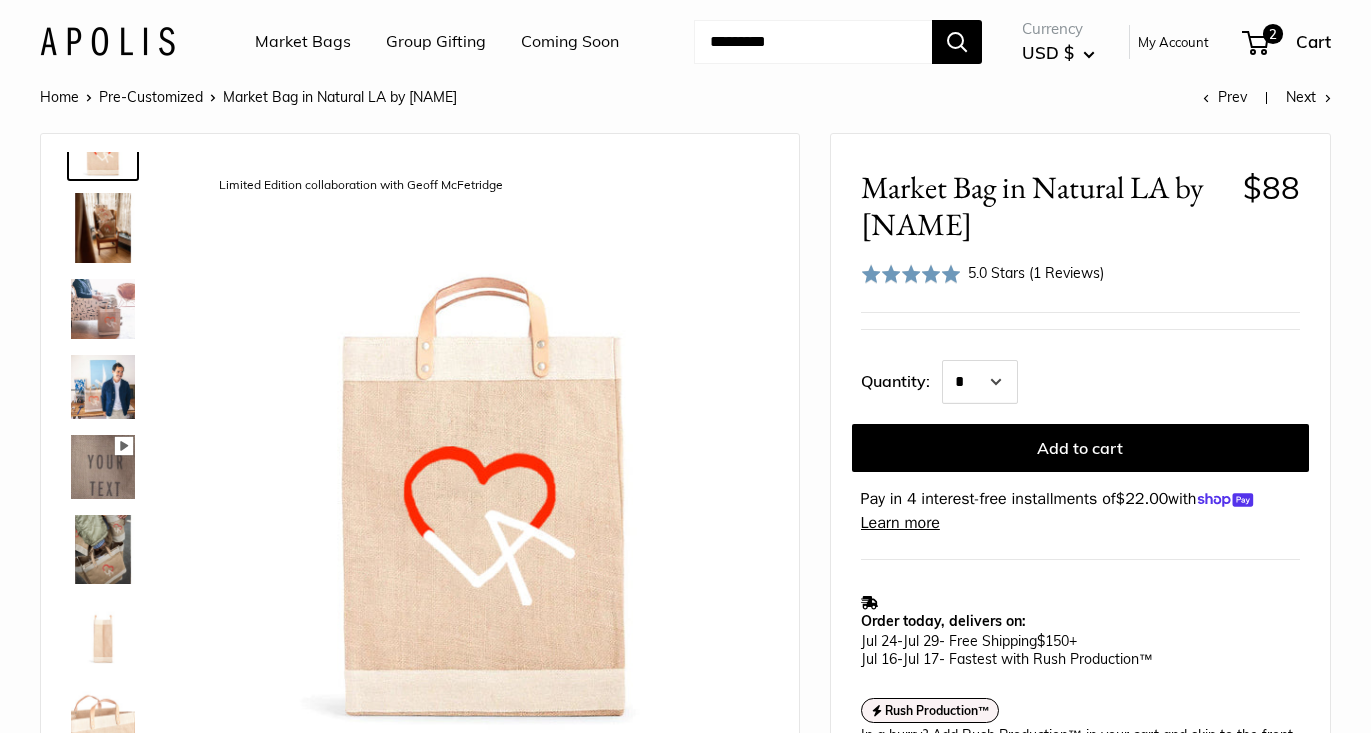 scroll, scrollTop: 53, scrollLeft: 0, axis: vertical 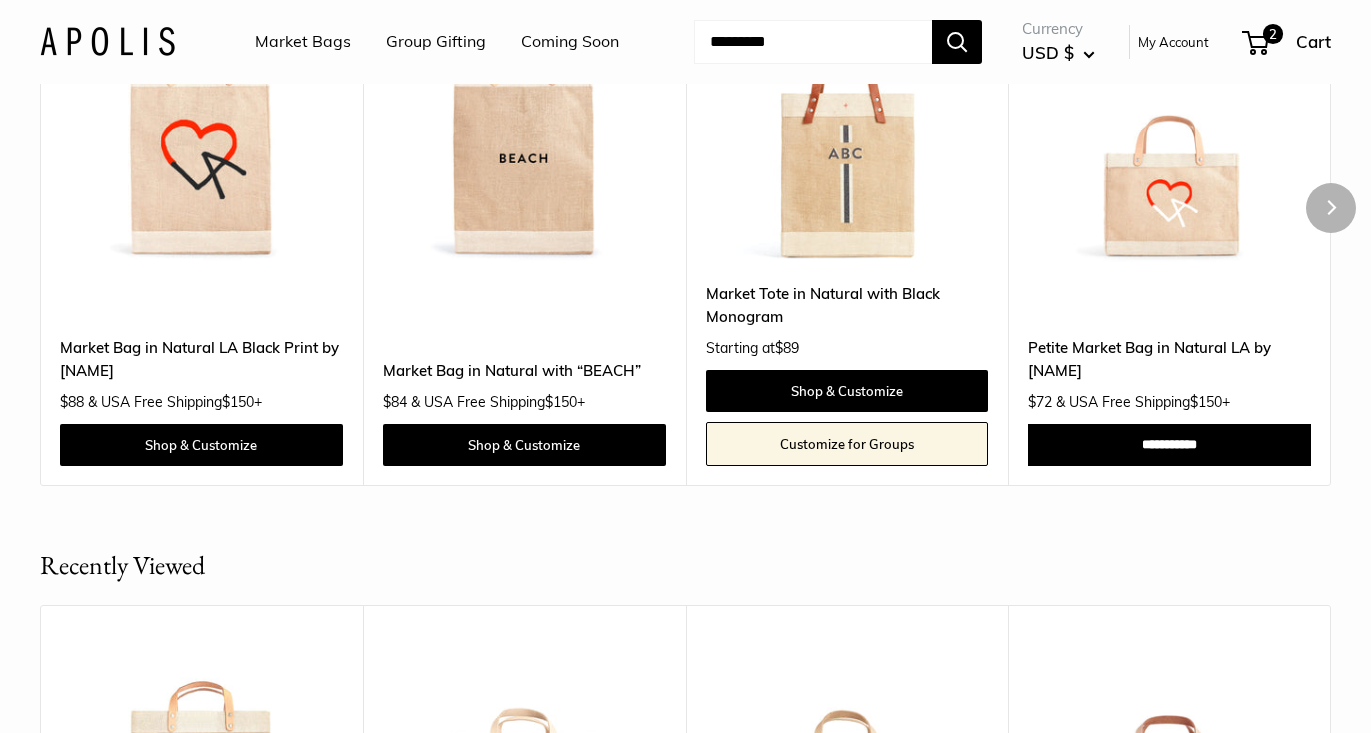 click at bounding box center [0, 0] 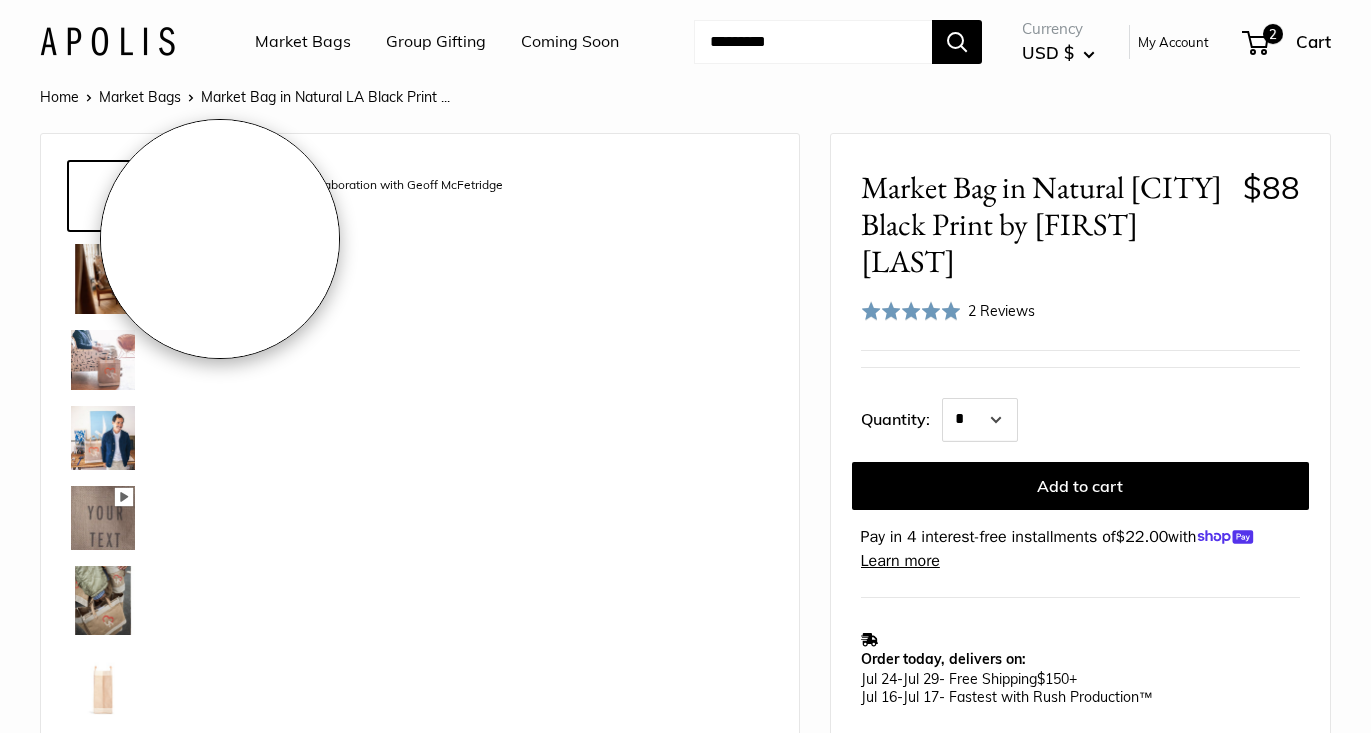 scroll, scrollTop: 0, scrollLeft: 0, axis: both 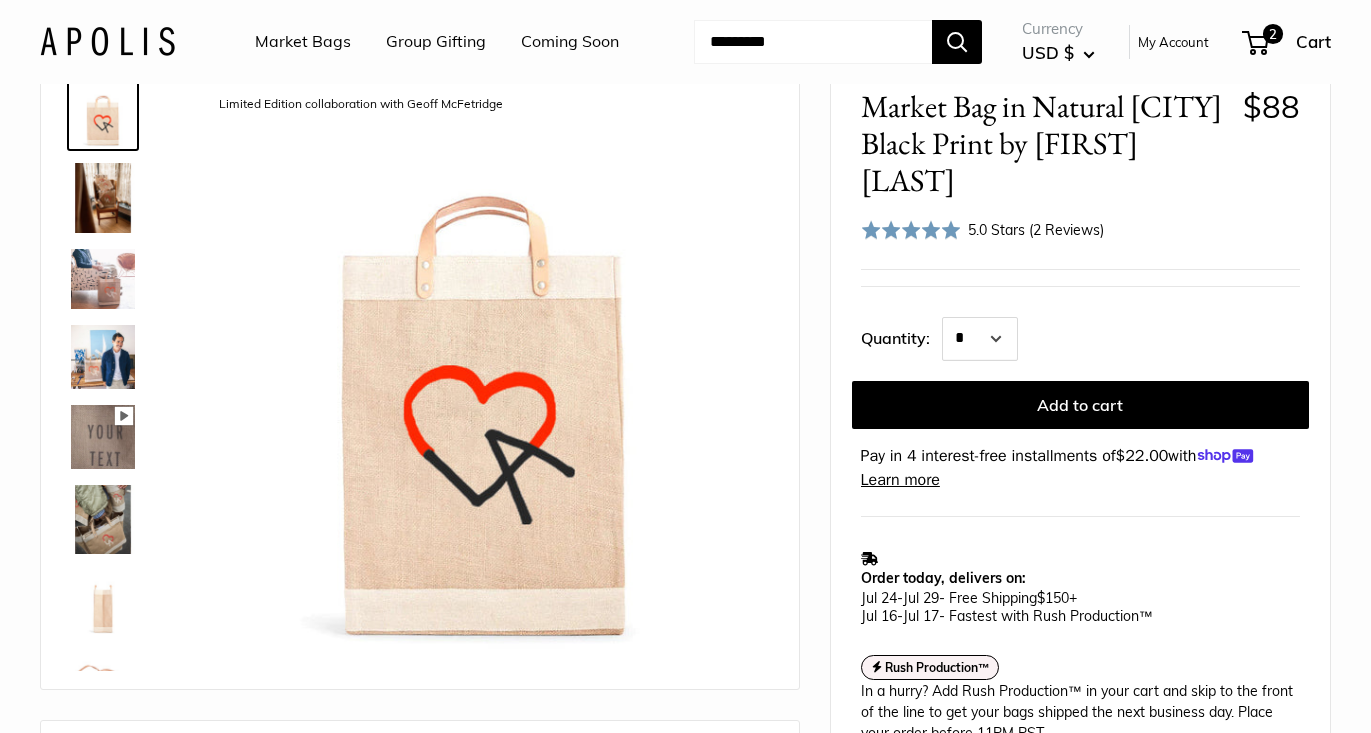 click at bounding box center [103, 198] 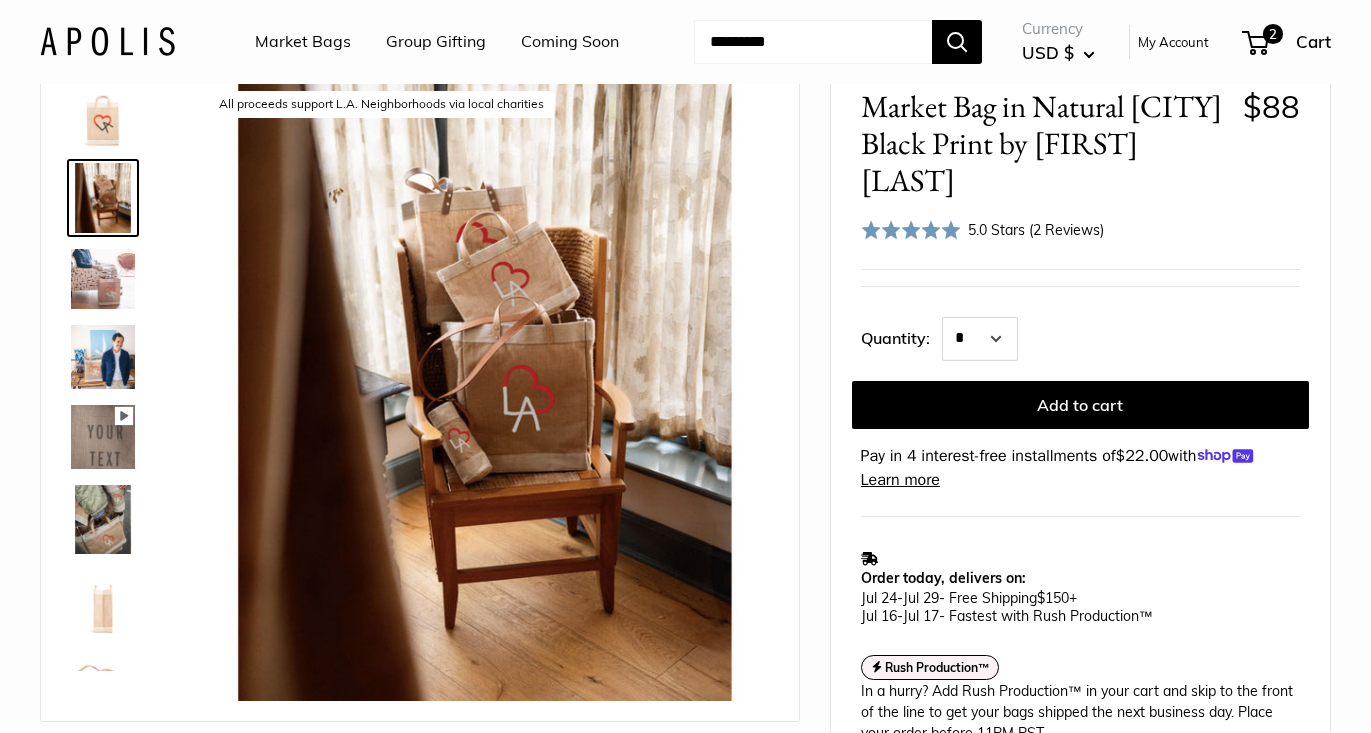 click at bounding box center [103, 279] 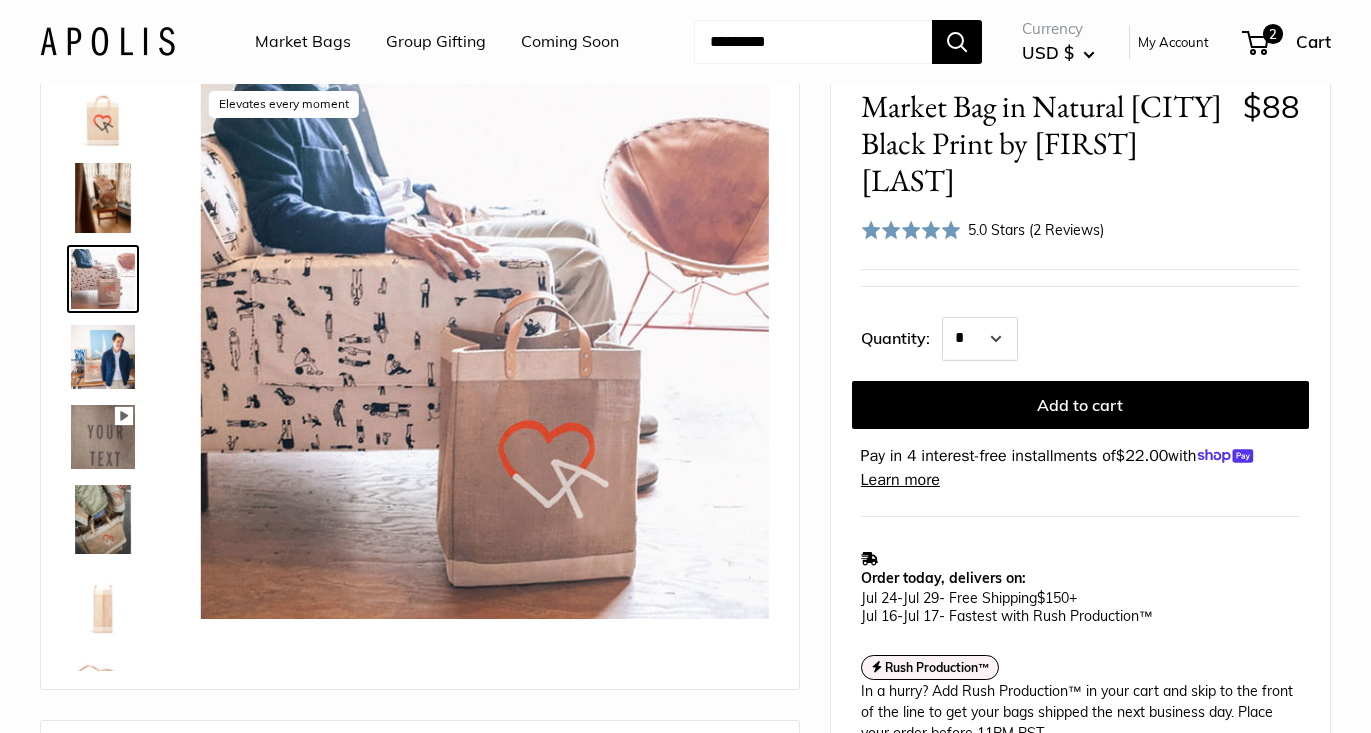 click at bounding box center (103, 520) 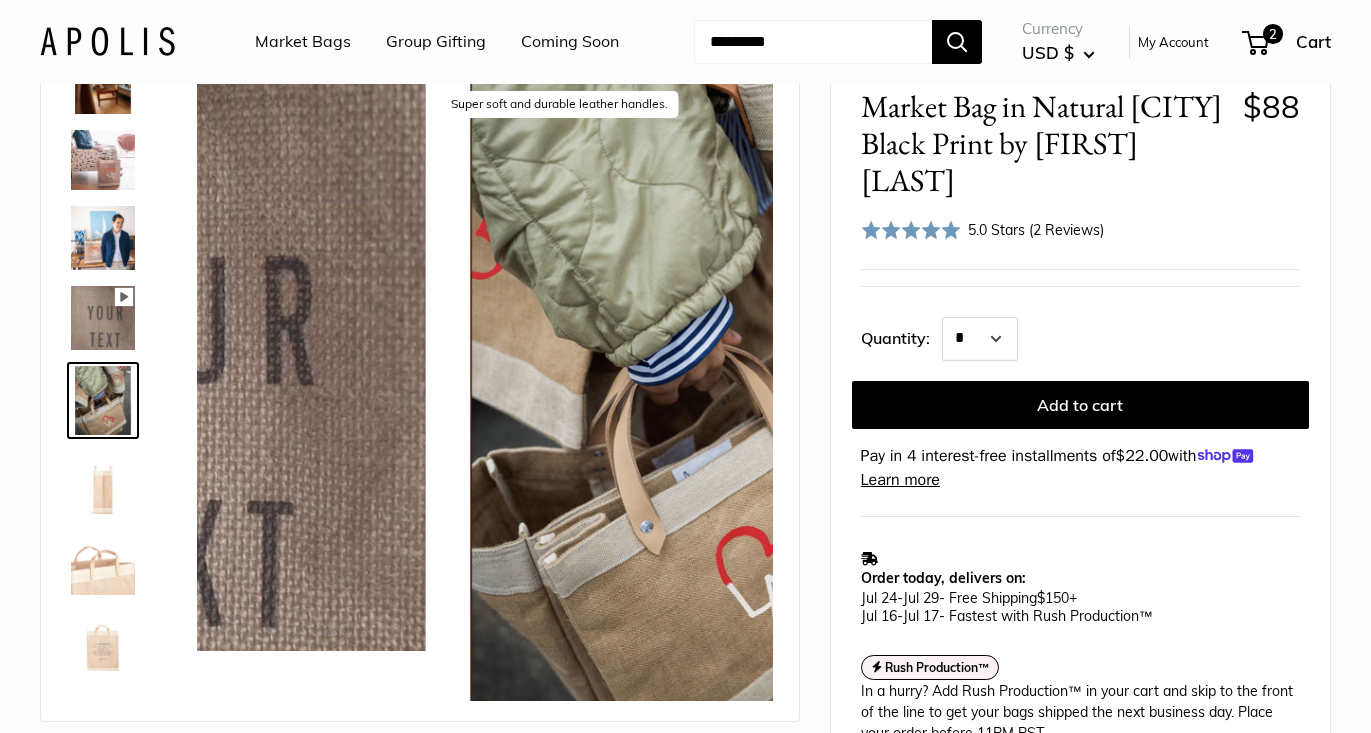 scroll, scrollTop: 147, scrollLeft: 0, axis: vertical 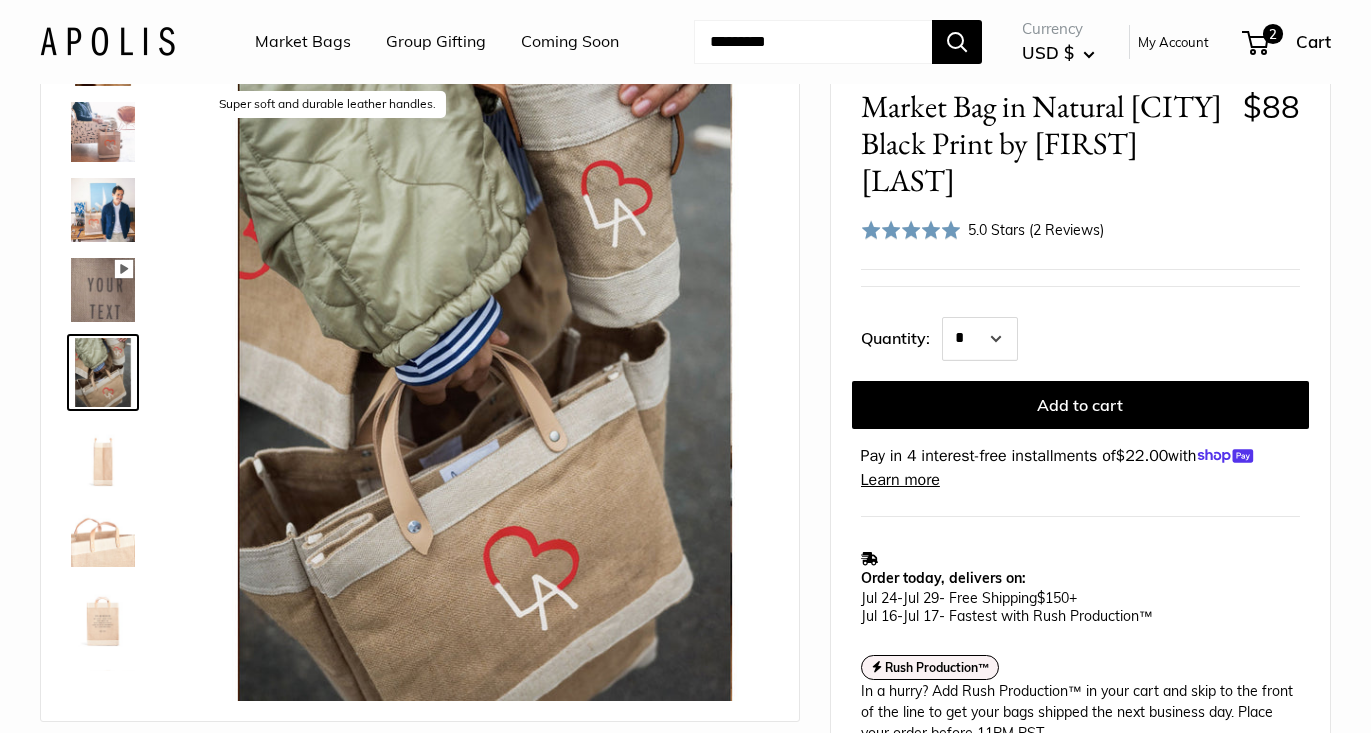 click at bounding box center [103, 615] 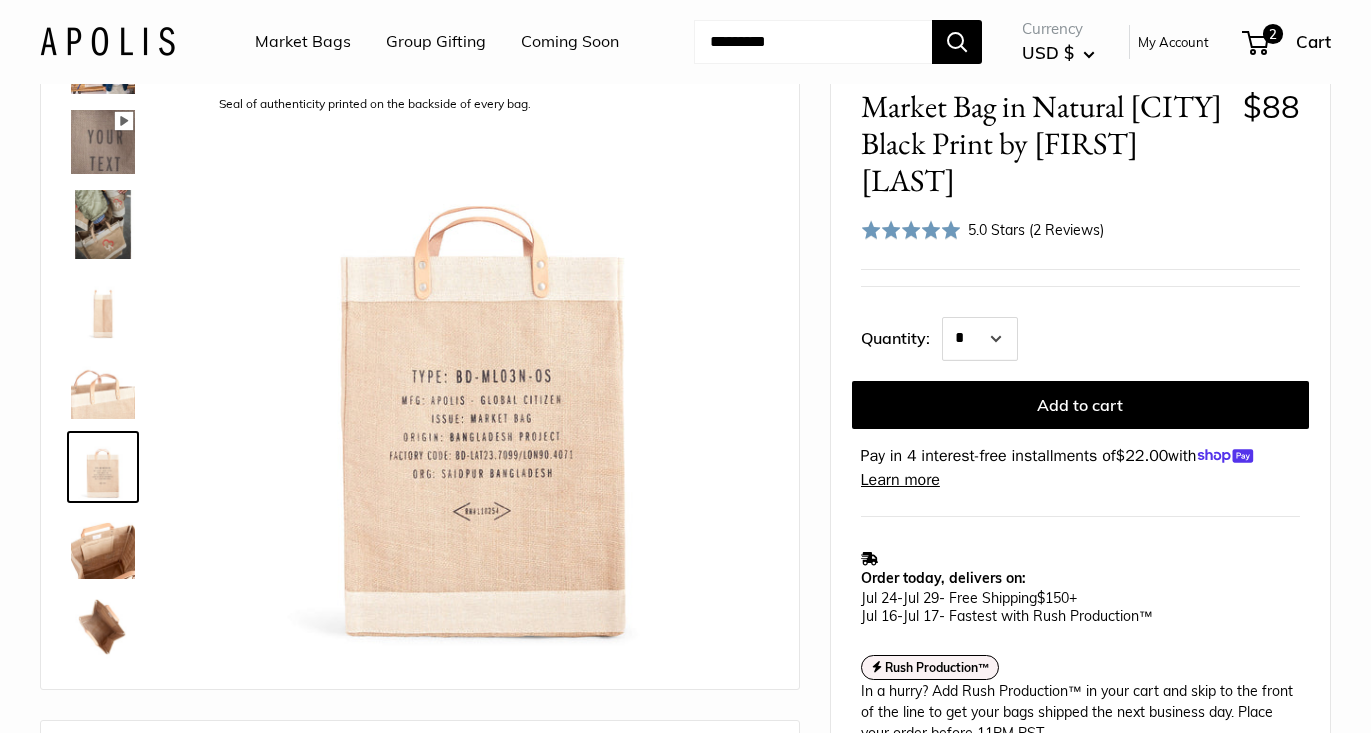 scroll, scrollTop: 0, scrollLeft: 0, axis: both 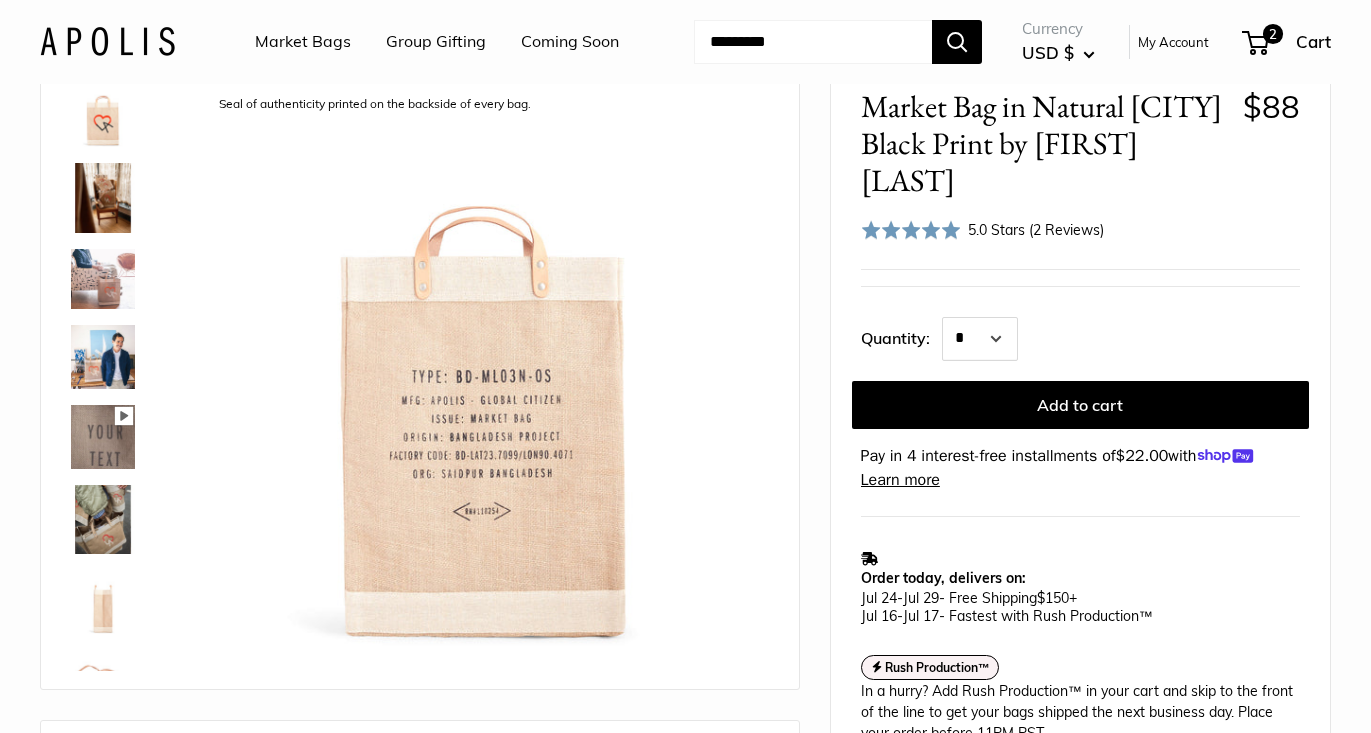 click at bounding box center [103, 115] 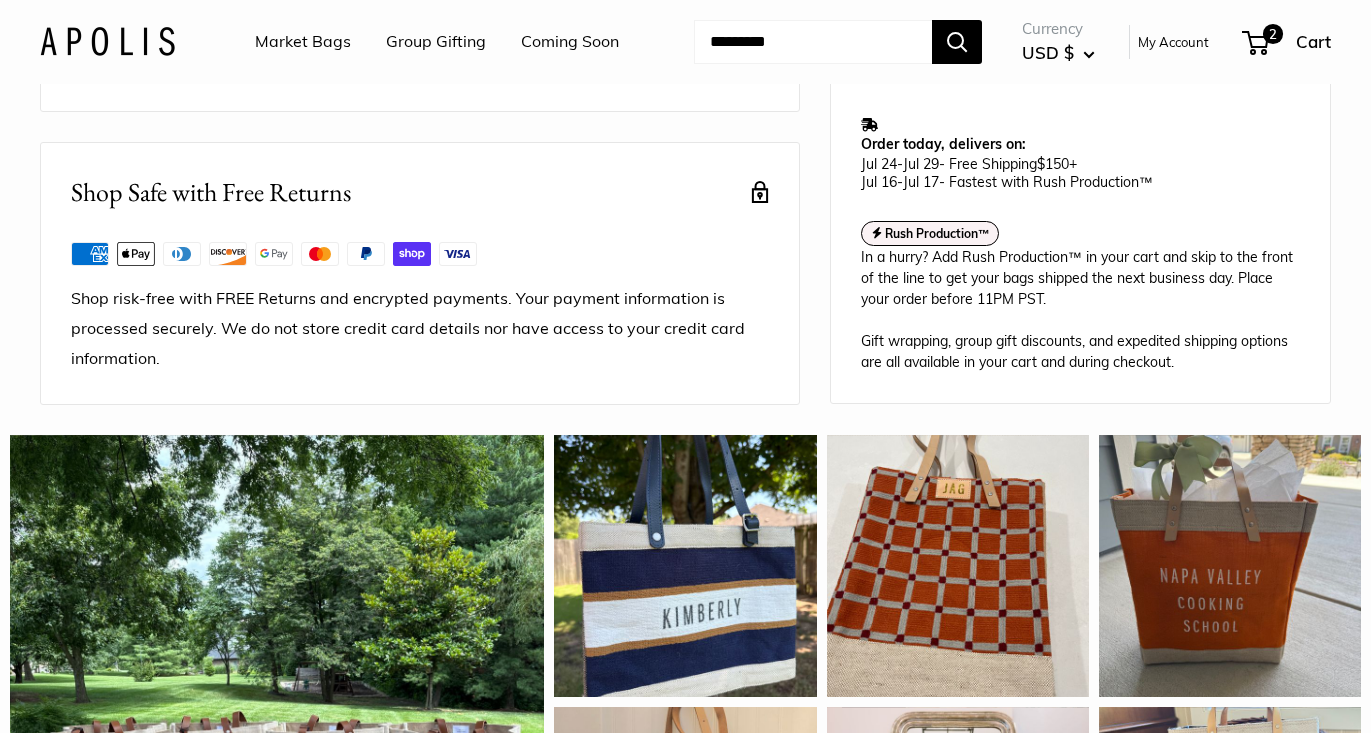 scroll, scrollTop: 0, scrollLeft: 0, axis: both 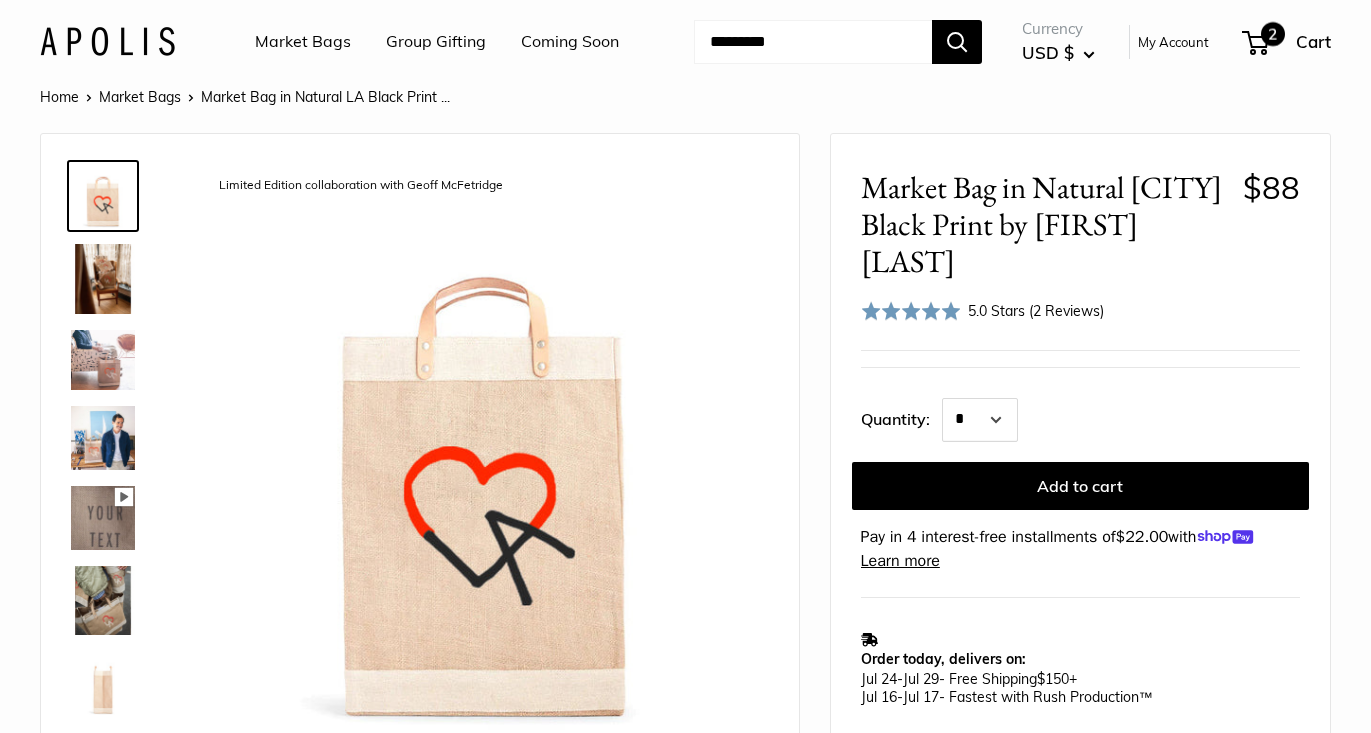 click on "2" at bounding box center [1273, 34] 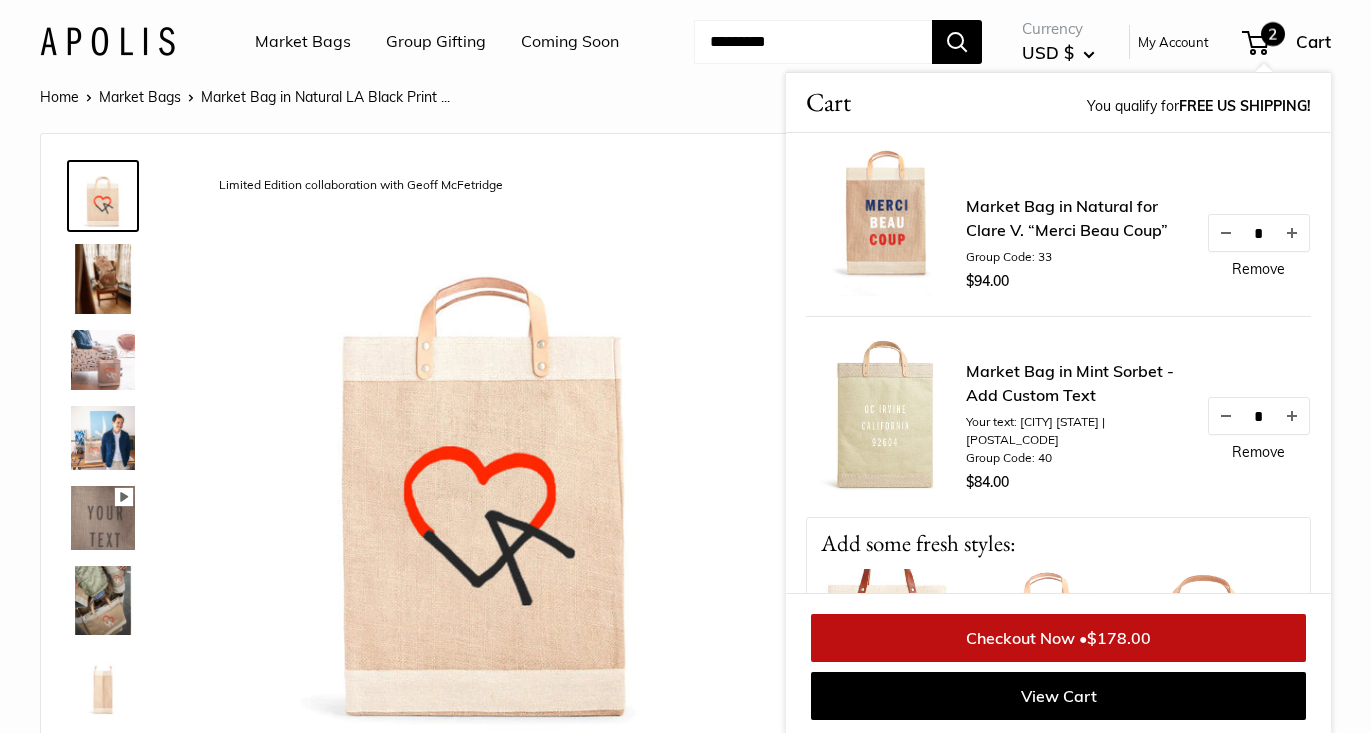 scroll, scrollTop: 27, scrollLeft: 0, axis: vertical 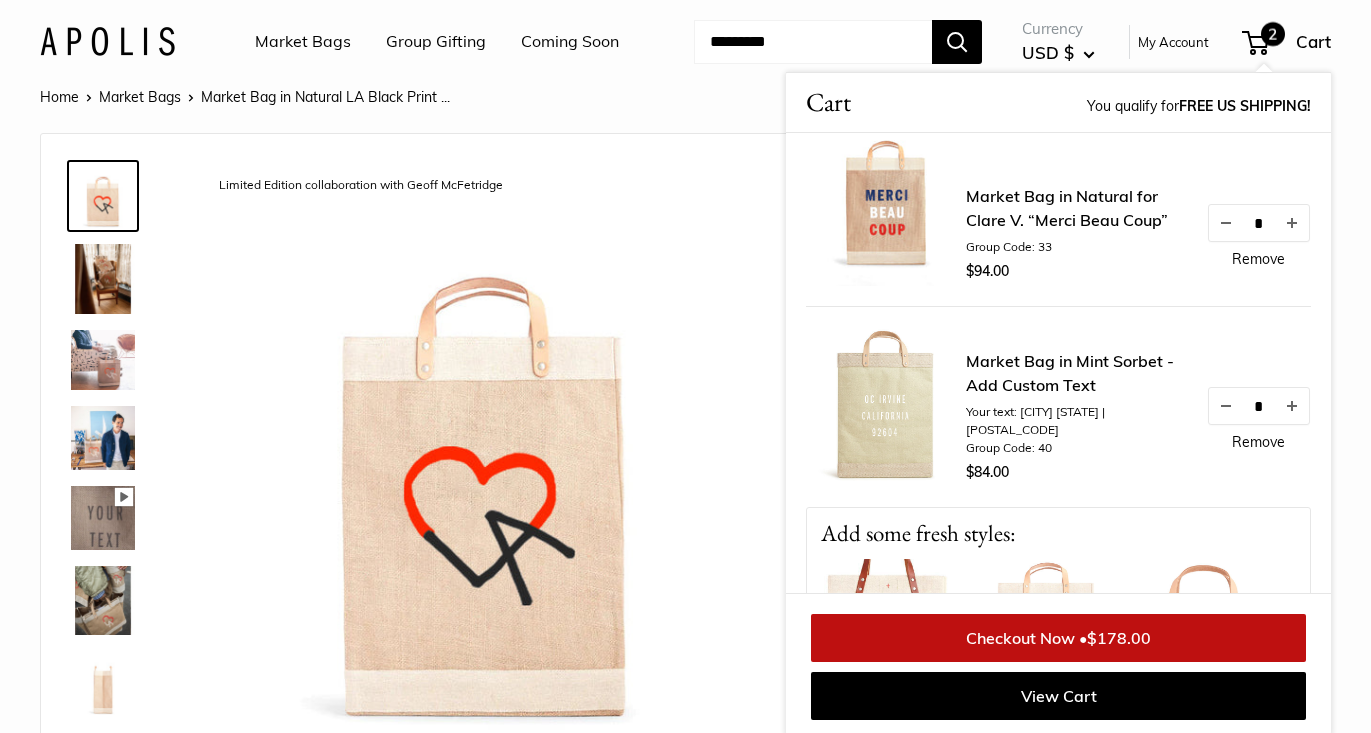 click on "Checkout Now •  $178.00" at bounding box center (1058, 638) 